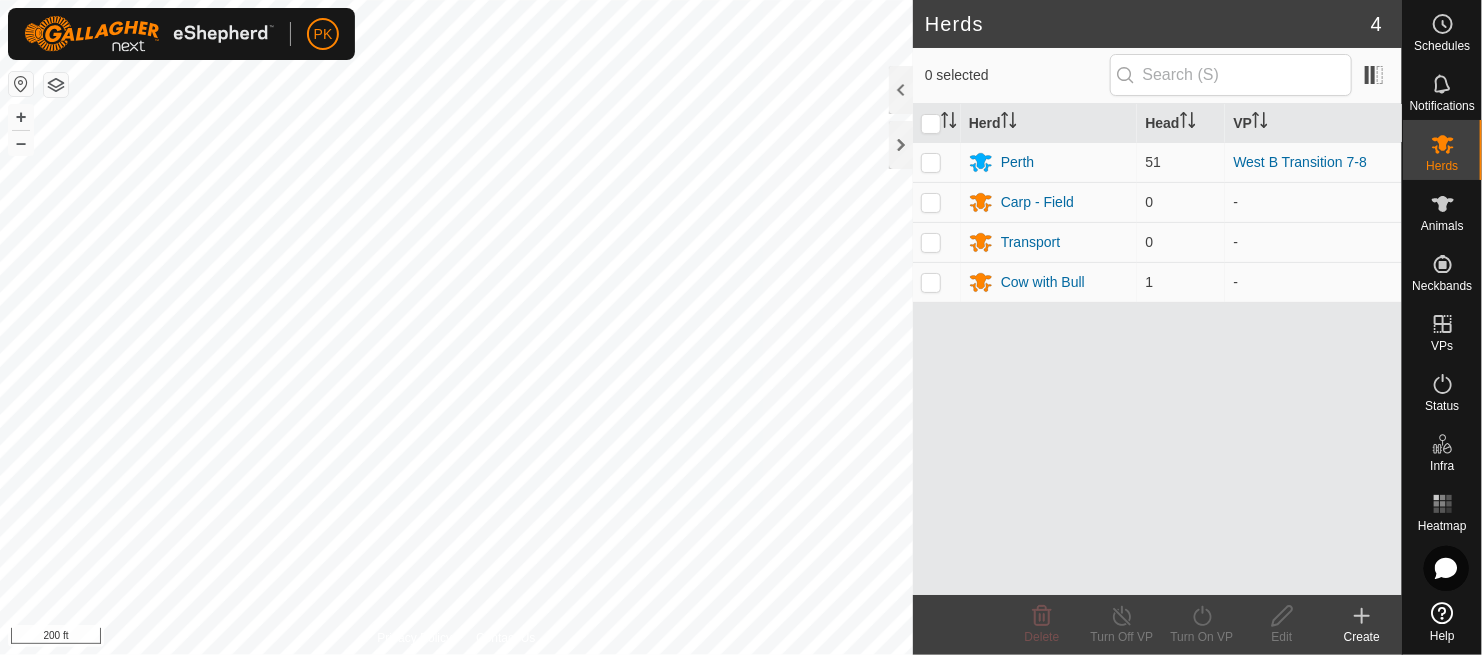 scroll, scrollTop: 0, scrollLeft: 0, axis: both 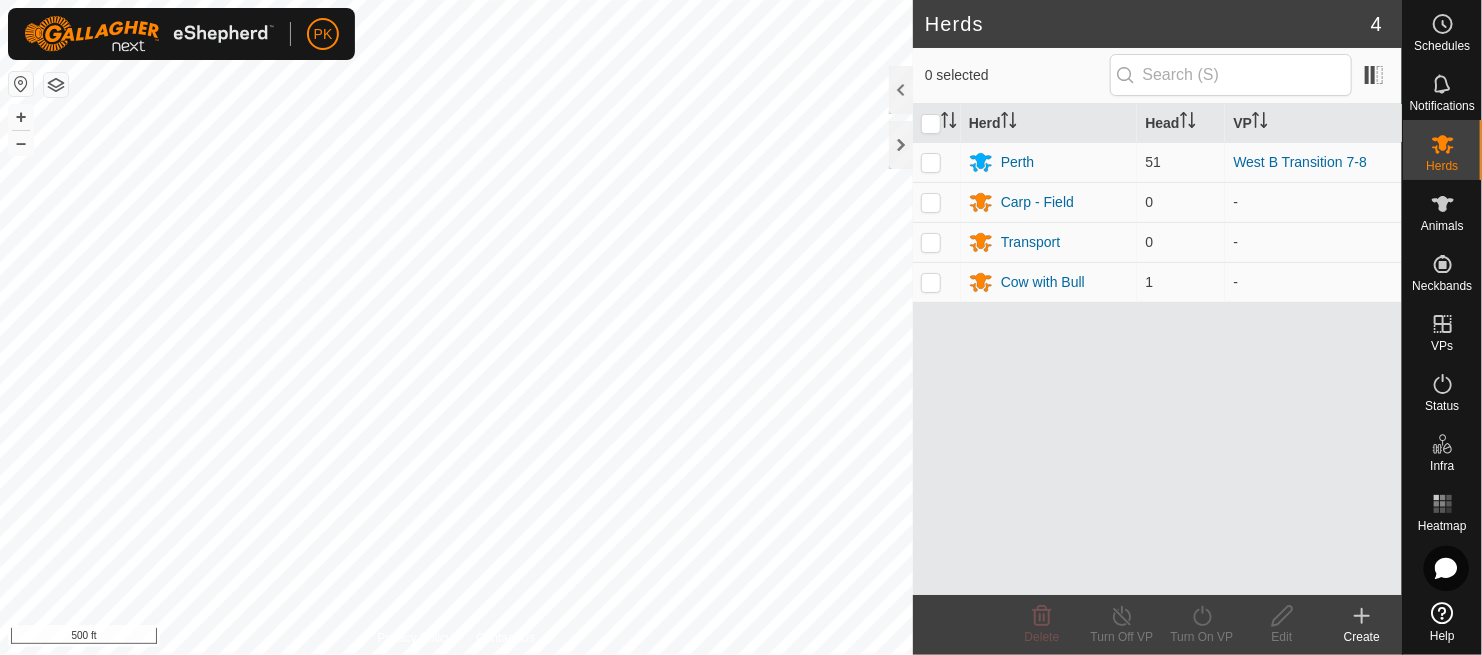 click 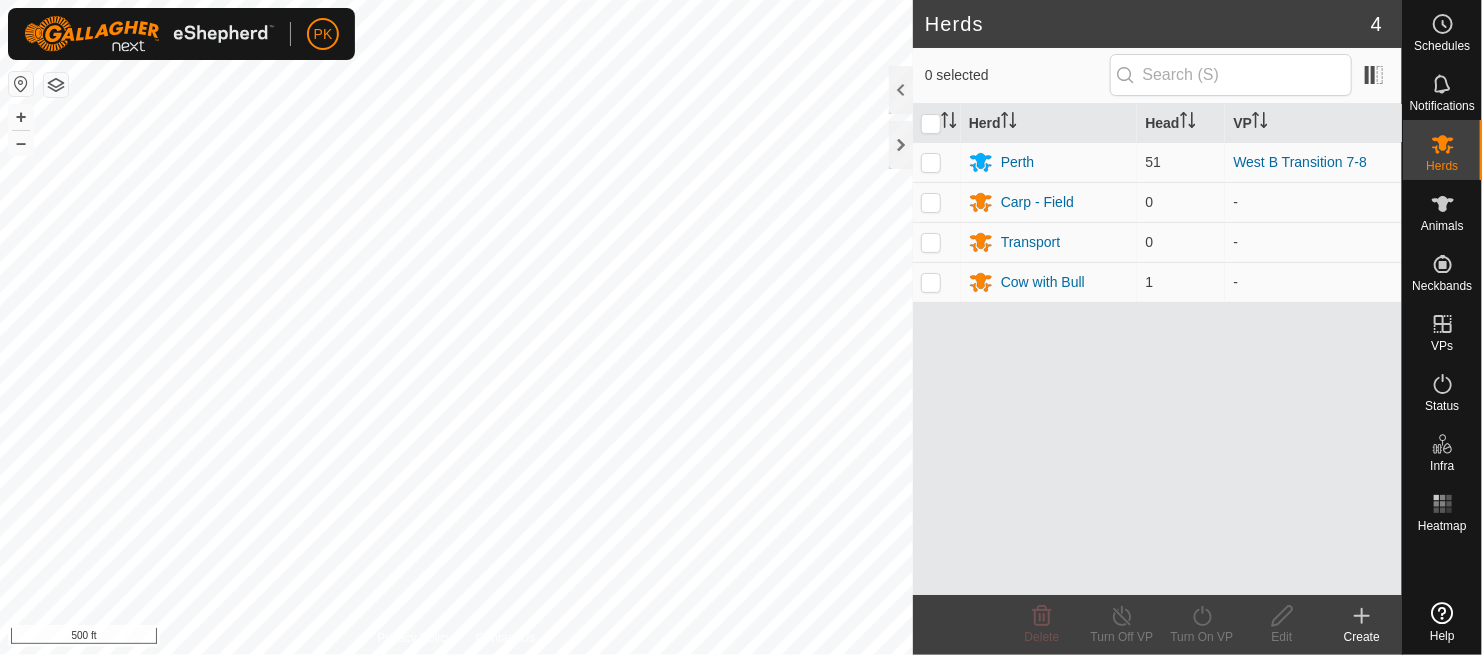 scroll, scrollTop: 0, scrollLeft: 0, axis: both 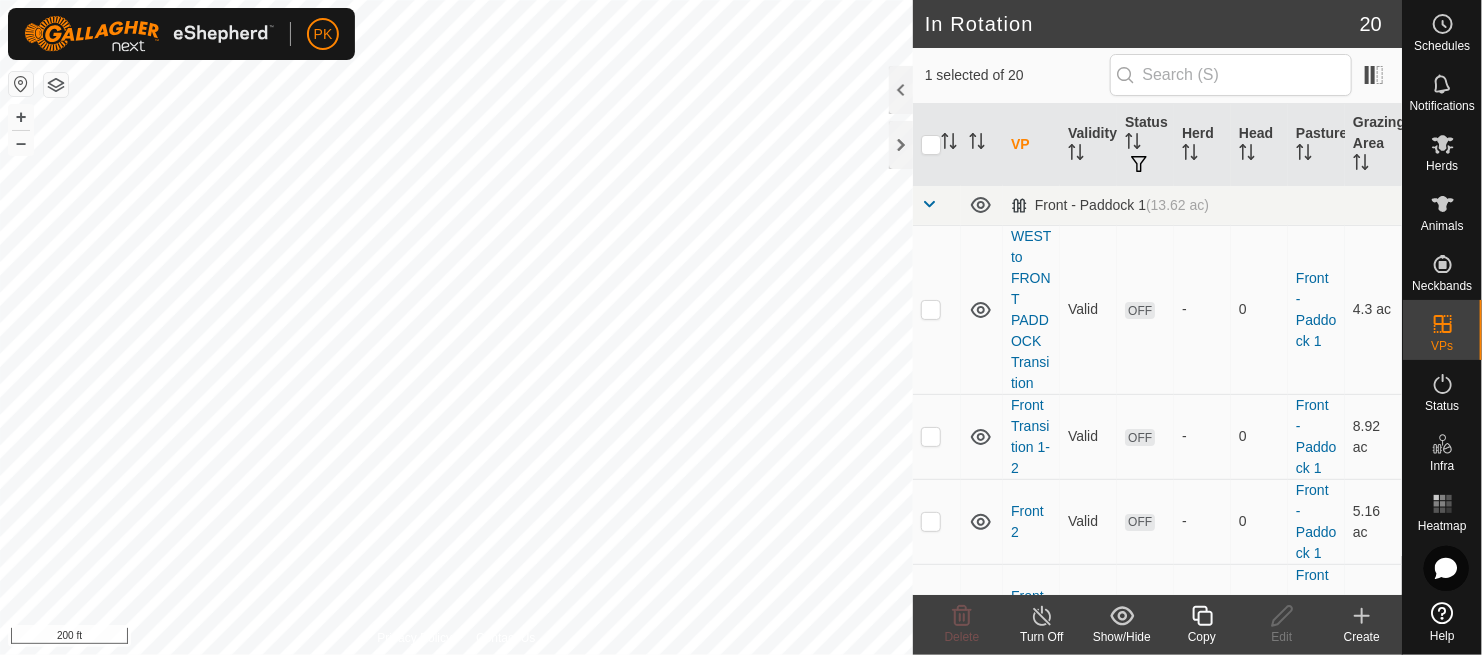 checkbox on "false" 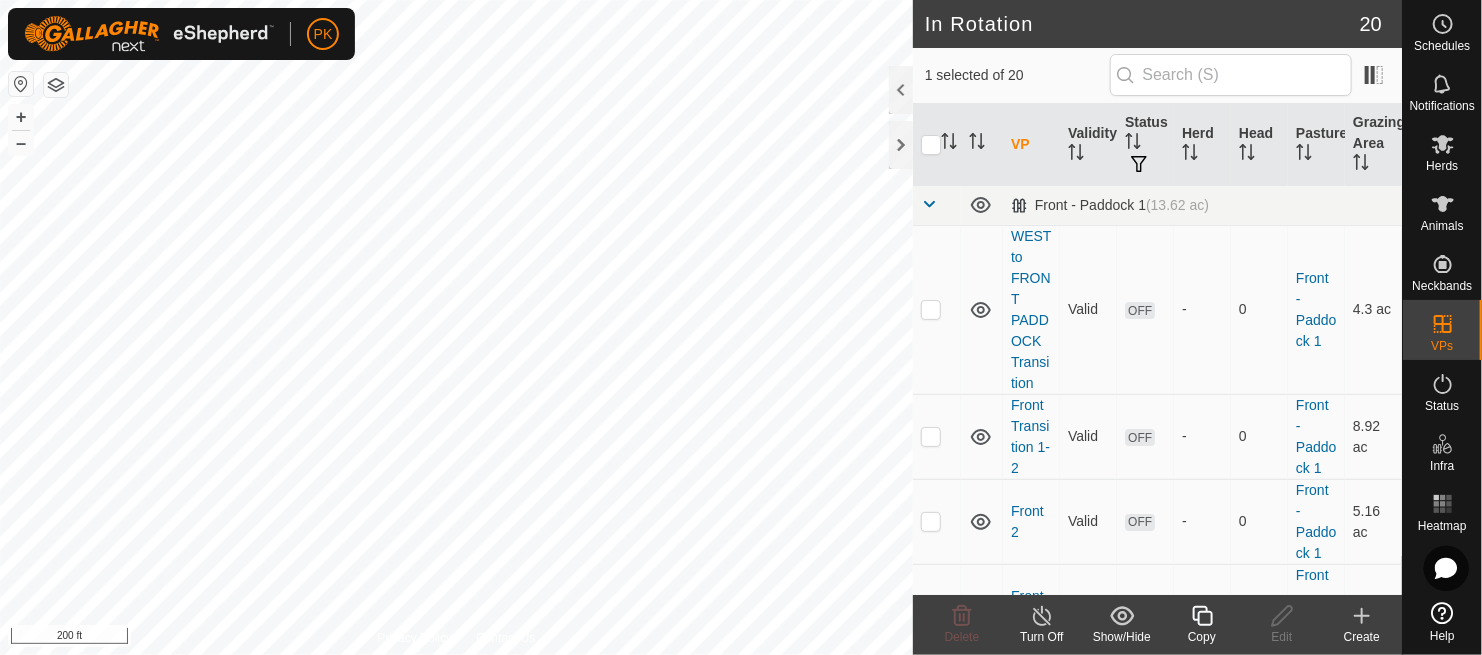 checkbox on "true" 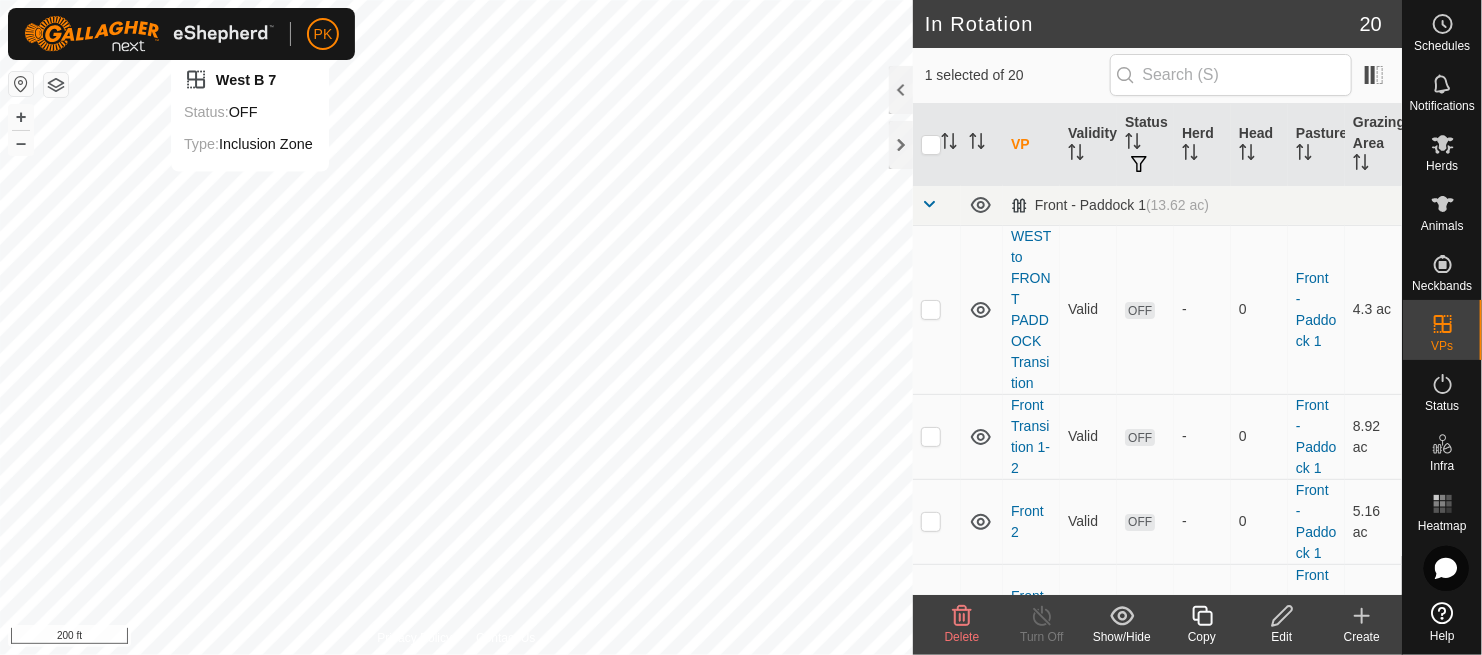 checkbox on "true" 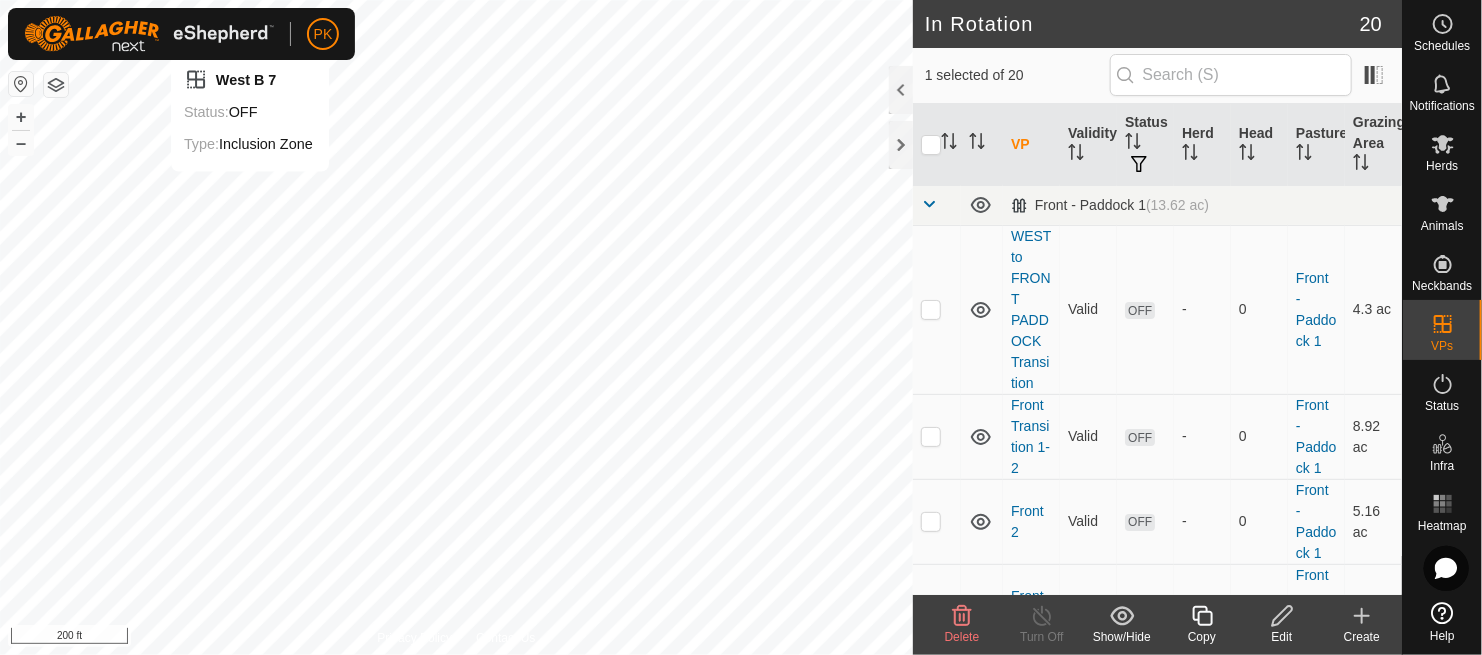 checkbox on "false" 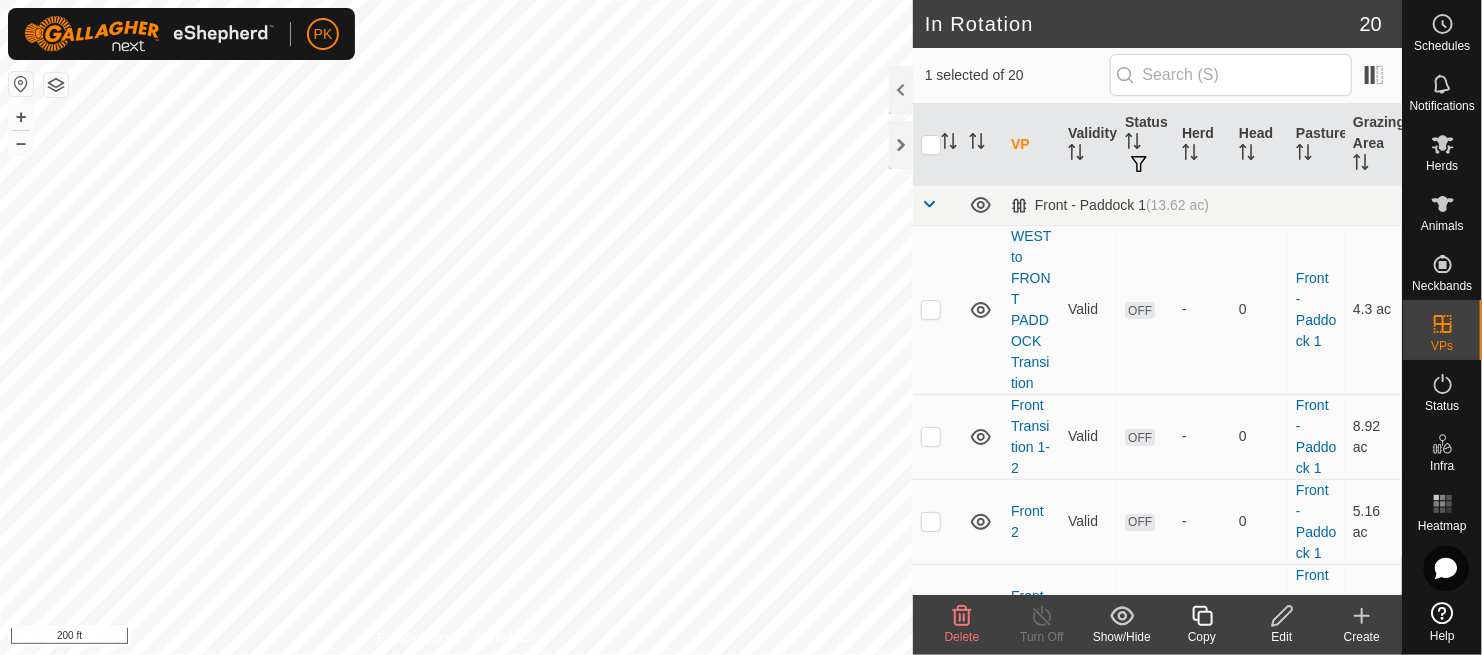 checkbox on "true" 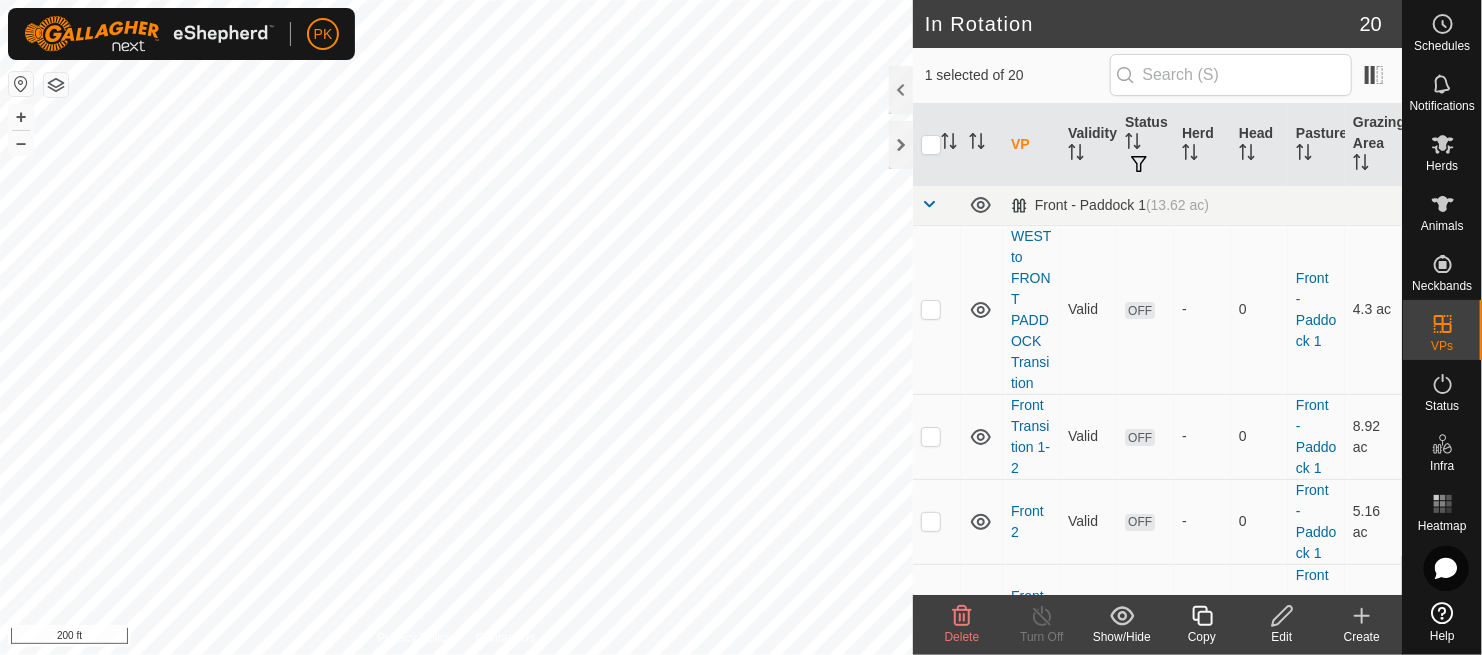 checkbox on "false" 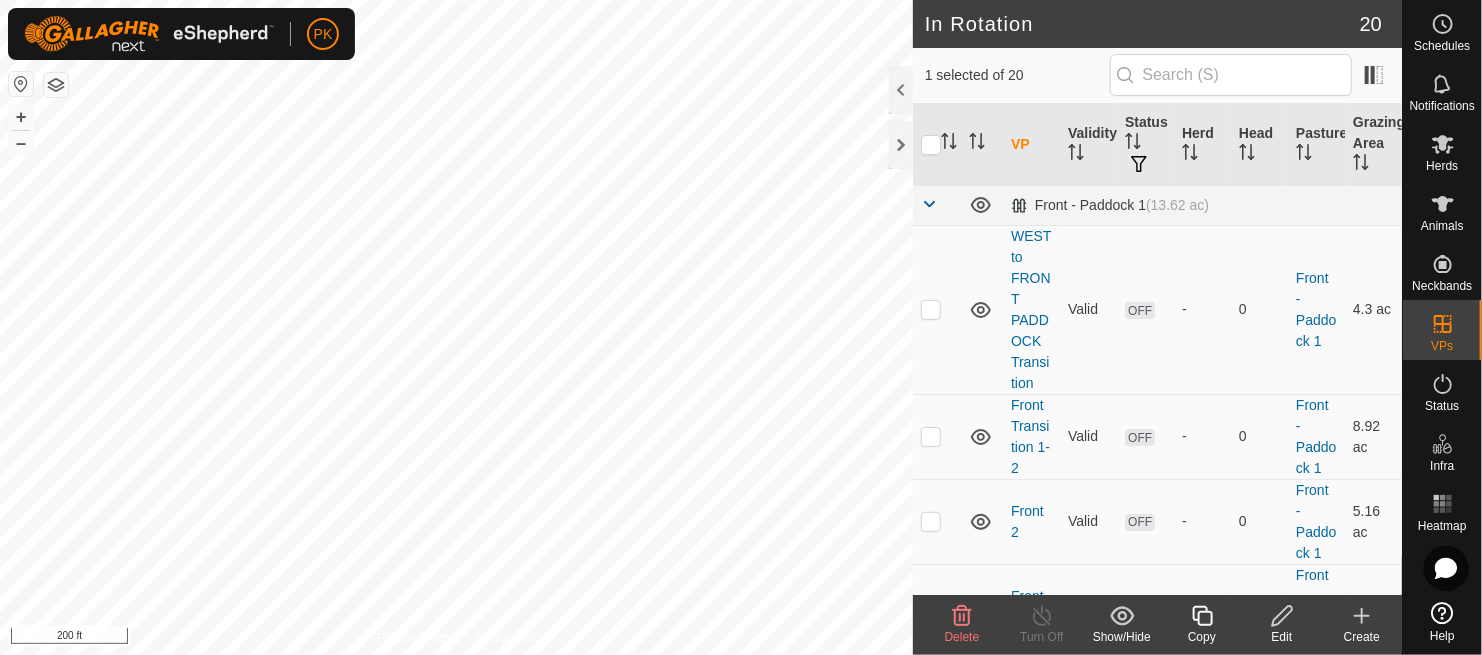 checkbox on "false" 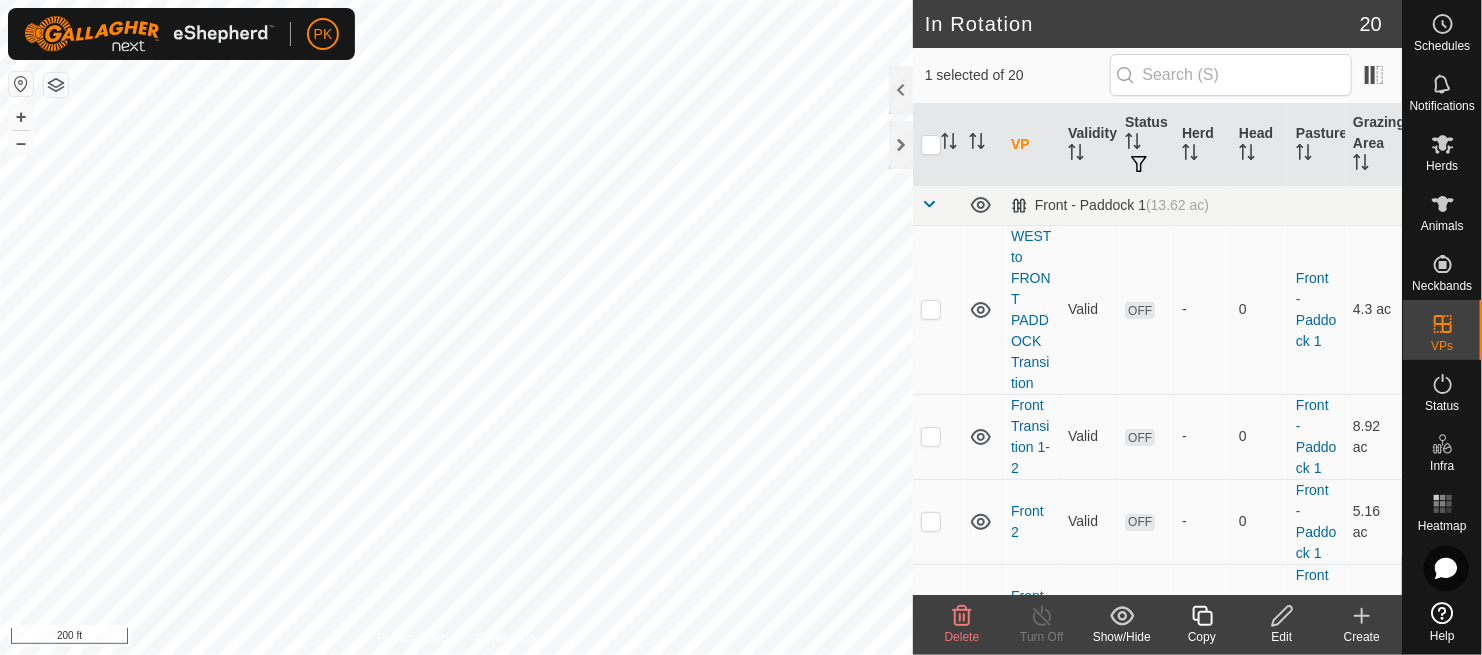 checkbox on "true" 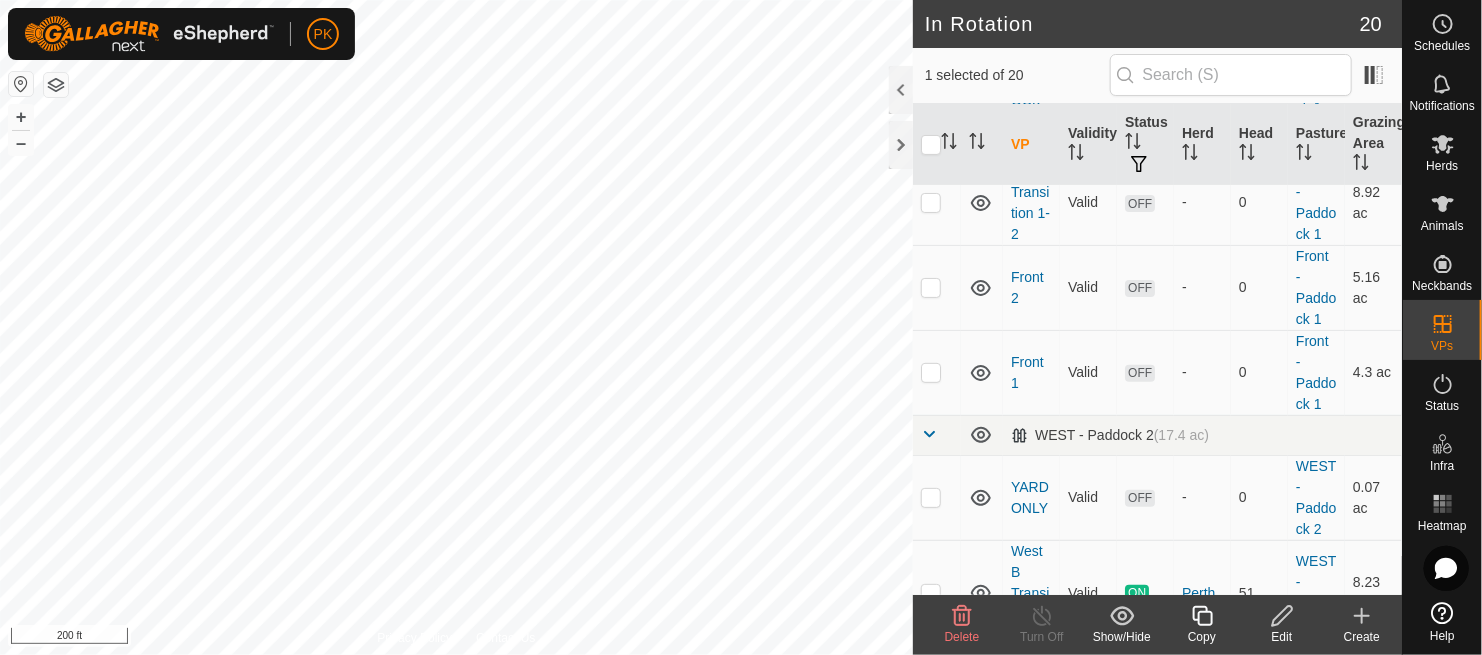 scroll, scrollTop: 0, scrollLeft: 0, axis: both 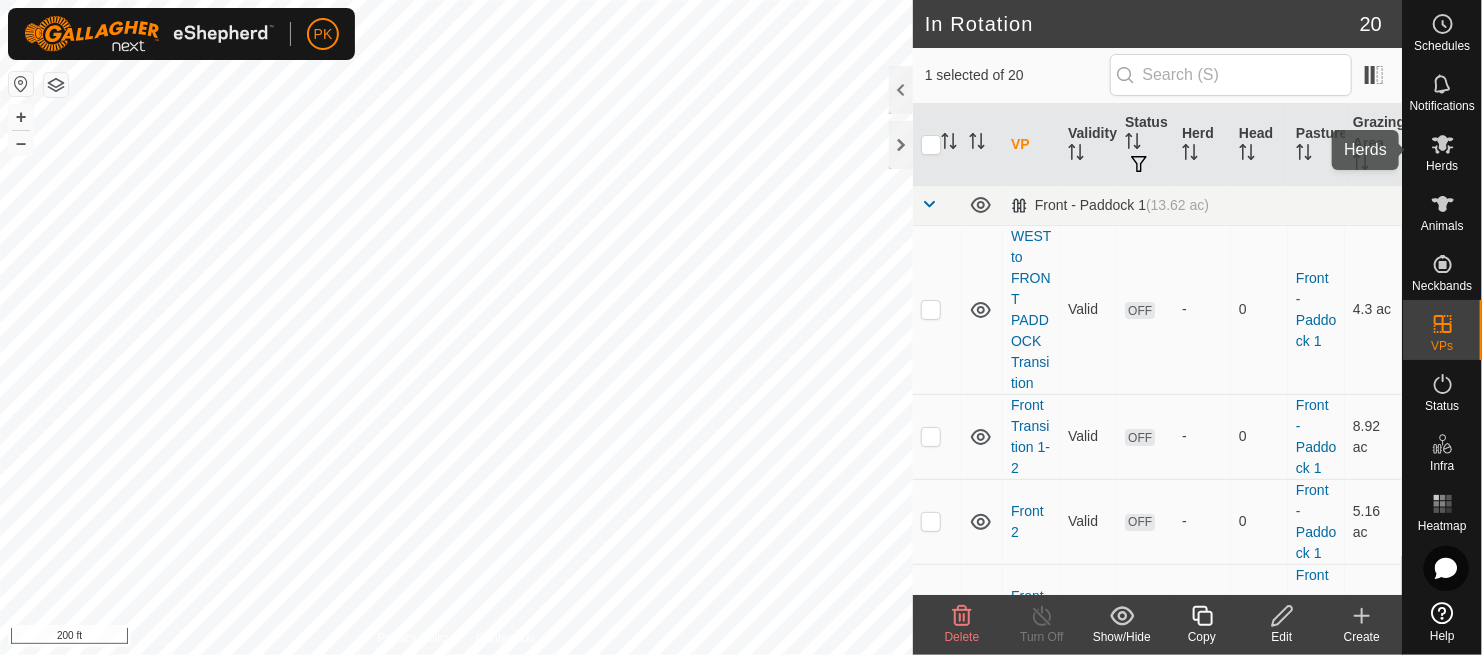 click 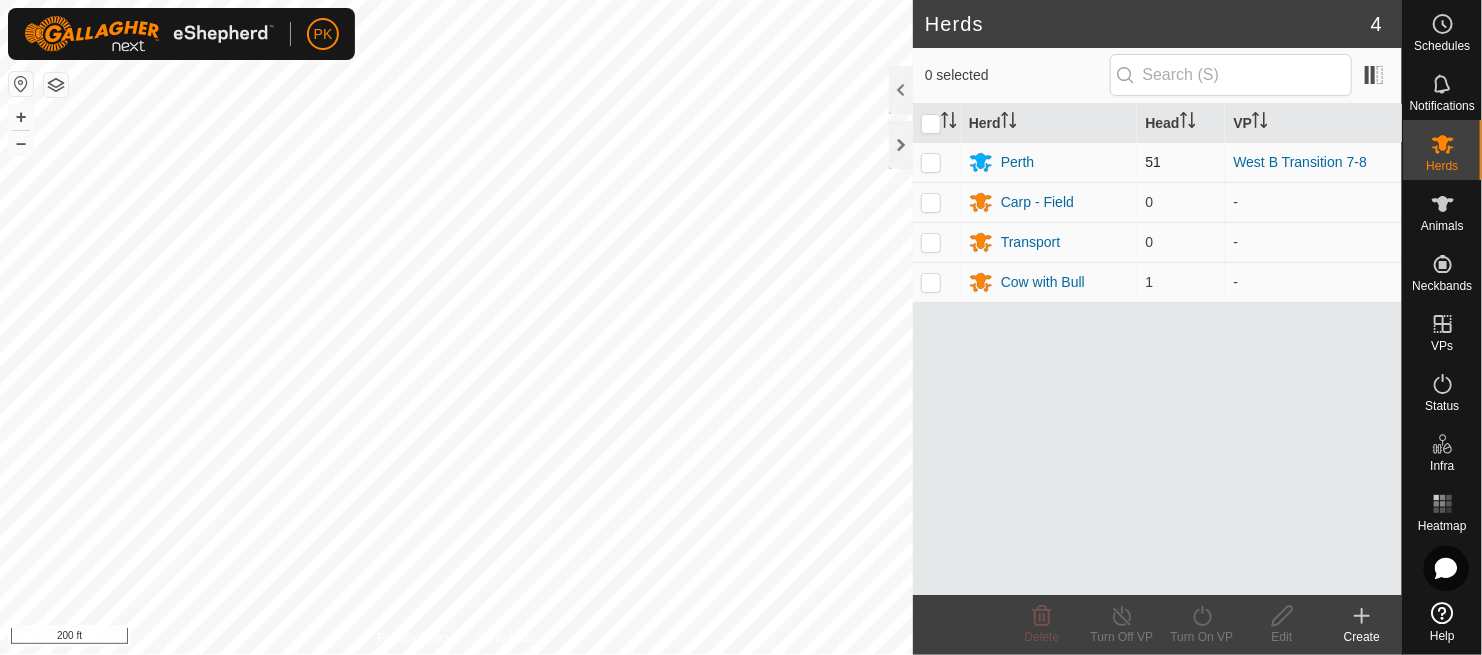 click at bounding box center [931, 162] 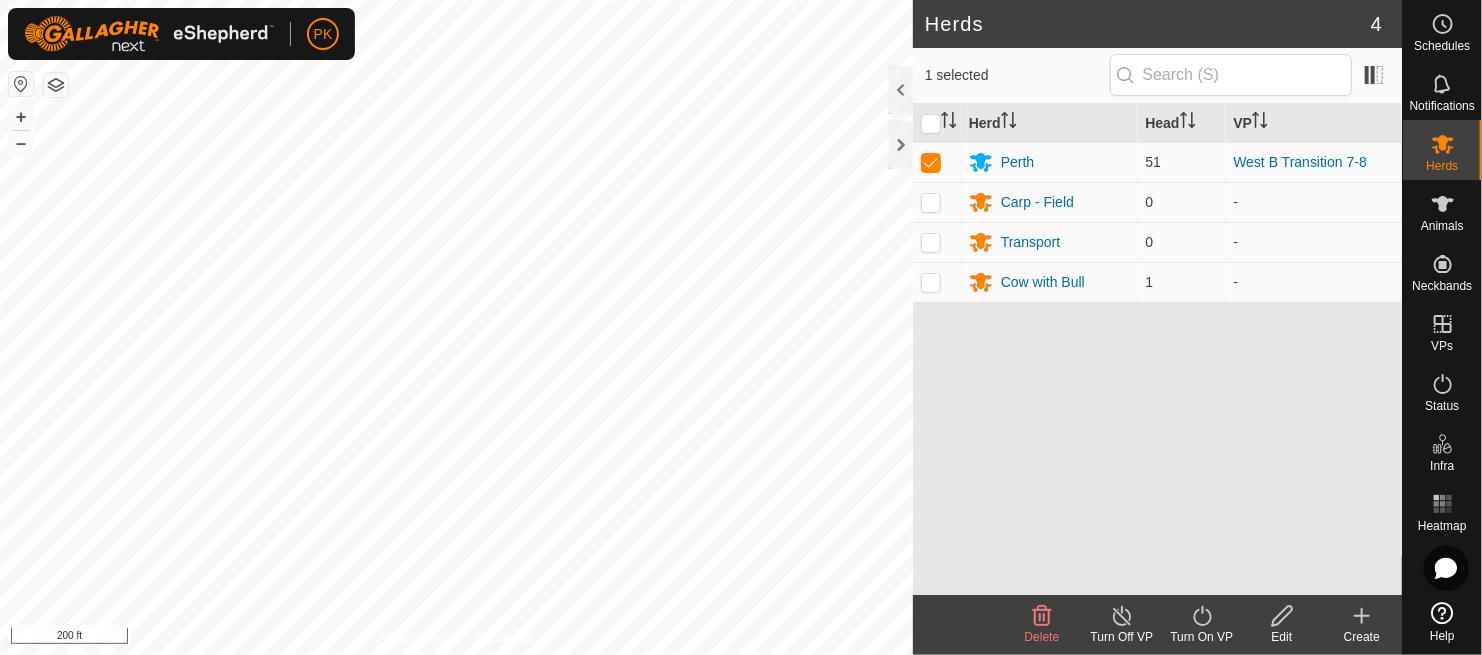click 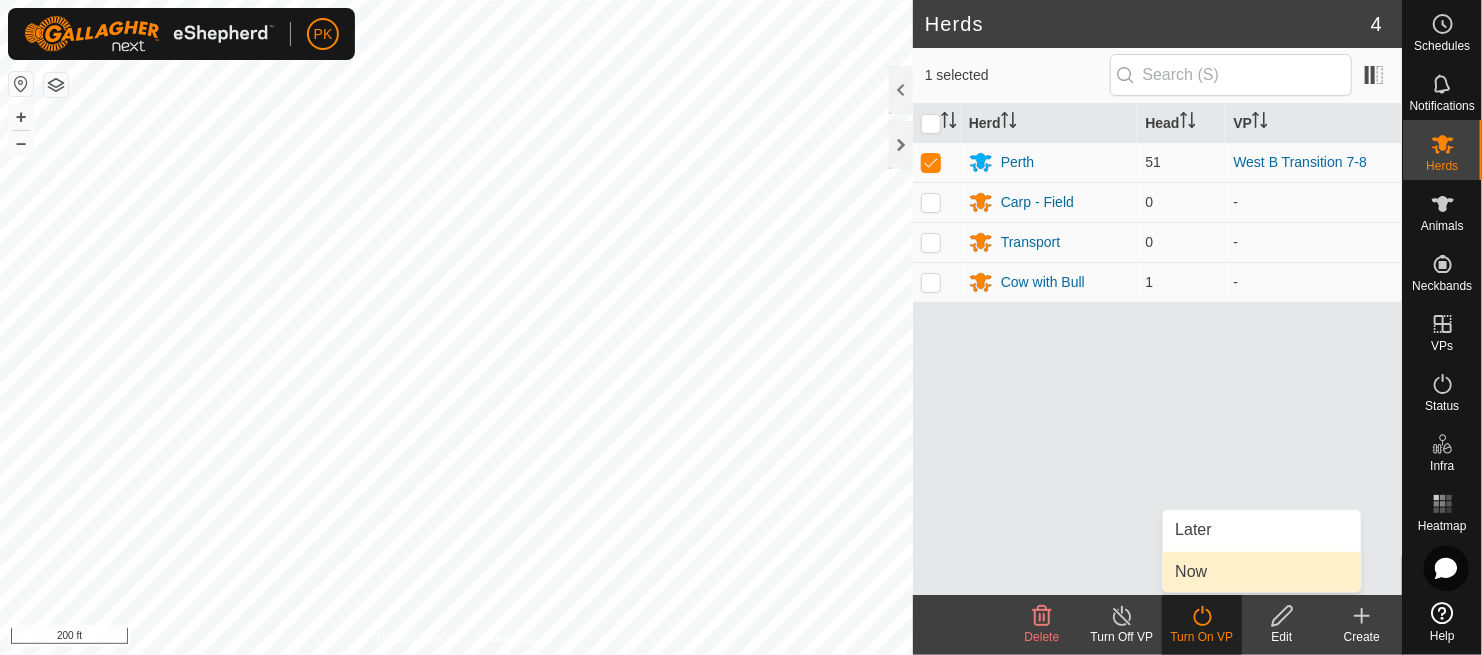 click on "Now" at bounding box center [1262, 572] 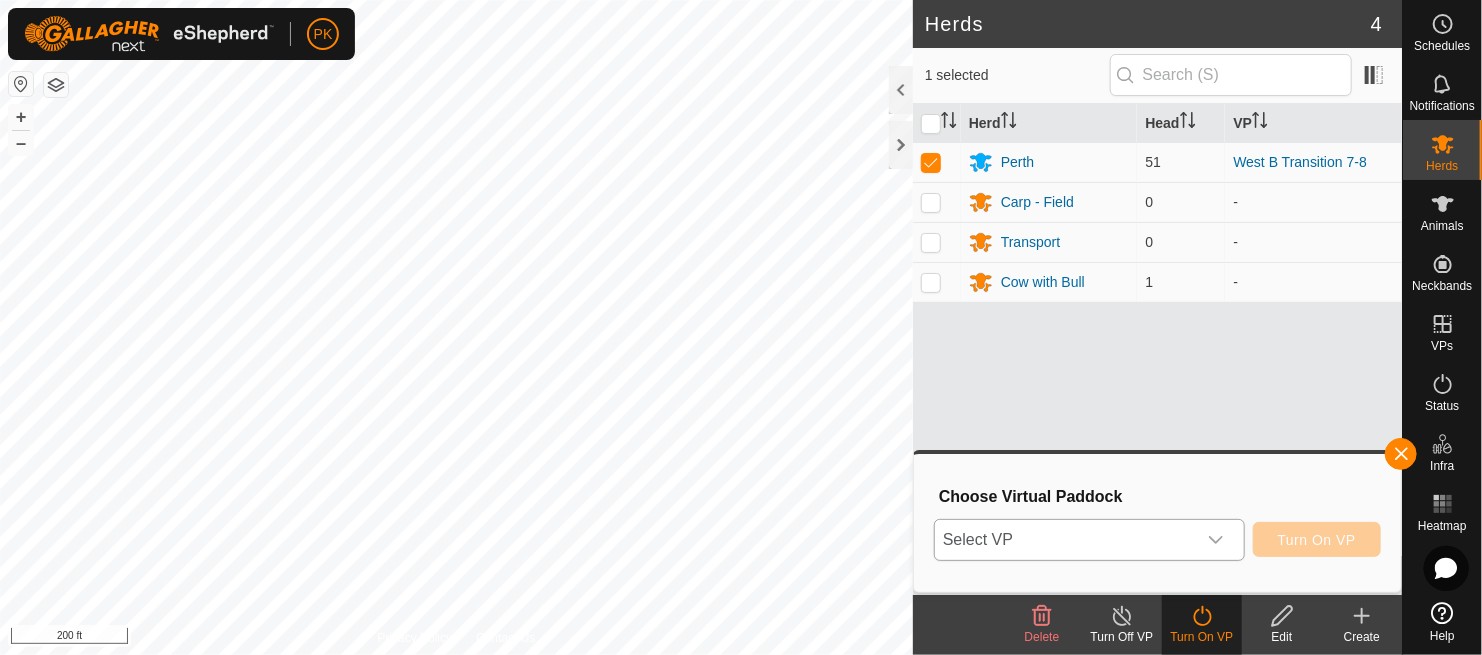 click on "Select VP" at bounding box center [1089, 540] 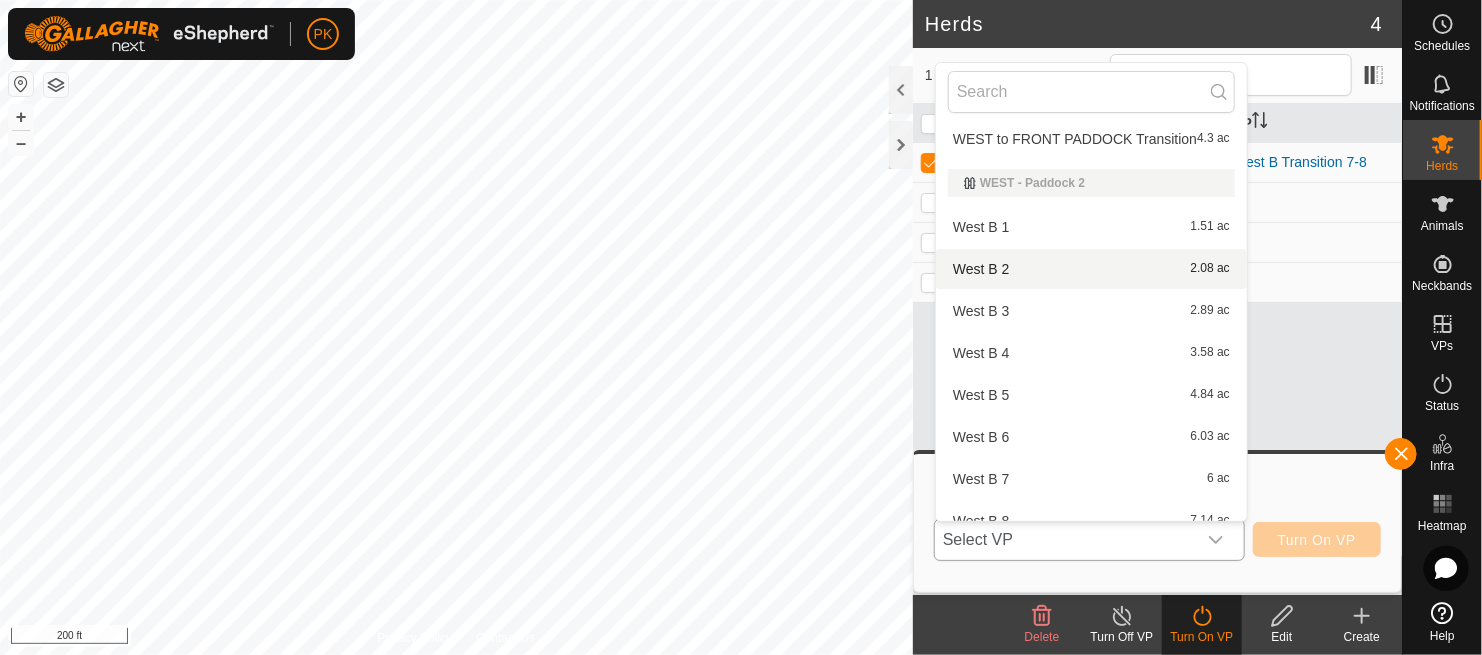 scroll, scrollTop: 211, scrollLeft: 0, axis: vertical 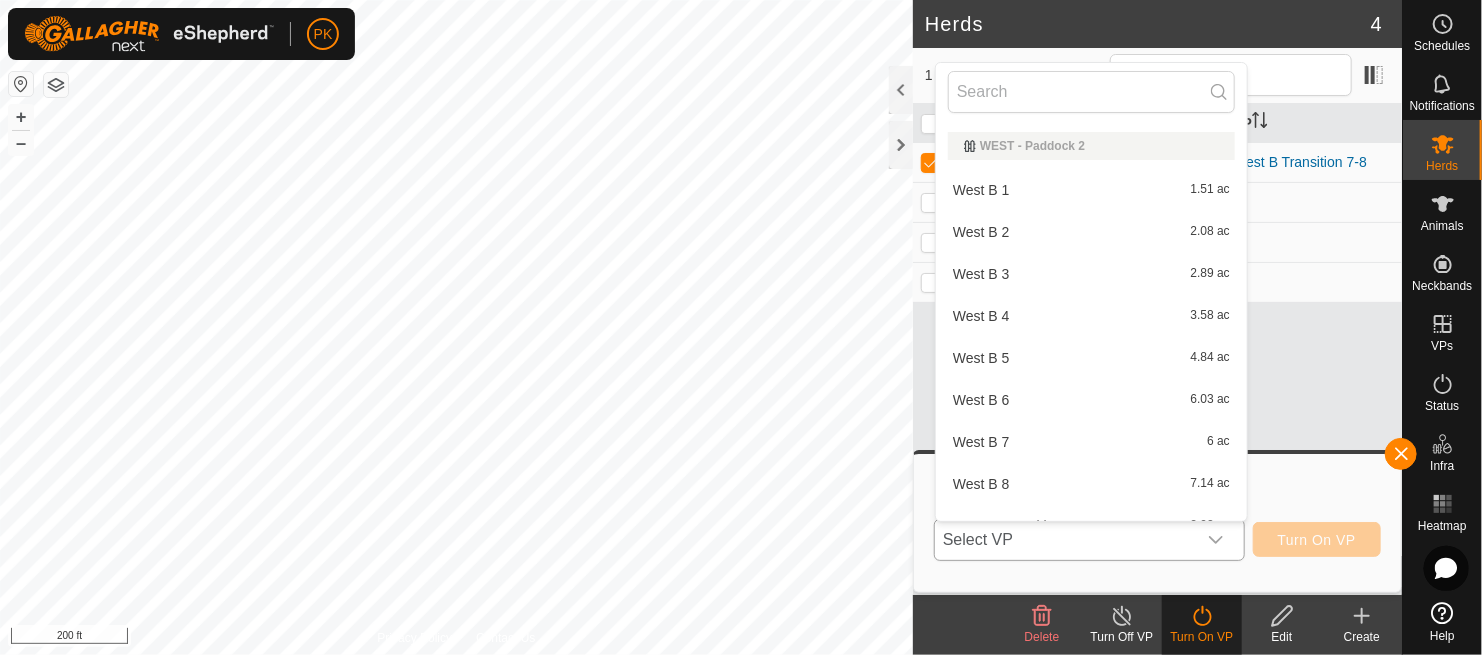 click on "West B 7  6 ac" at bounding box center (1091, 442) 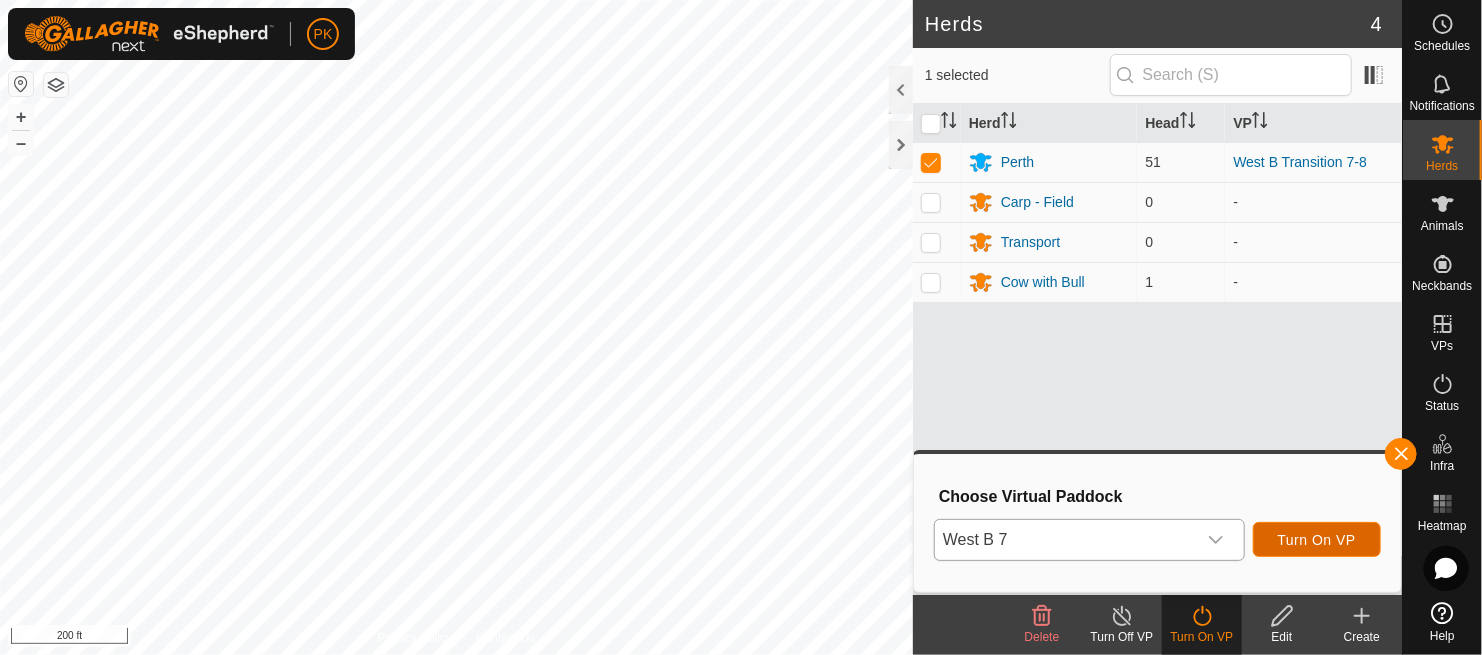 click on "Turn On VP" at bounding box center [1317, 540] 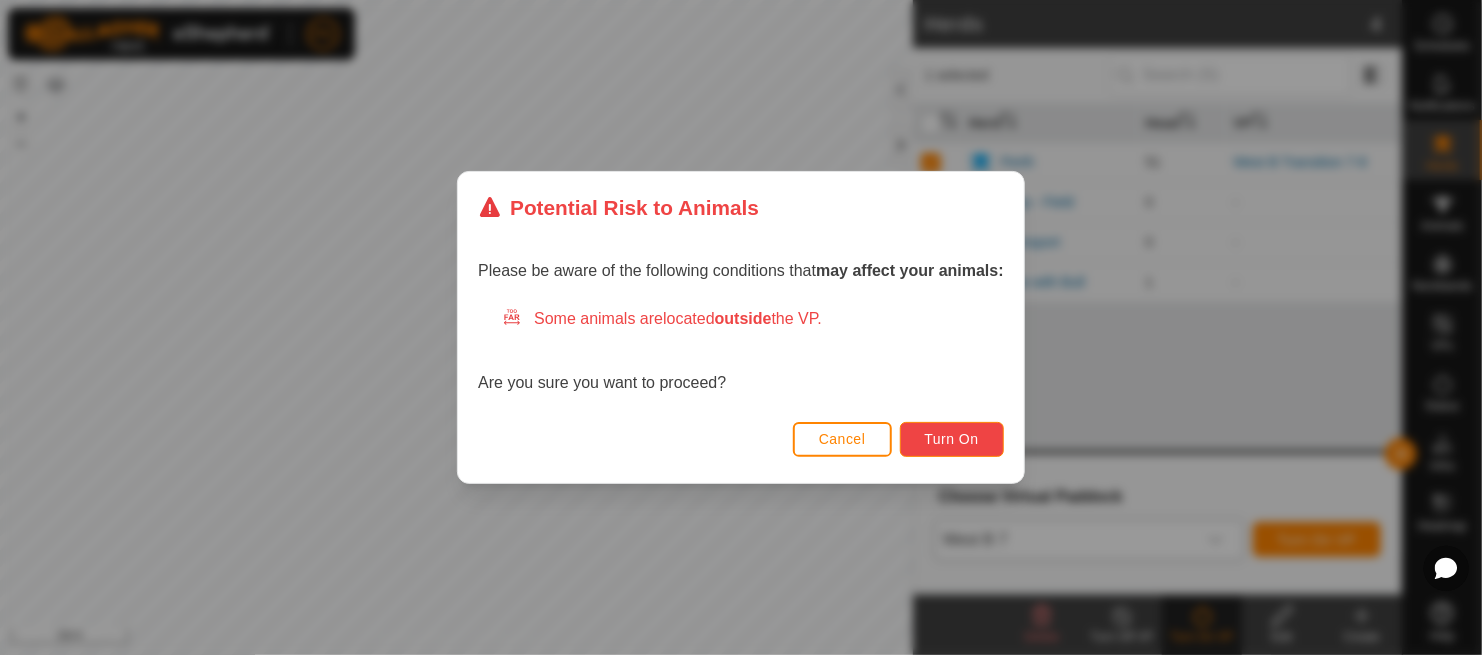 click on "Turn On" at bounding box center [952, 439] 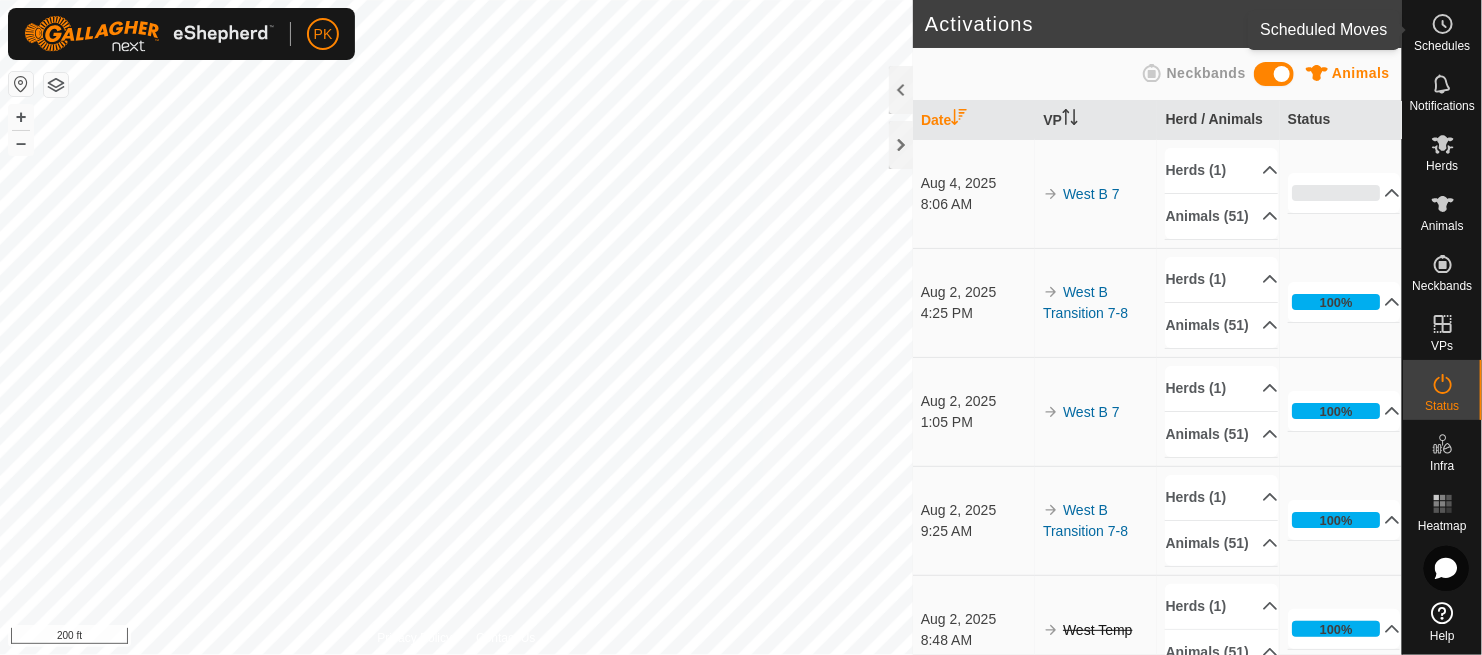 click on "Schedules" at bounding box center (1442, 30) 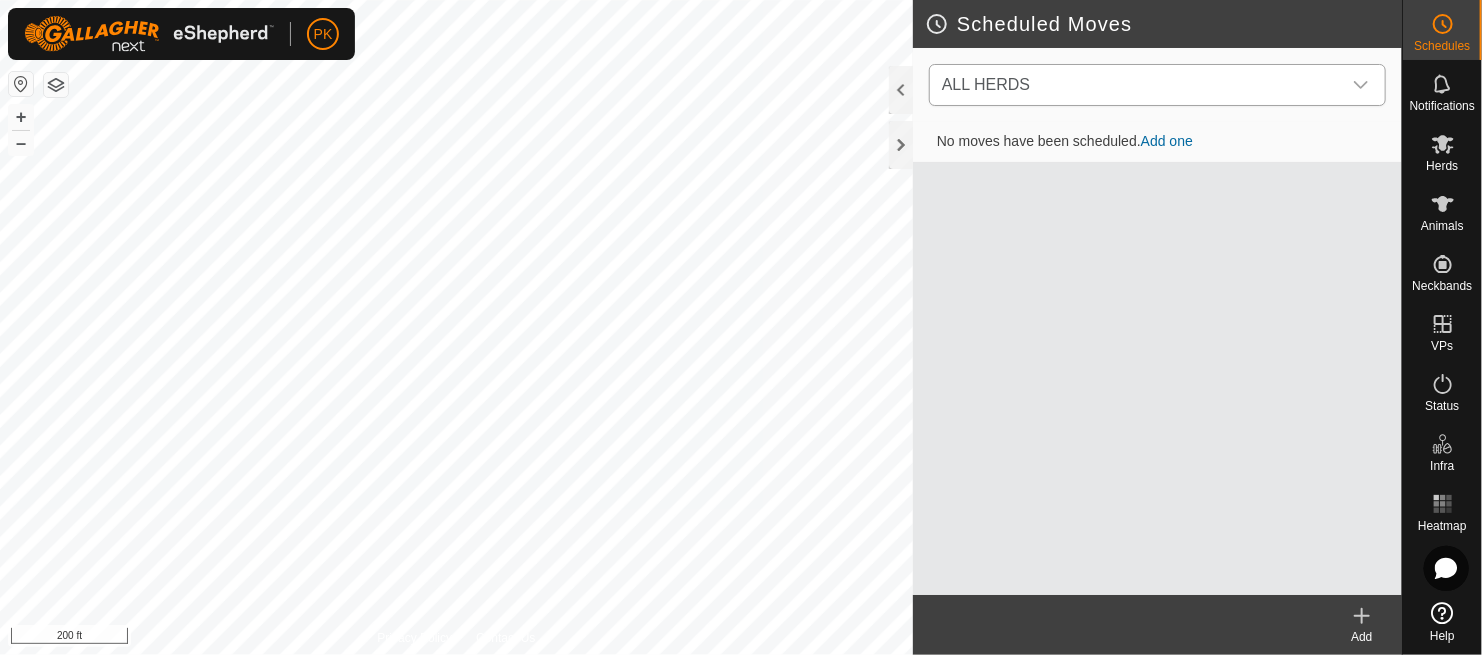 click on "ALL HERDS" at bounding box center (1137, 85) 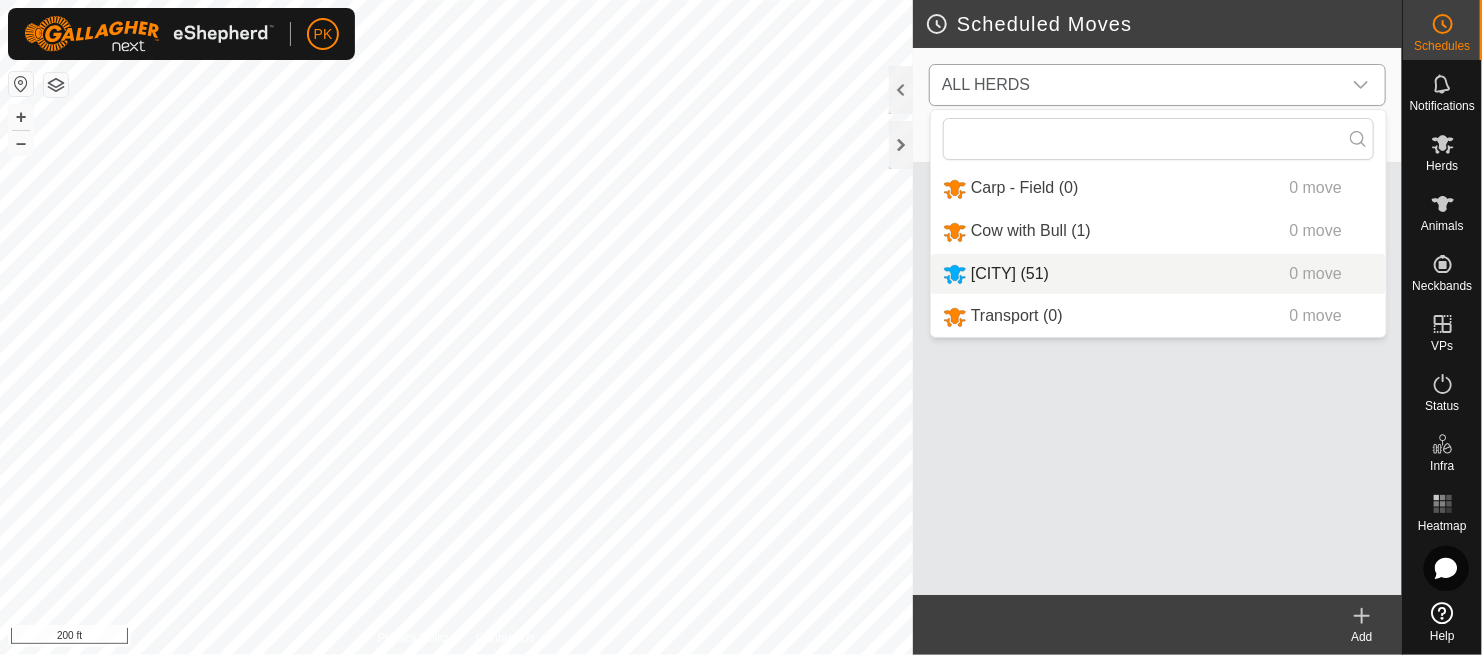 click on "[CITY] ([NUMBER]) [NUMBER] [WORD]" at bounding box center (1158, 274) 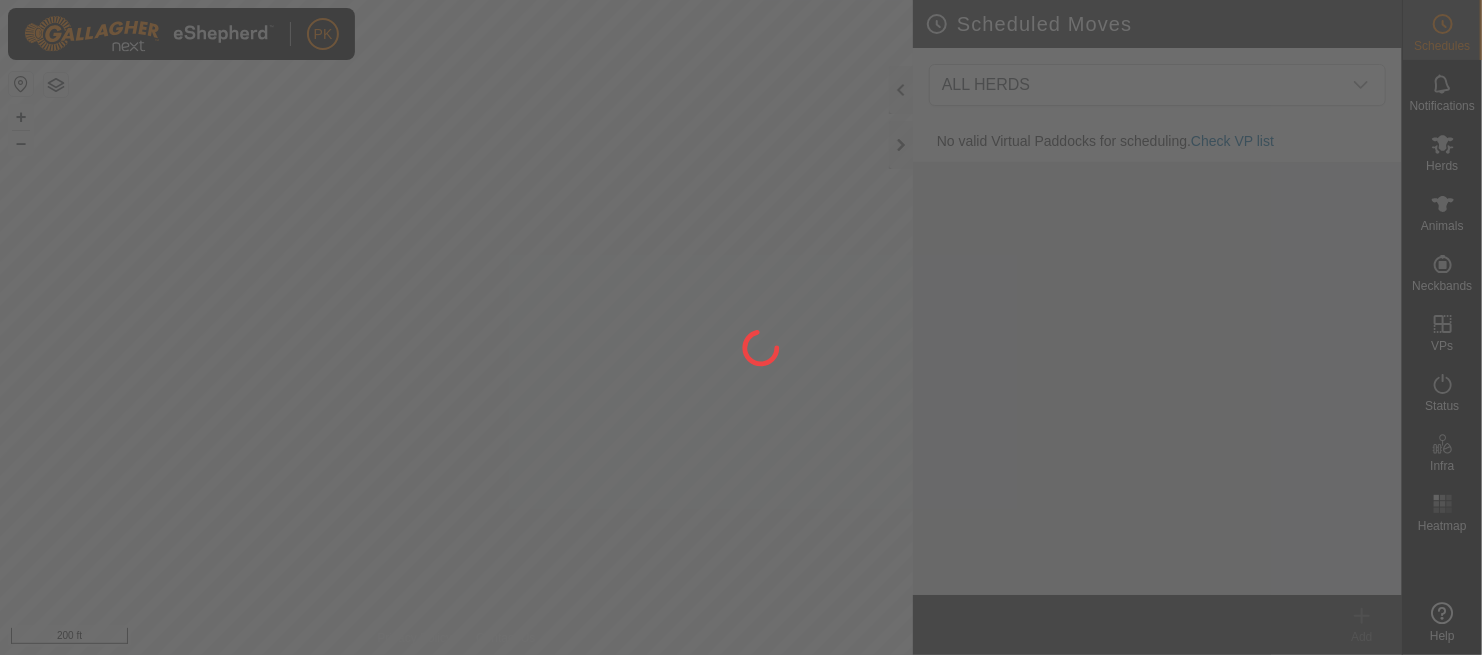 scroll, scrollTop: 0, scrollLeft: 0, axis: both 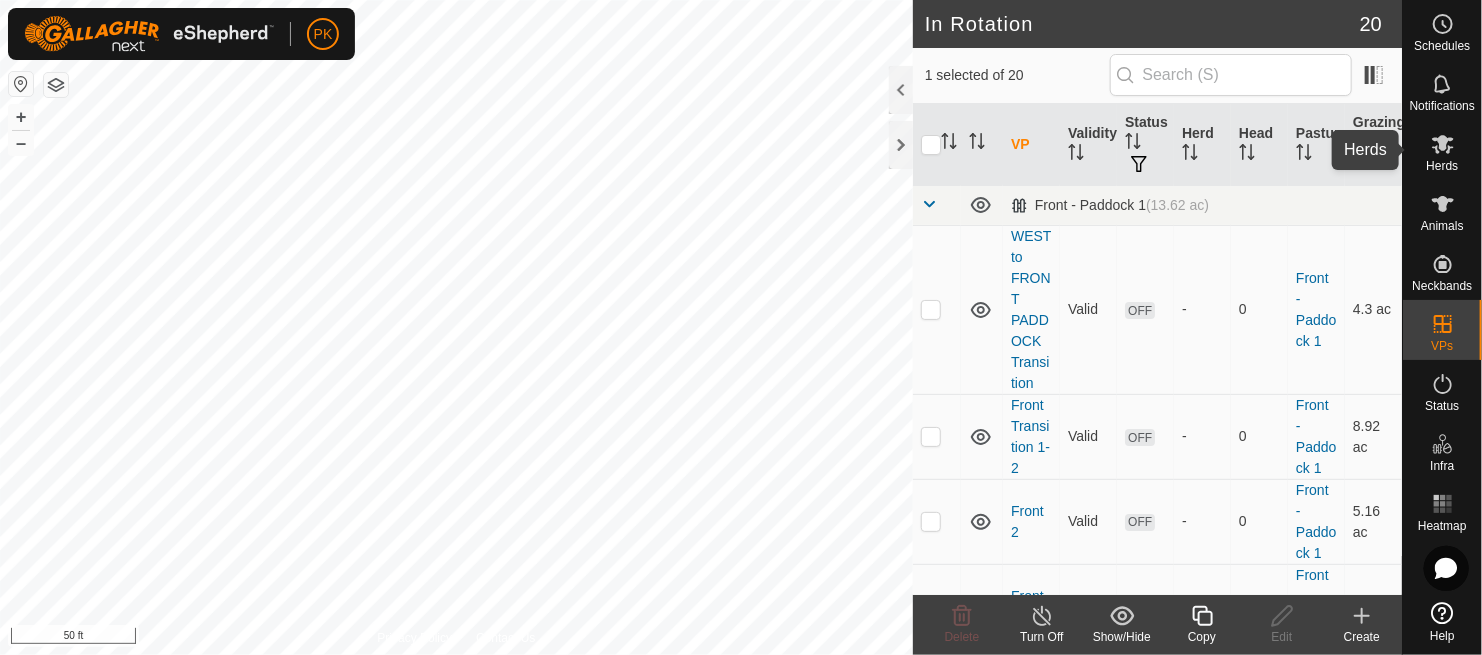 click 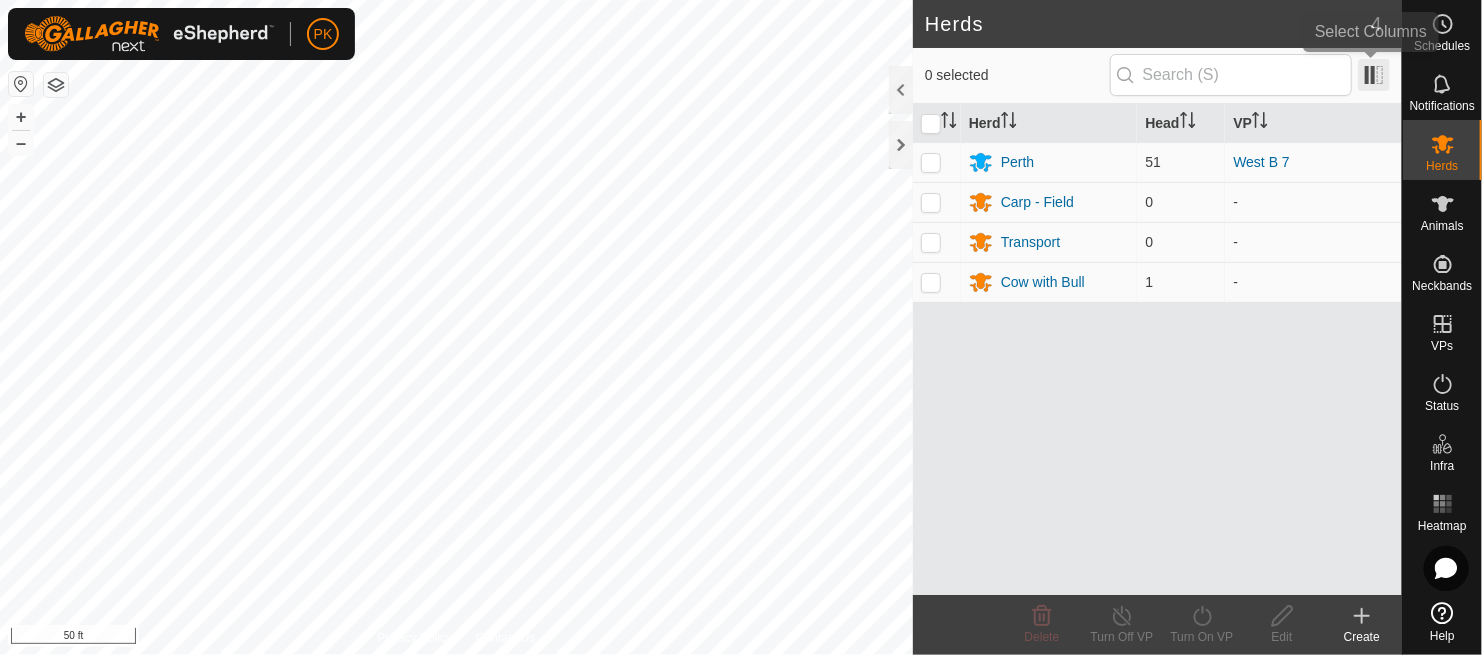 click at bounding box center (1374, 75) 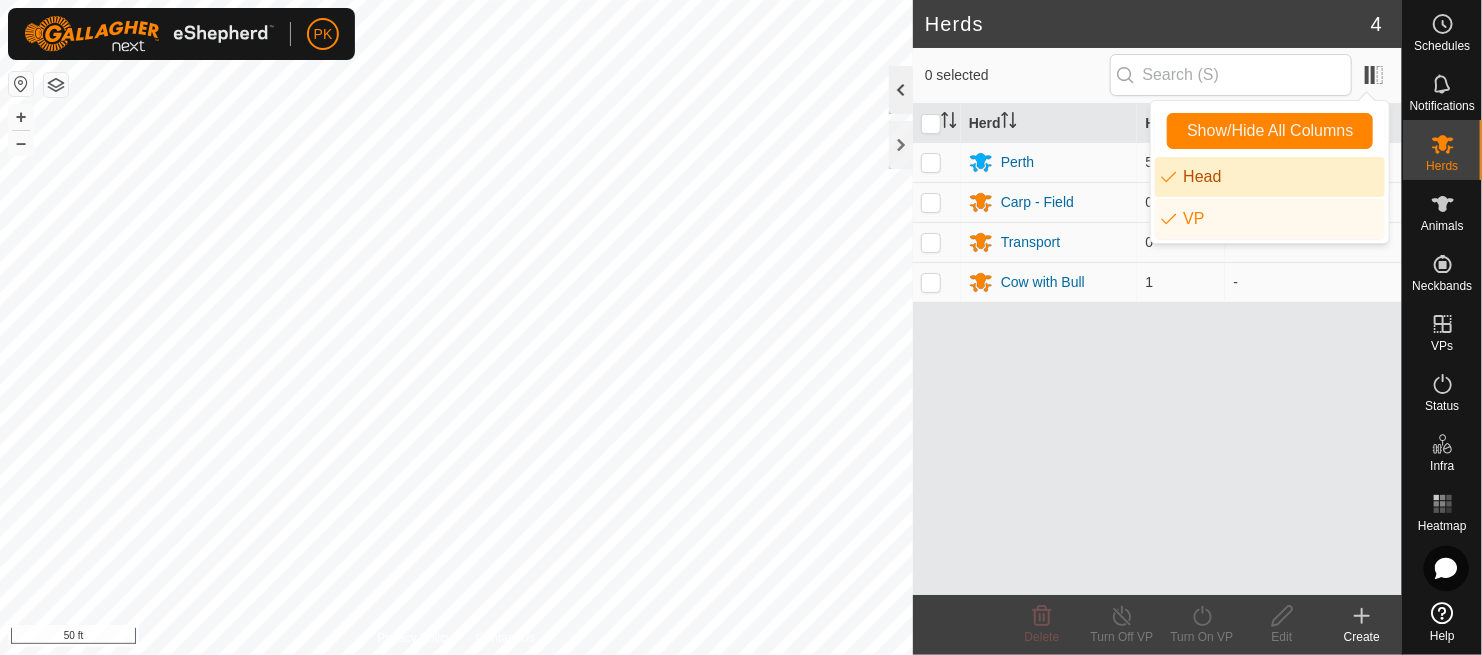 click 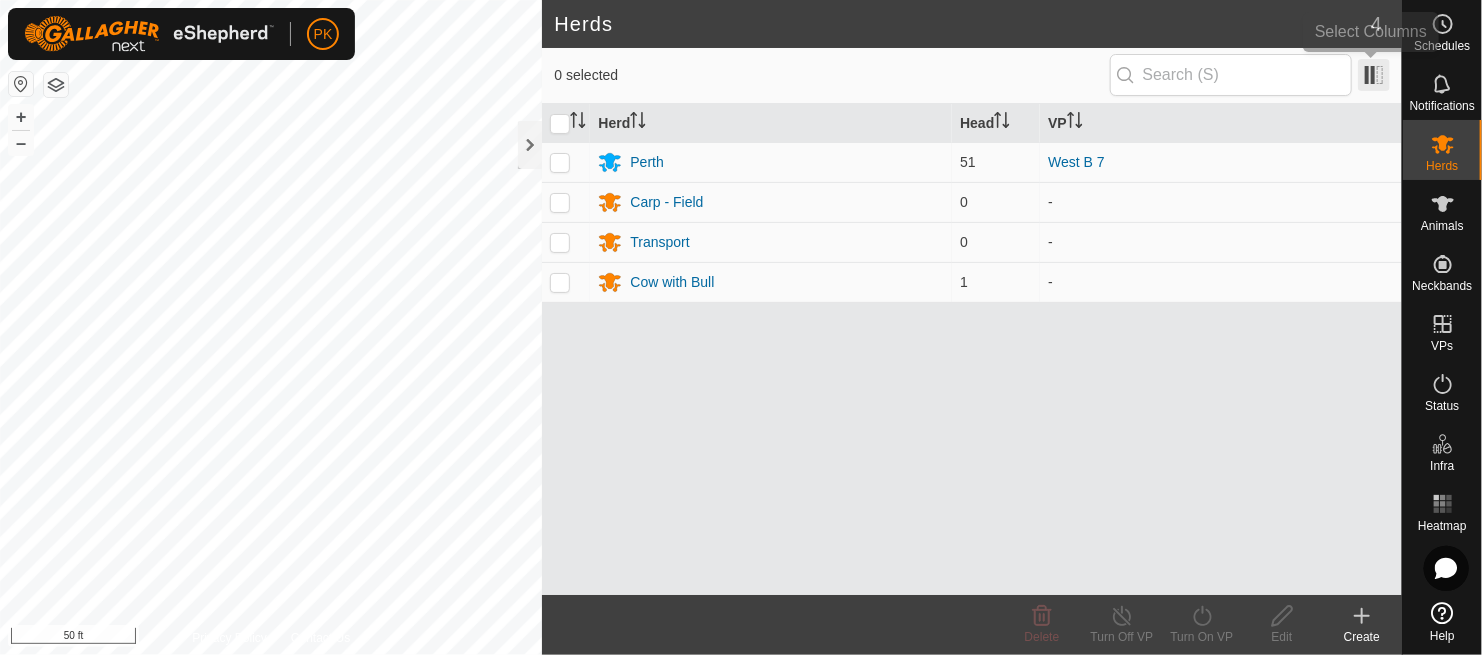 click at bounding box center [1374, 75] 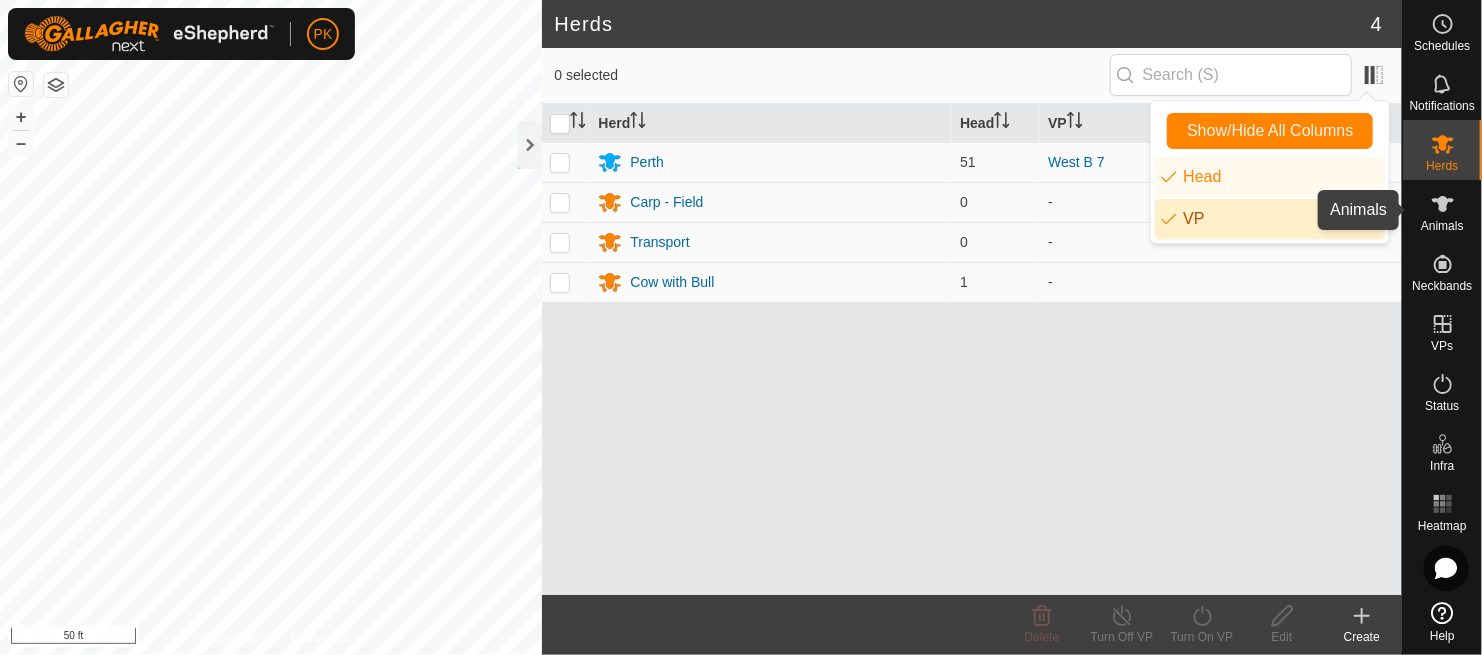 click at bounding box center (1443, 204) 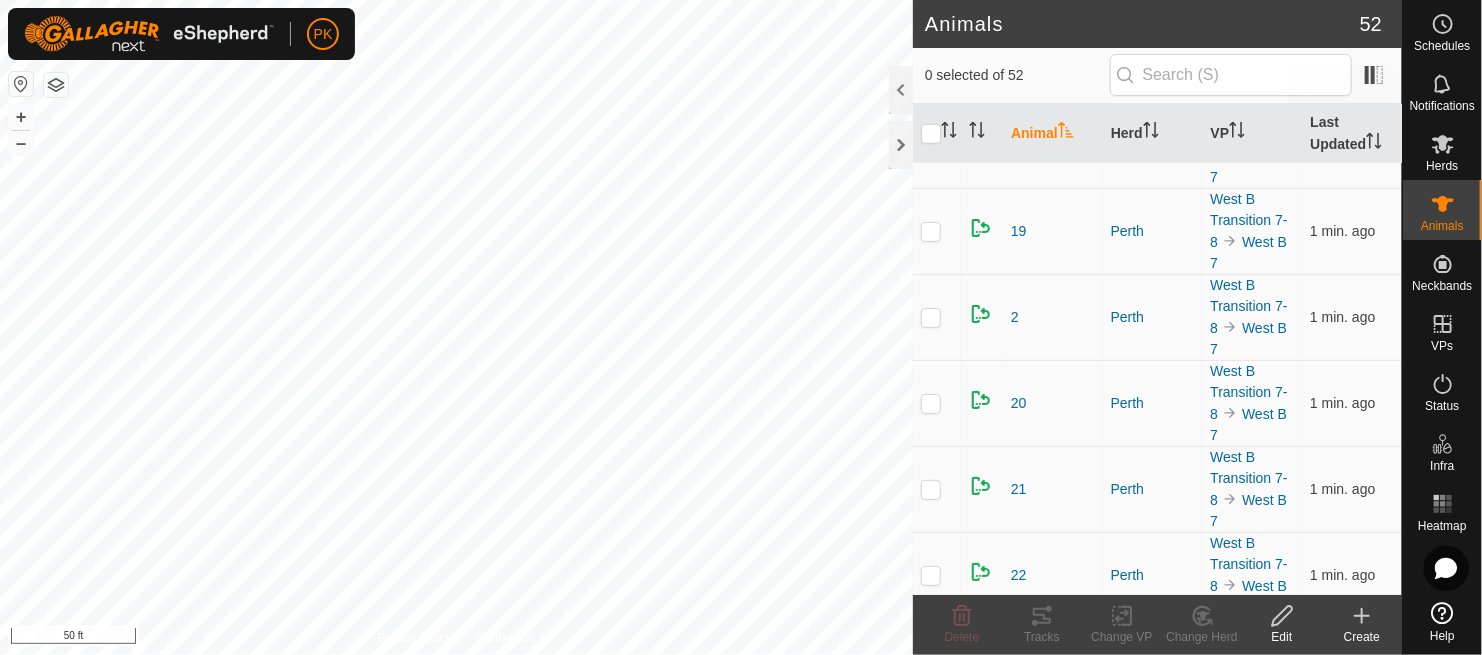 scroll, scrollTop: 0, scrollLeft: 0, axis: both 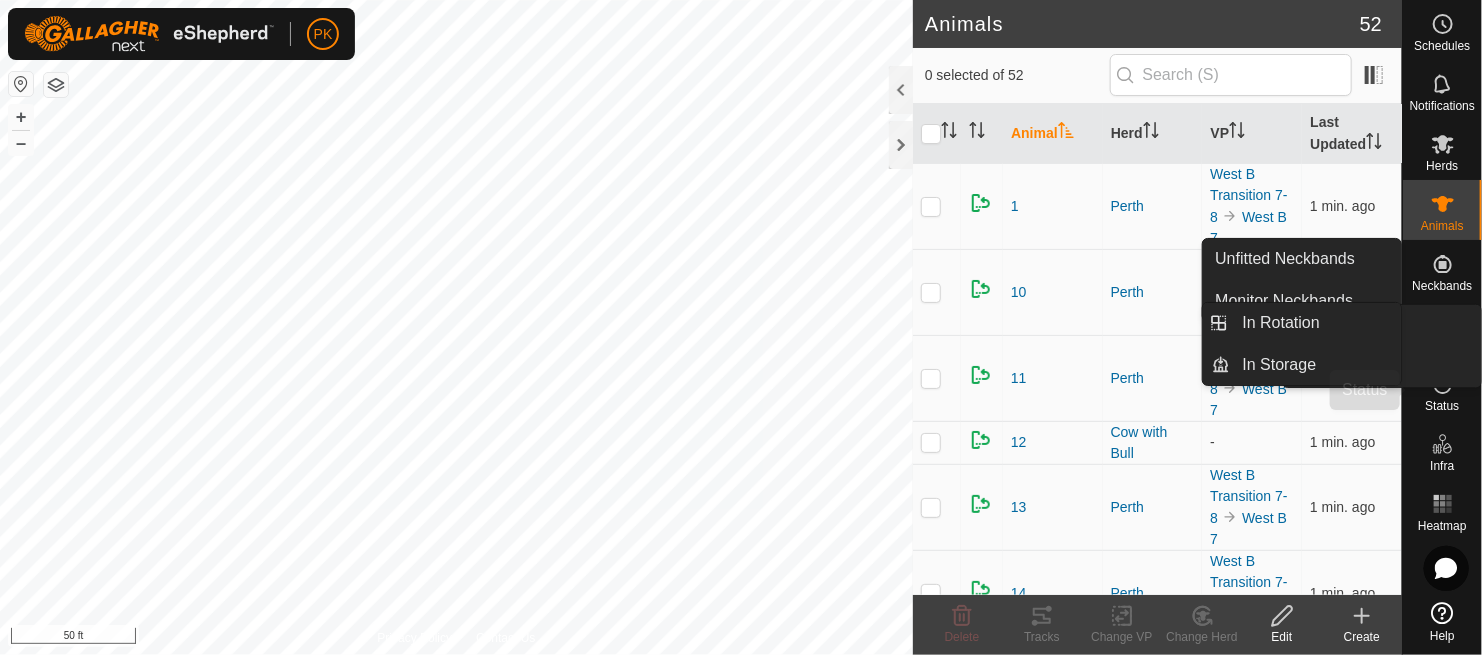 click on "Status" at bounding box center (1442, 406) 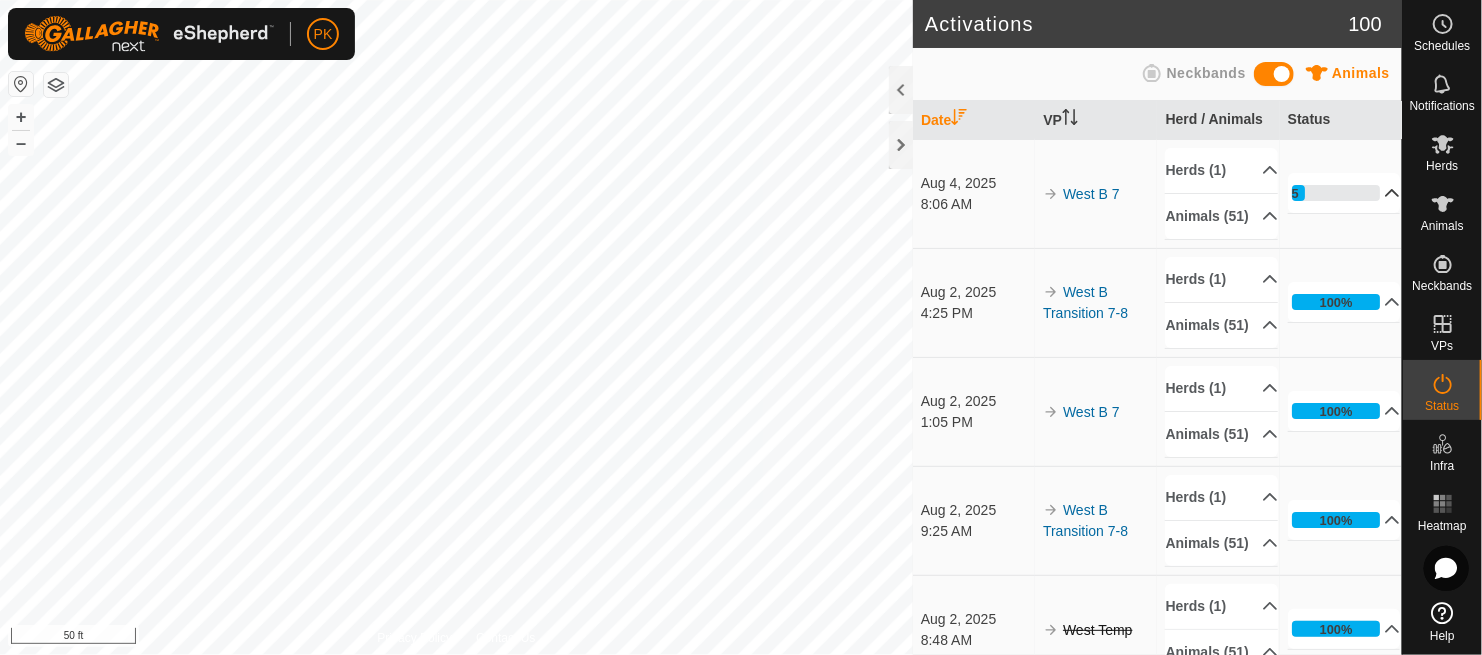 click on "15%" at bounding box center (1344, 193) 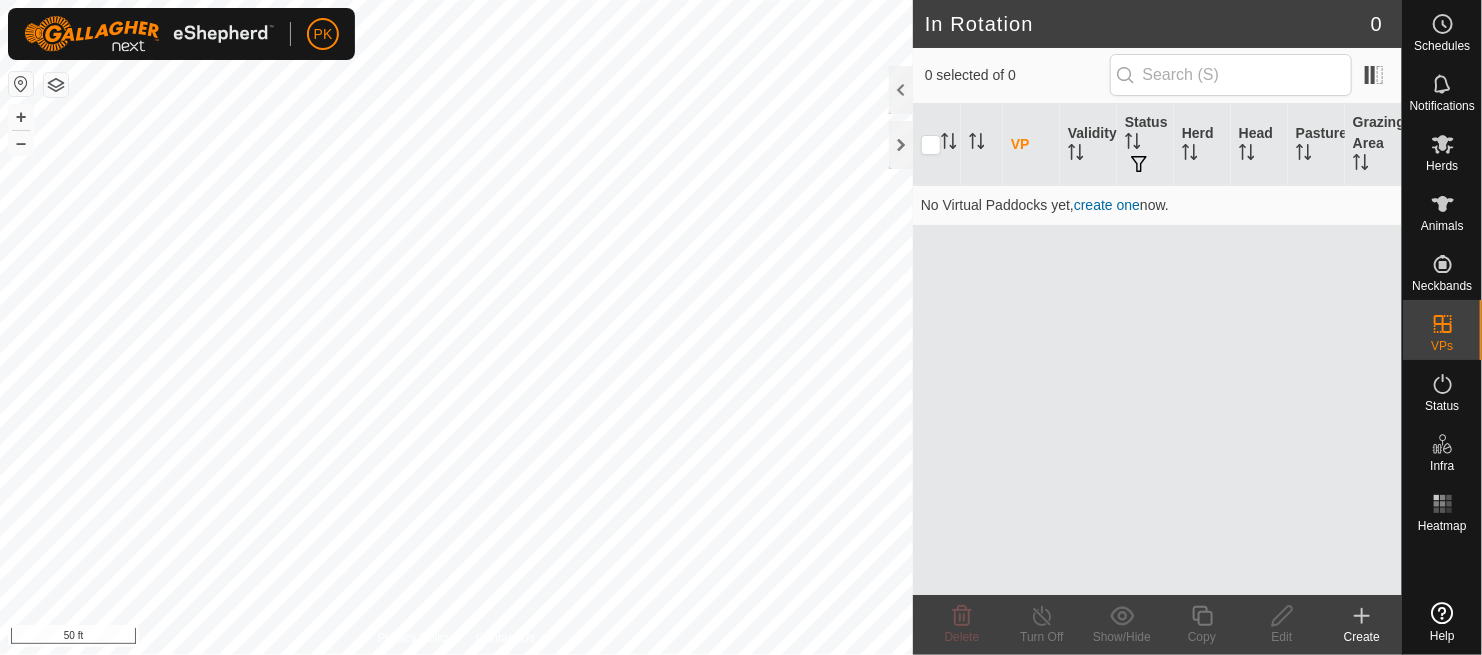 scroll, scrollTop: 0, scrollLeft: 0, axis: both 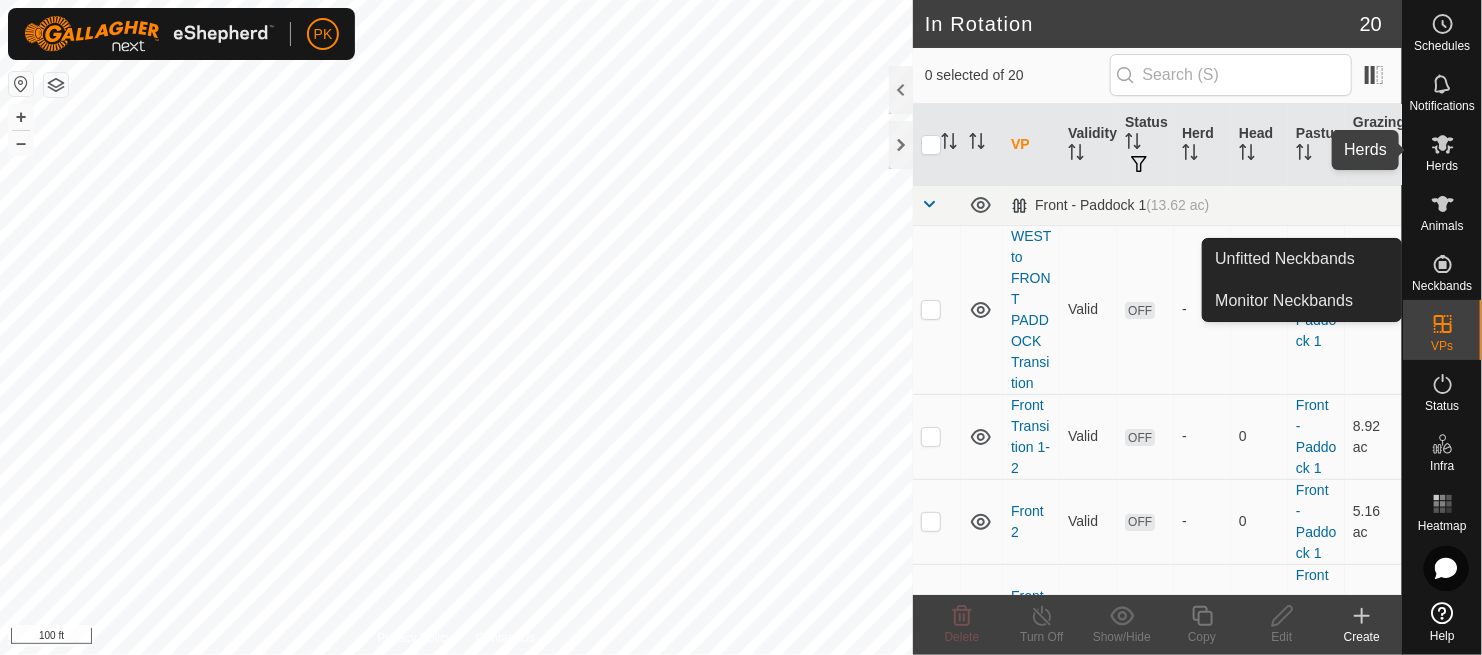 click 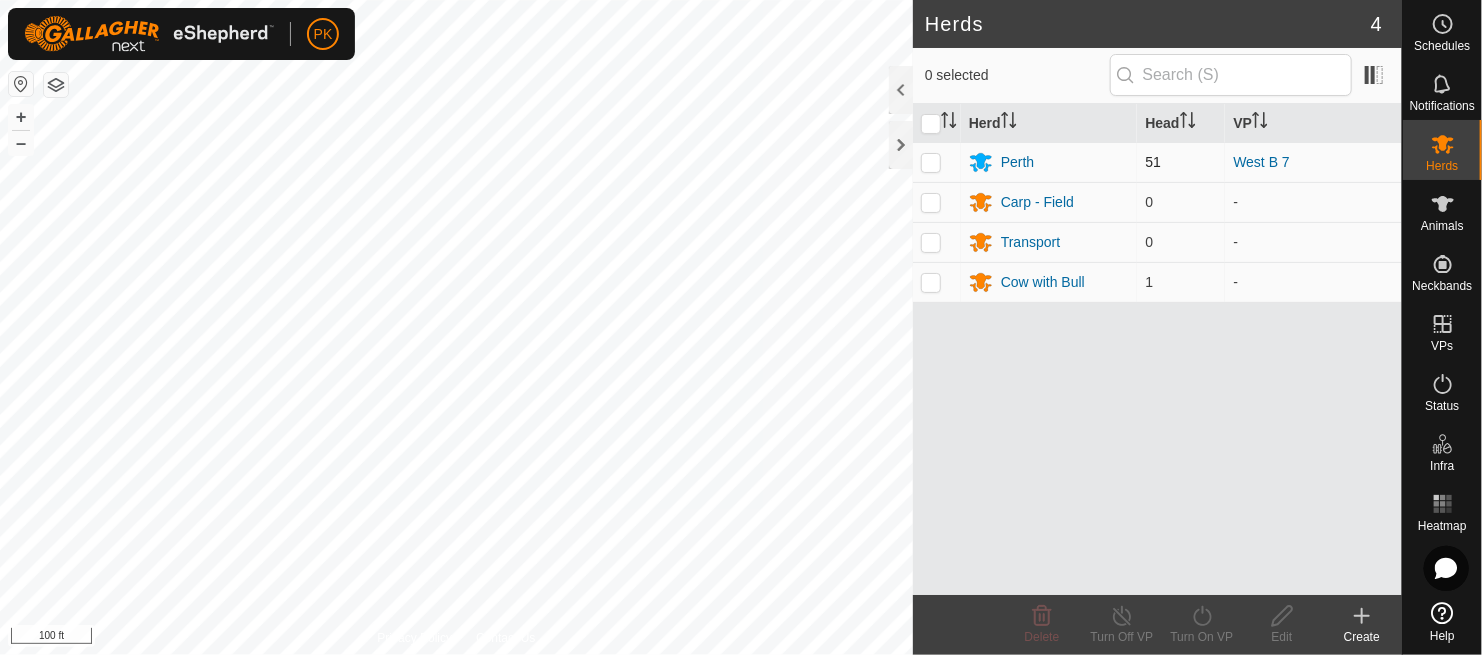 click at bounding box center [931, 162] 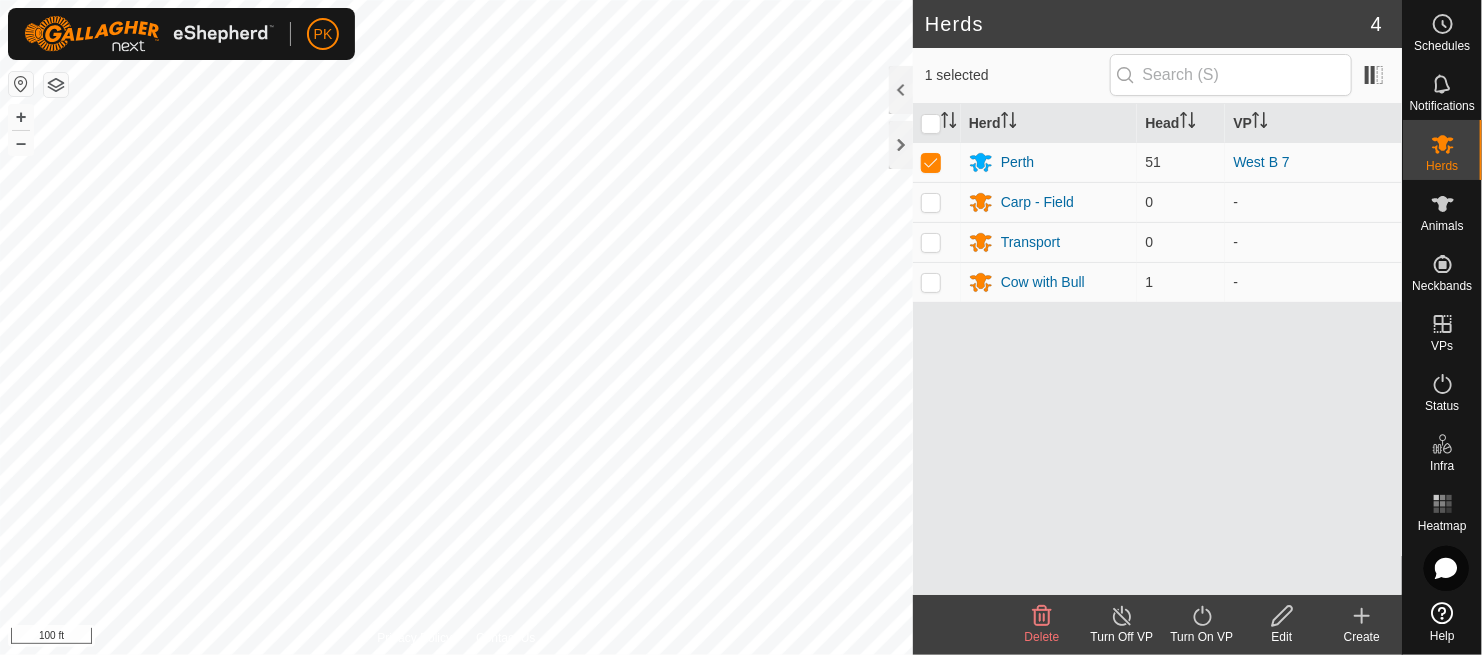 click 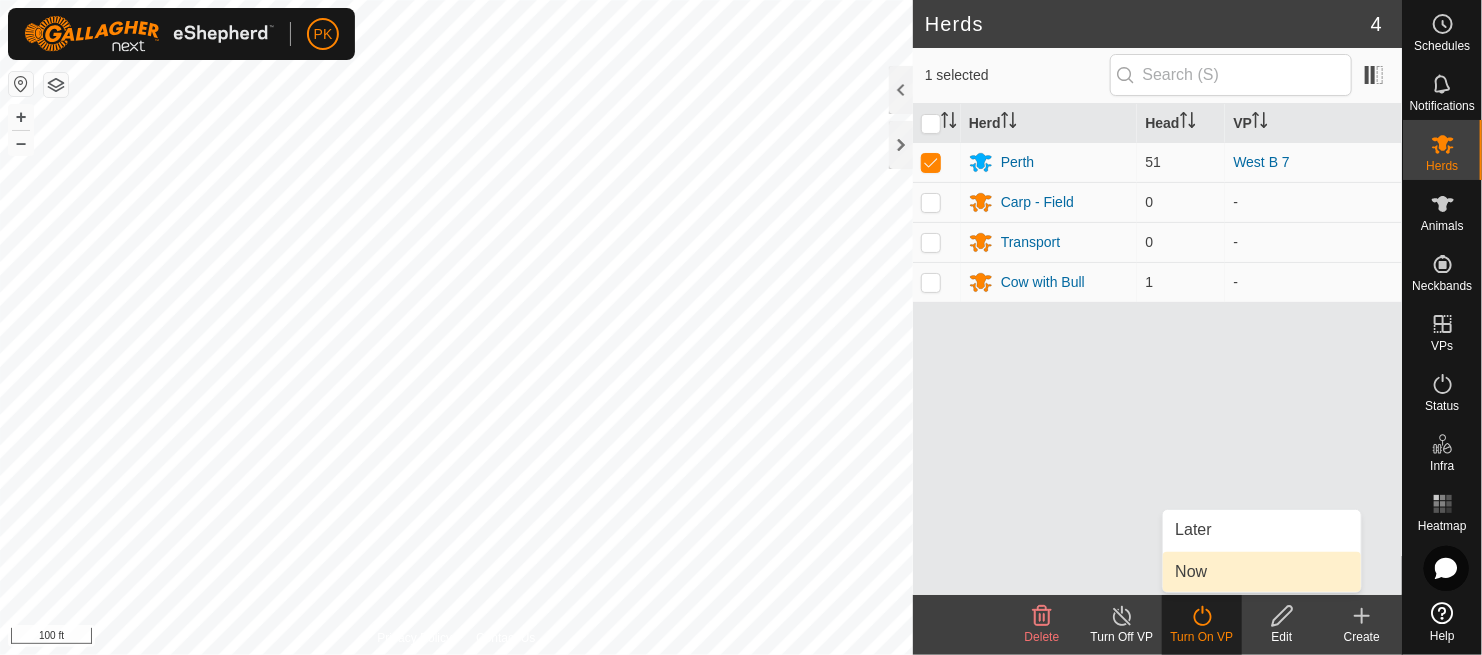 click on "Now" at bounding box center [1262, 572] 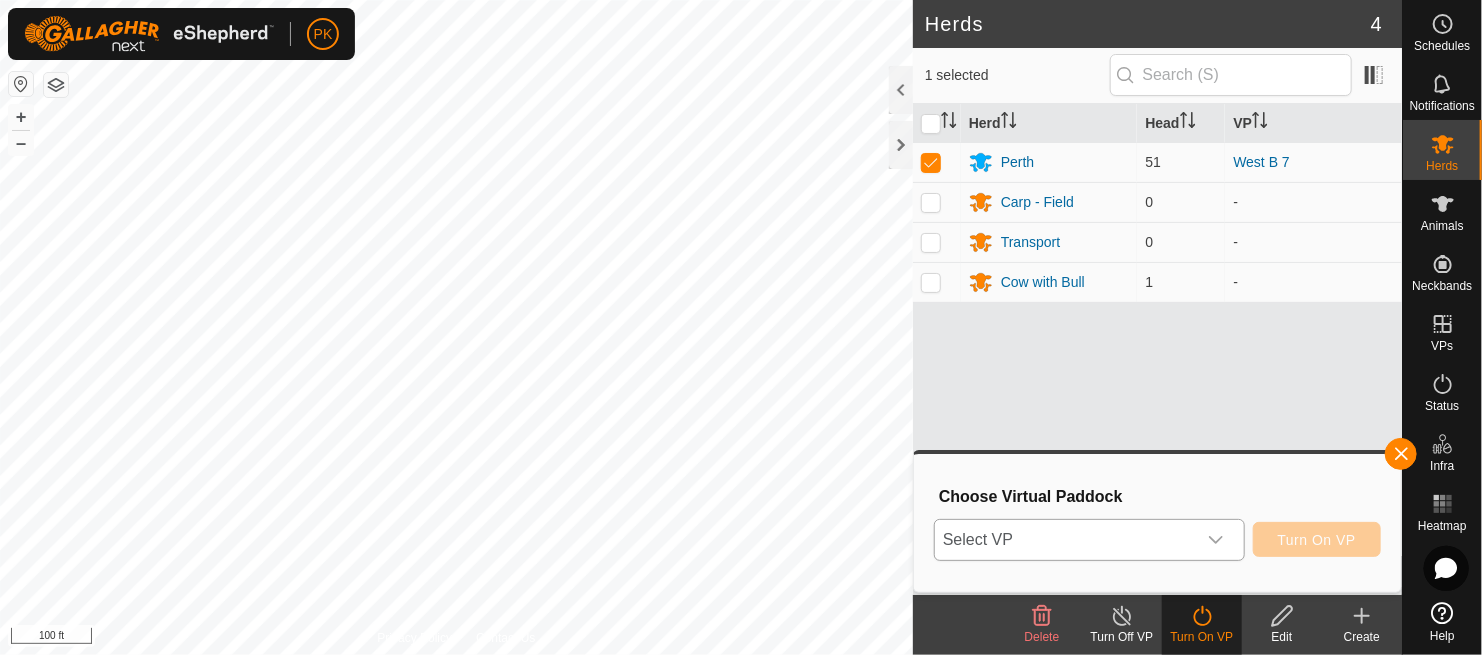 click 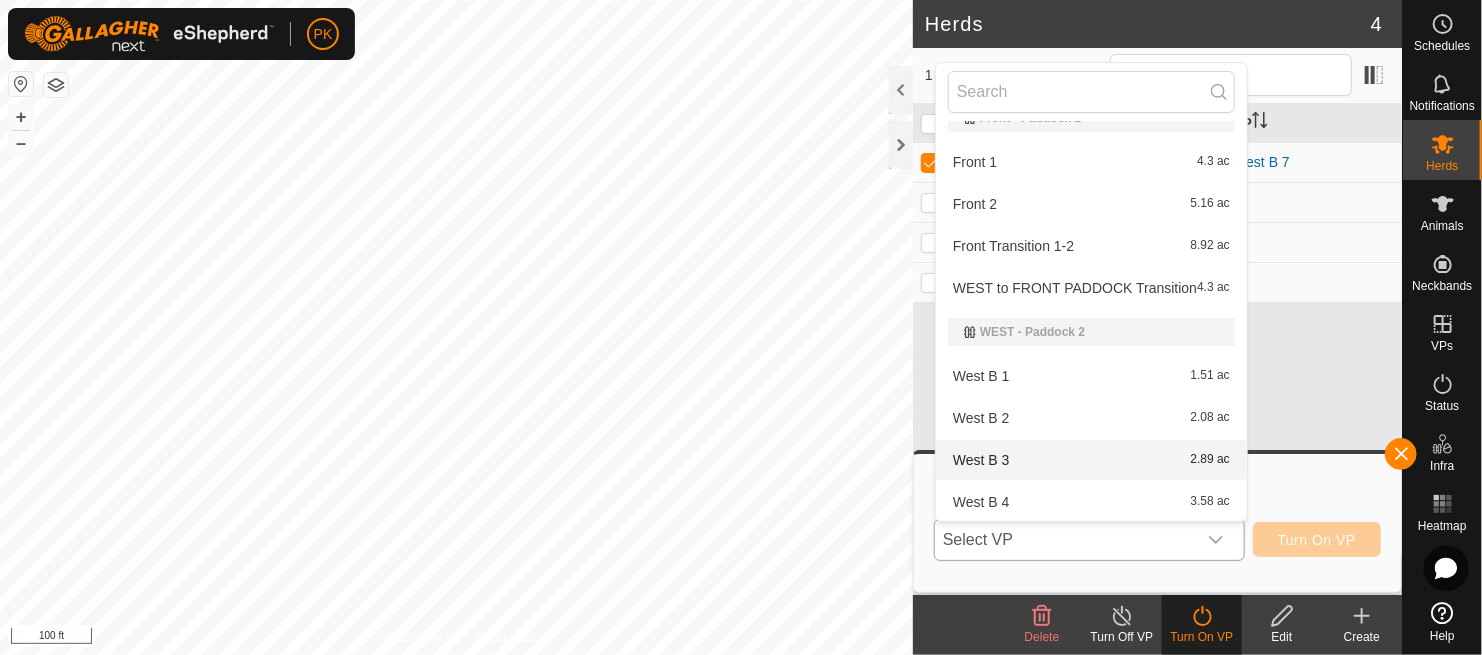 scroll, scrollTop: 0, scrollLeft: 0, axis: both 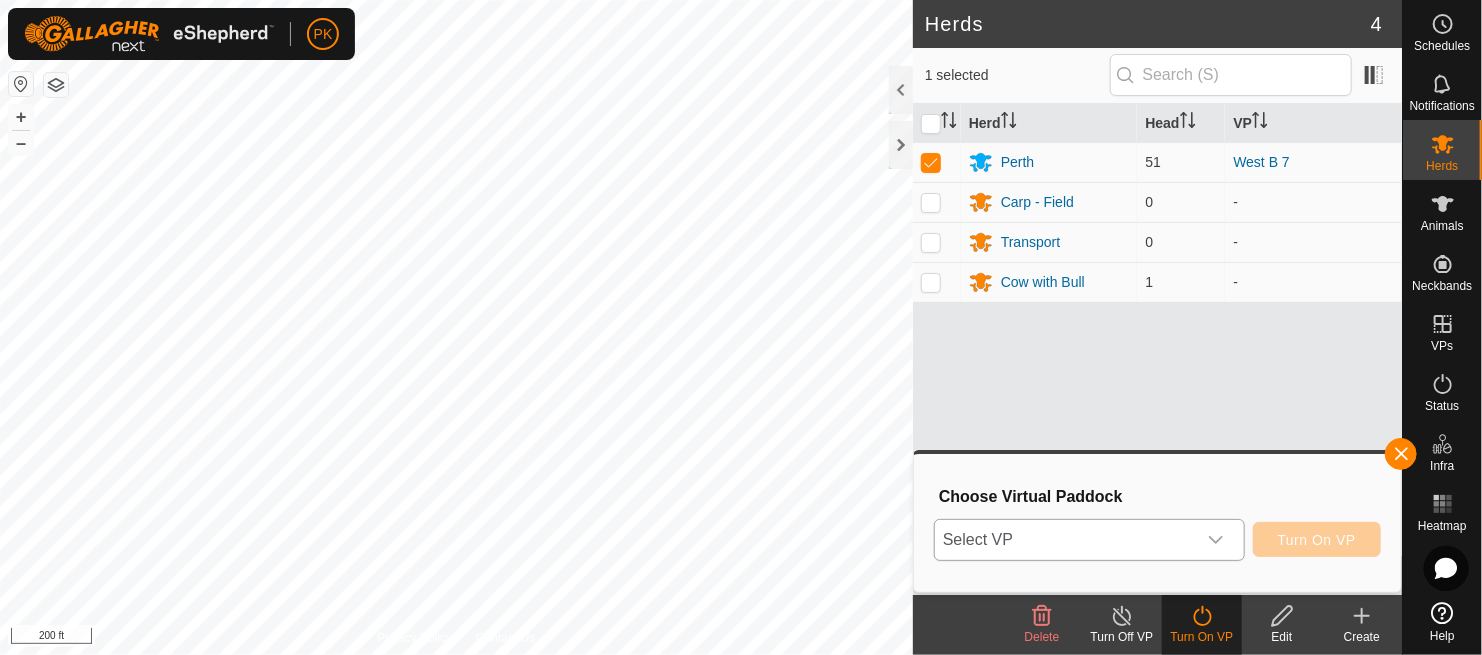 click at bounding box center (1216, 540) 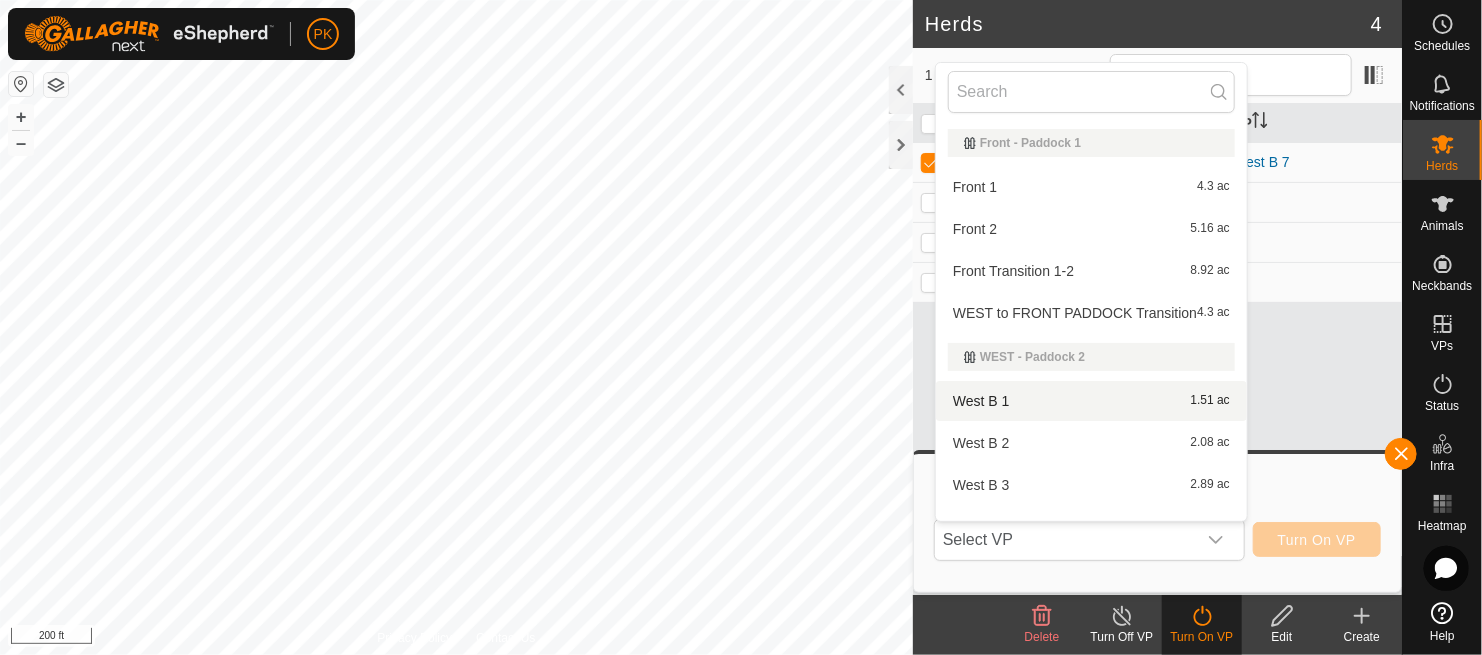 scroll, scrollTop: 25, scrollLeft: 0, axis: vertical 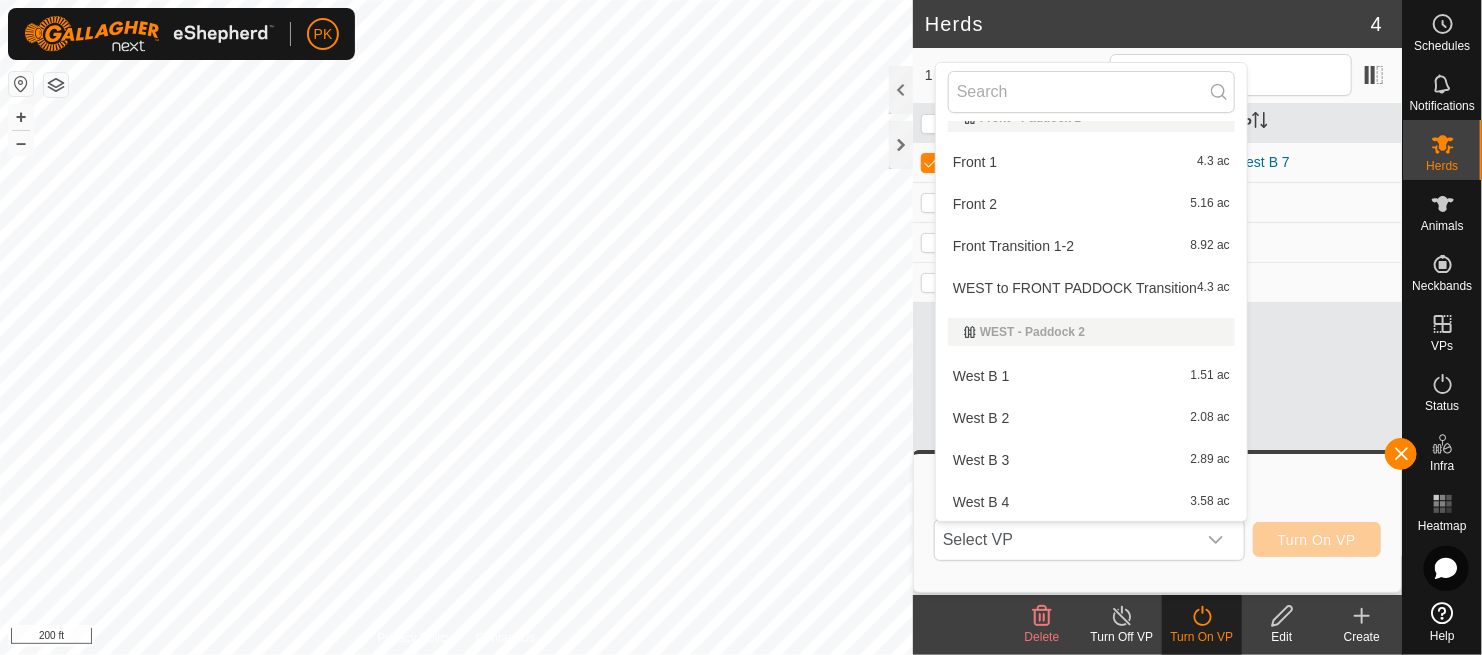 click on "WEST to FRONT PADDOCK Transition  4.3 ac" at bounding box center (1091, 288) 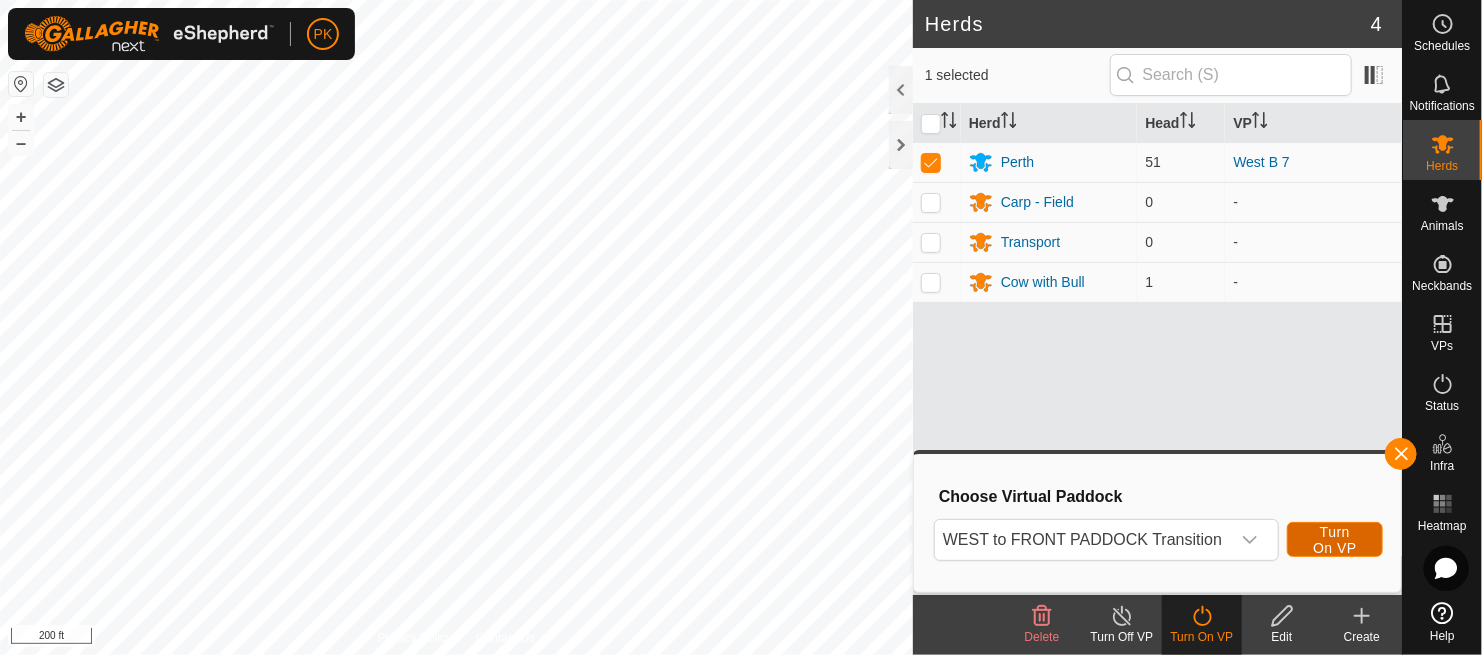click on "Turn On VP" at bounding box center (1335, 540) 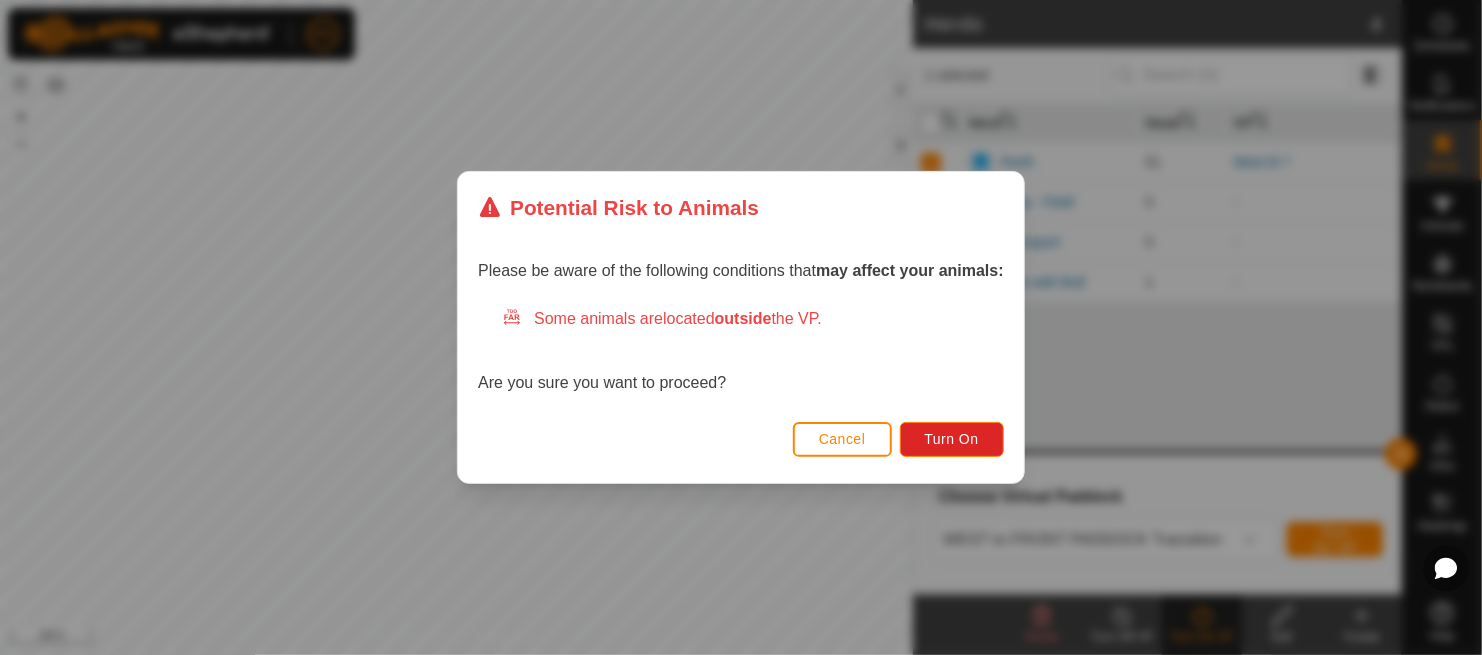 click on "Cancel" at bounding box center [842, 439] 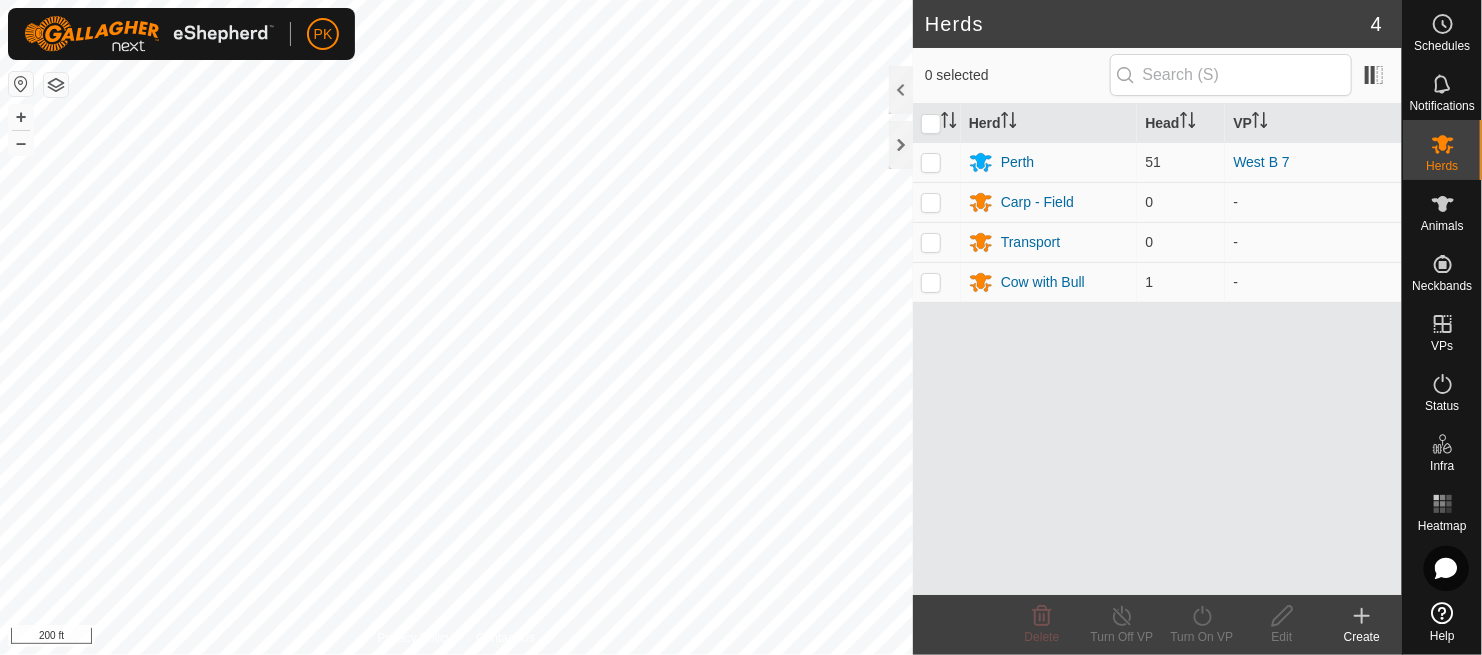 scroll, scrollTop: 0, scrollLeft: 0, axis: both 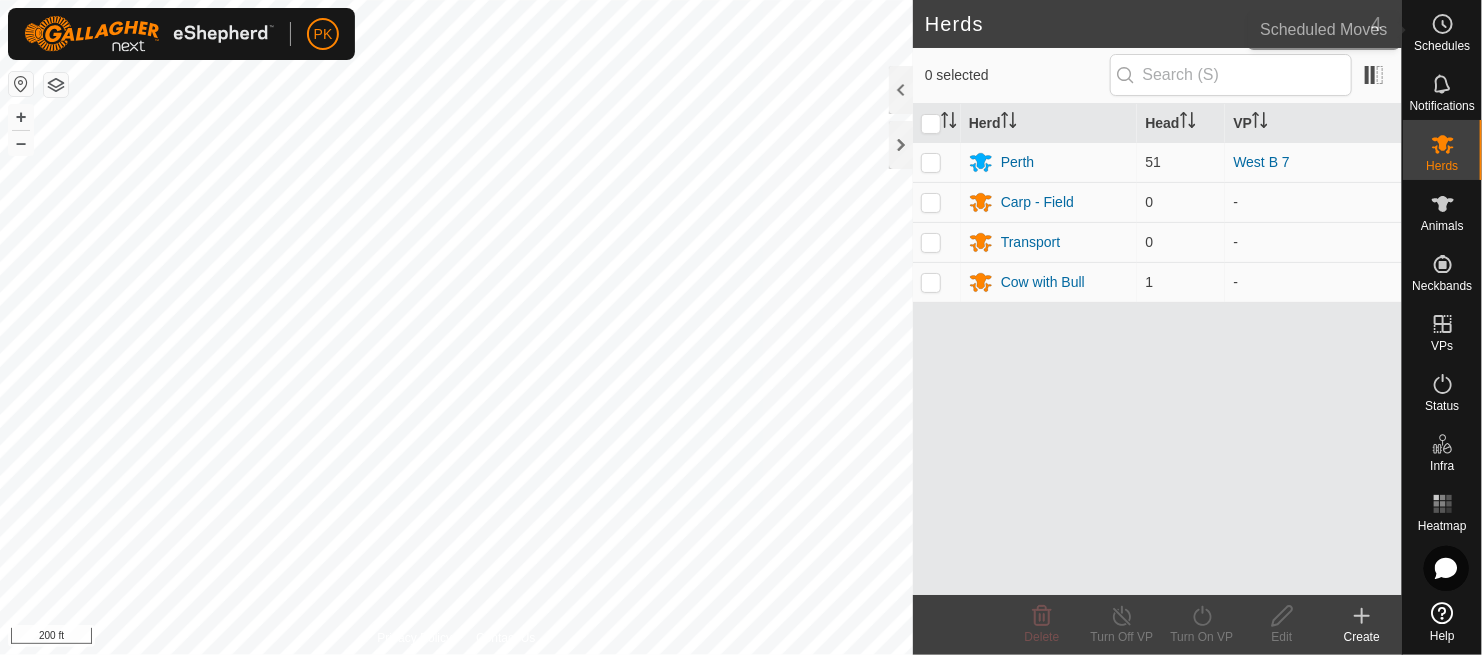 click 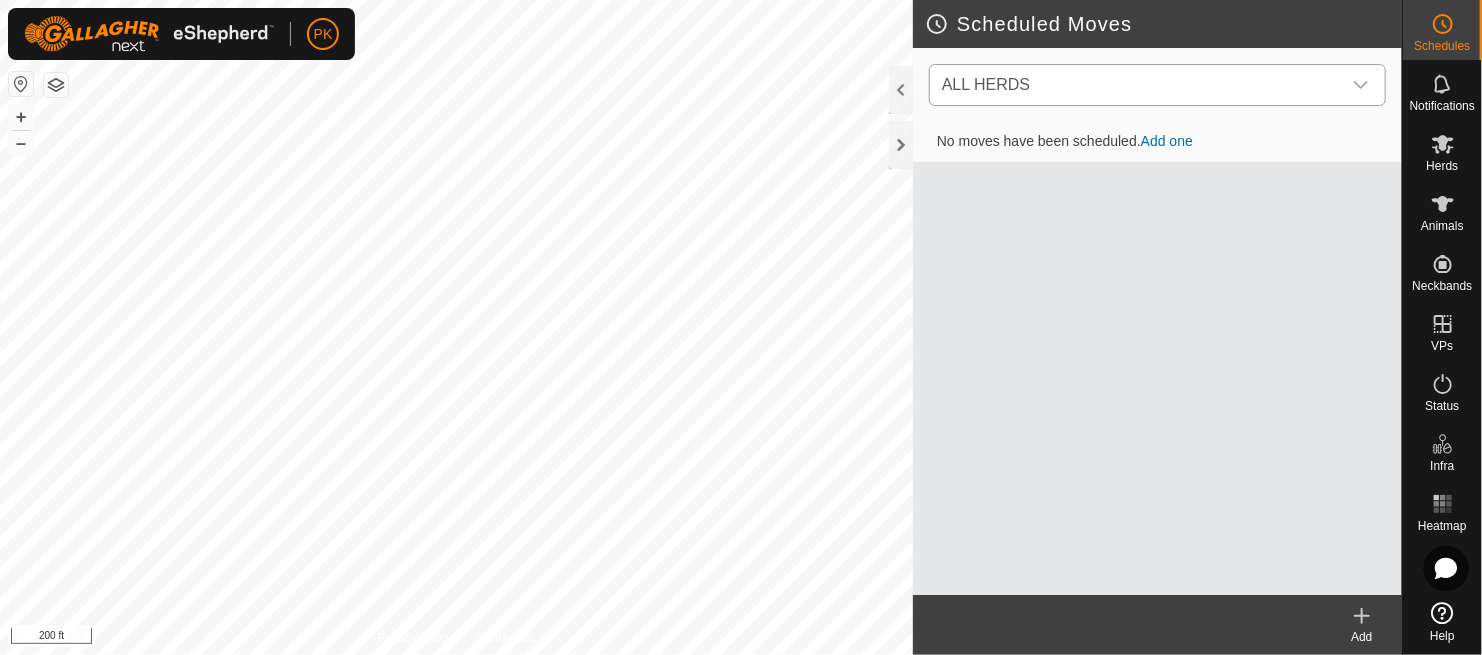 click 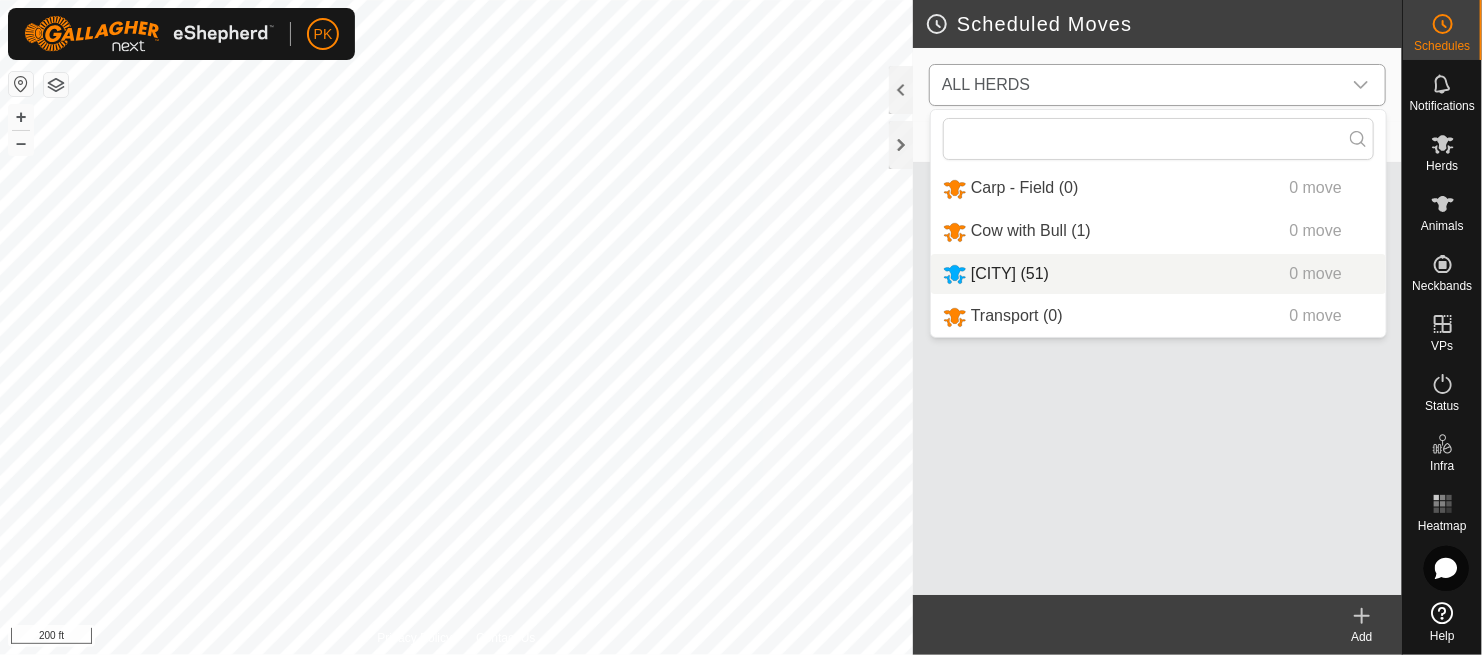 click on "Perth  (51) 0 move" at bounding box center (1158, 274) 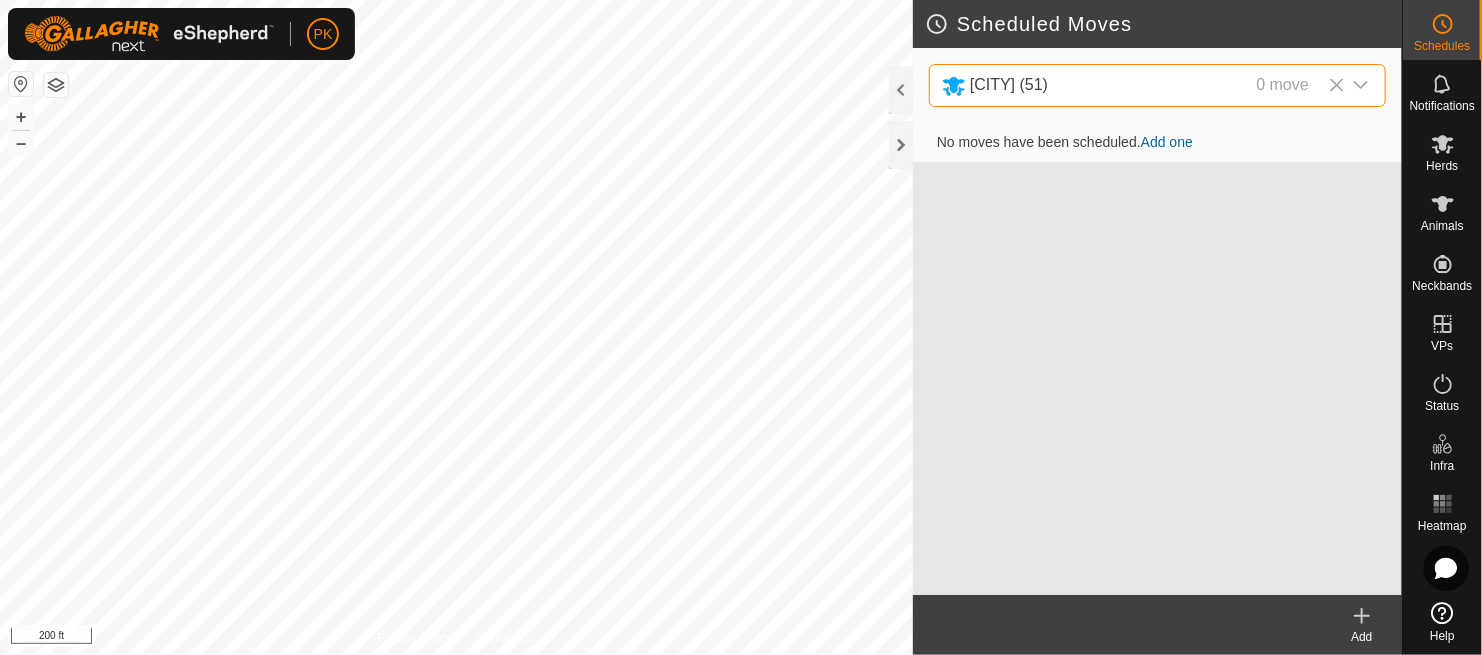 click on "Add one" at bounding box center (1167, 142) 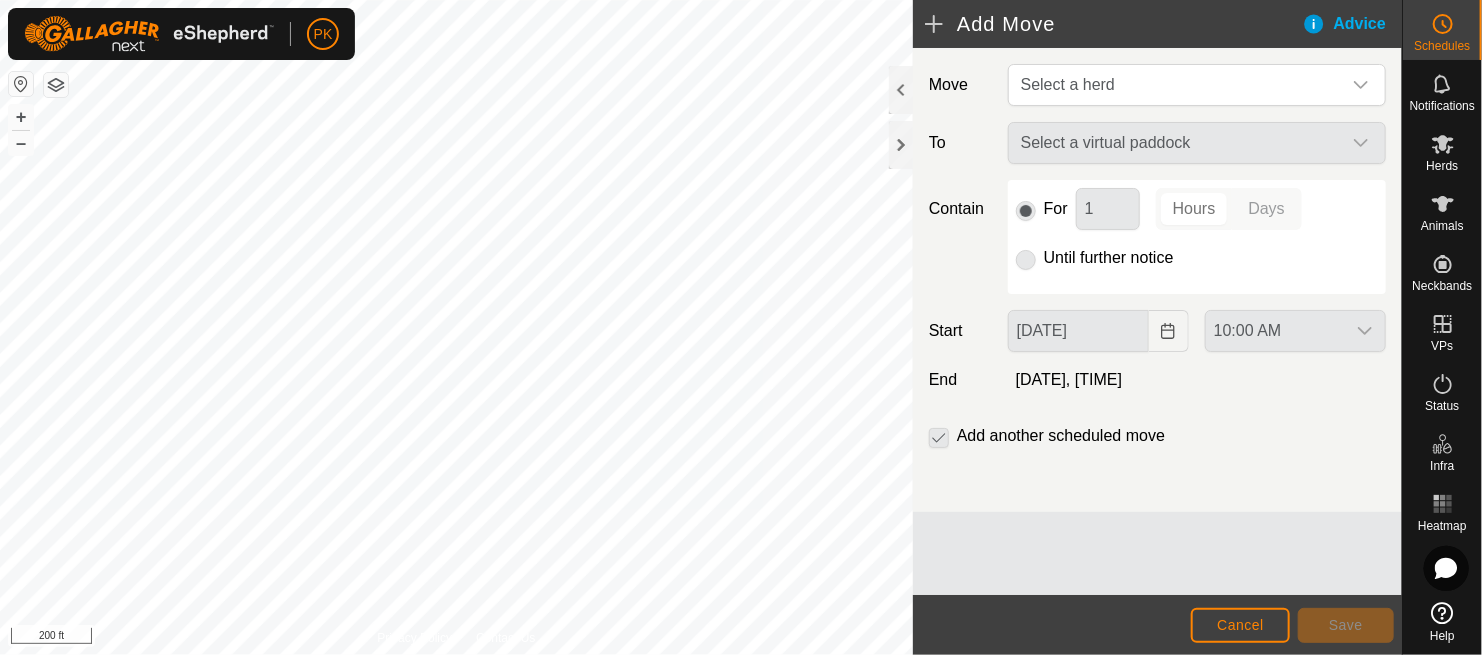 click on "10:00 AM" 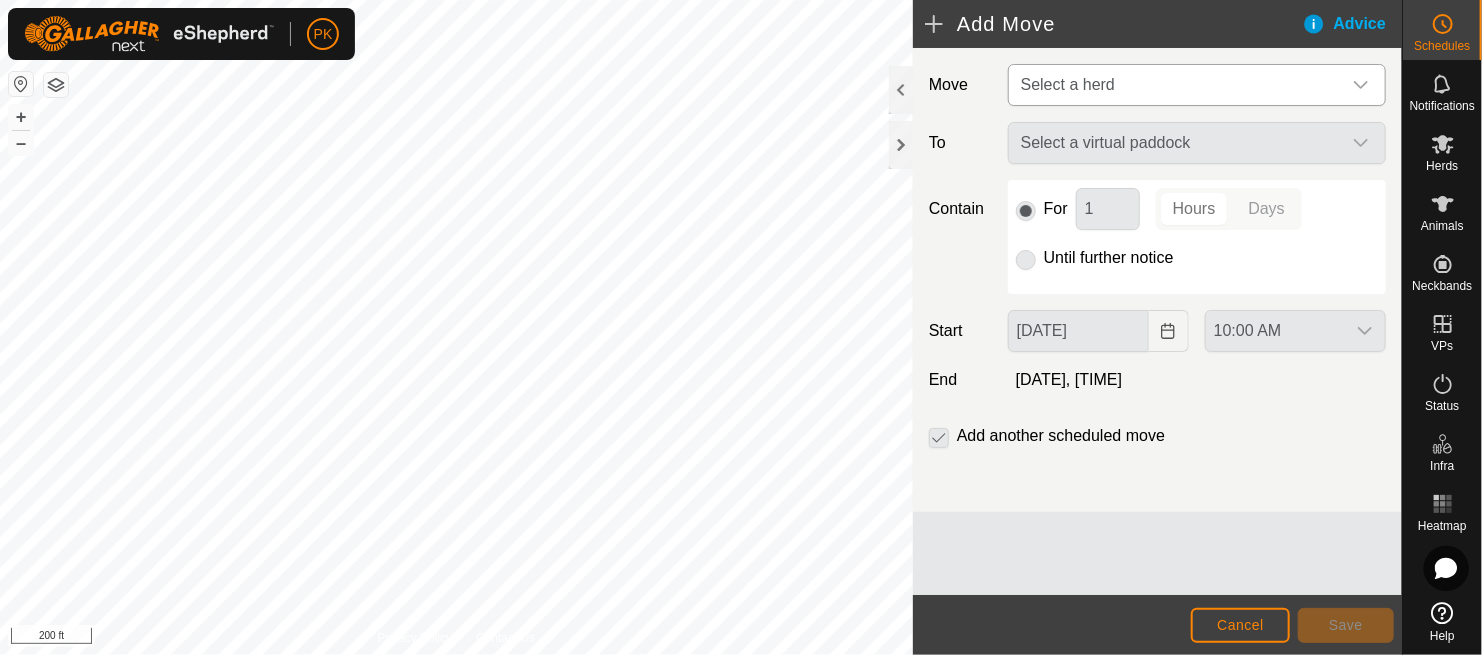 click on "Select a herd" at bounding box center [1068, 84] 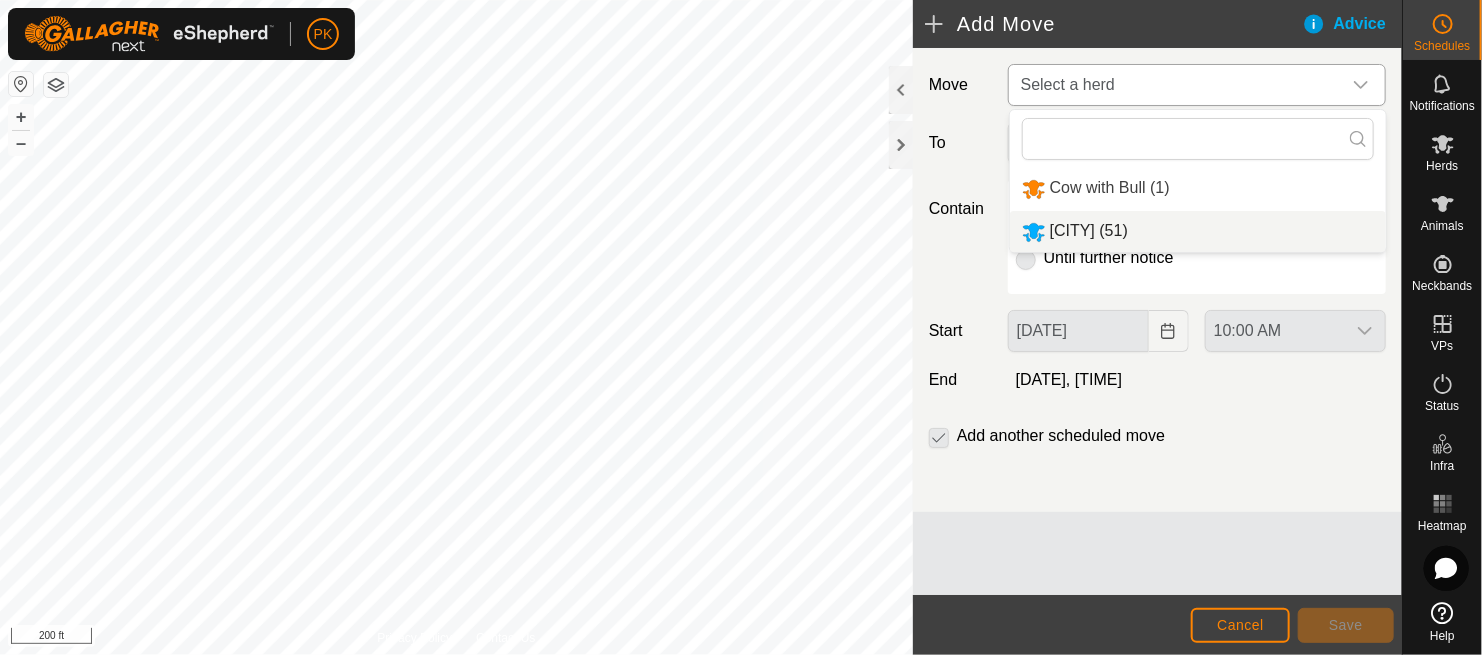 click on "Perth  (51)" at bounding box center [1198, 231] 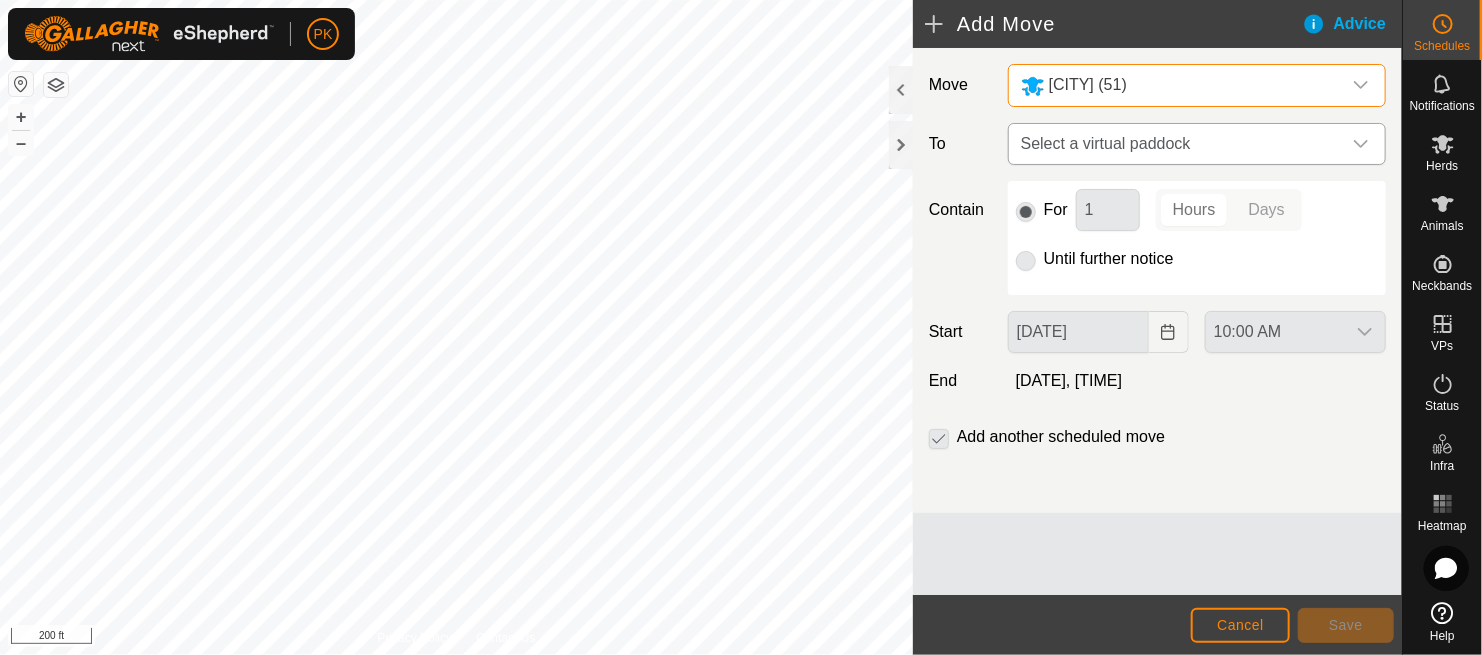 click on "Select a virtual paddock" at bounding box center [1177, 144] 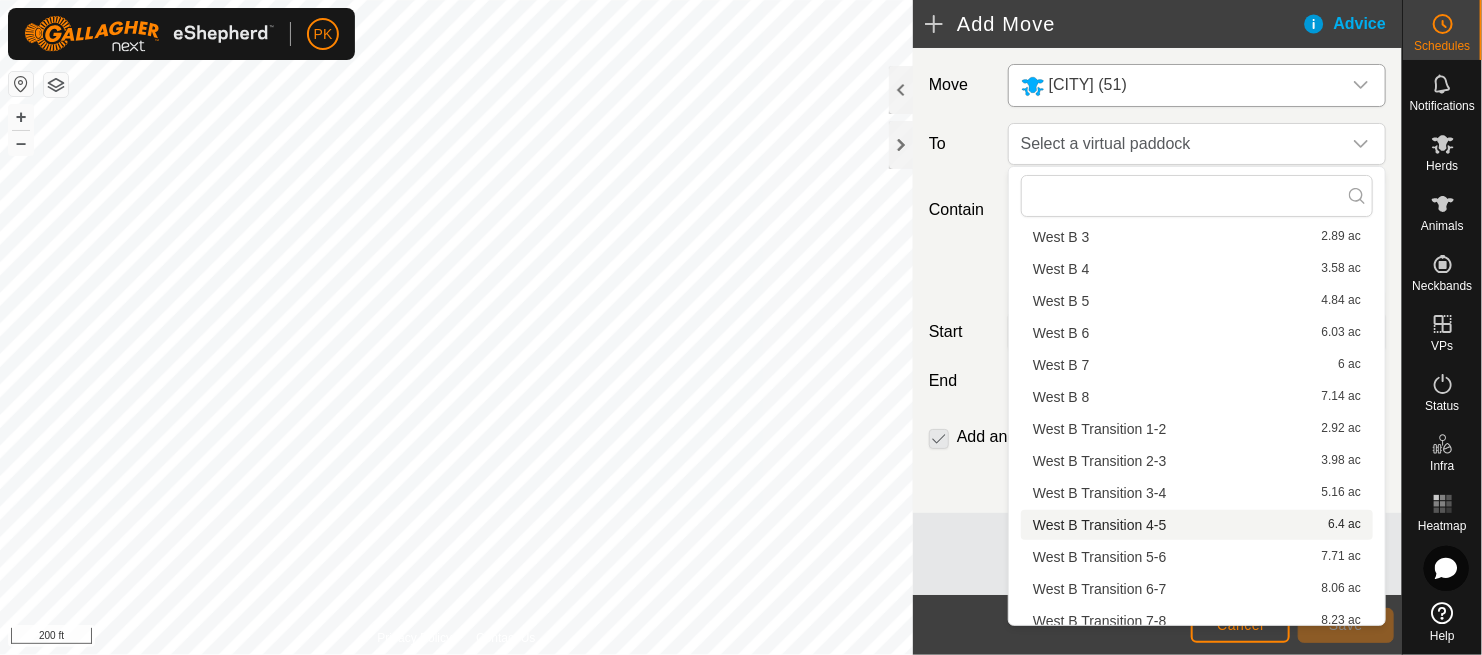 scroll, scrollTop: 329, scrollLeft: 0, axis: vertical 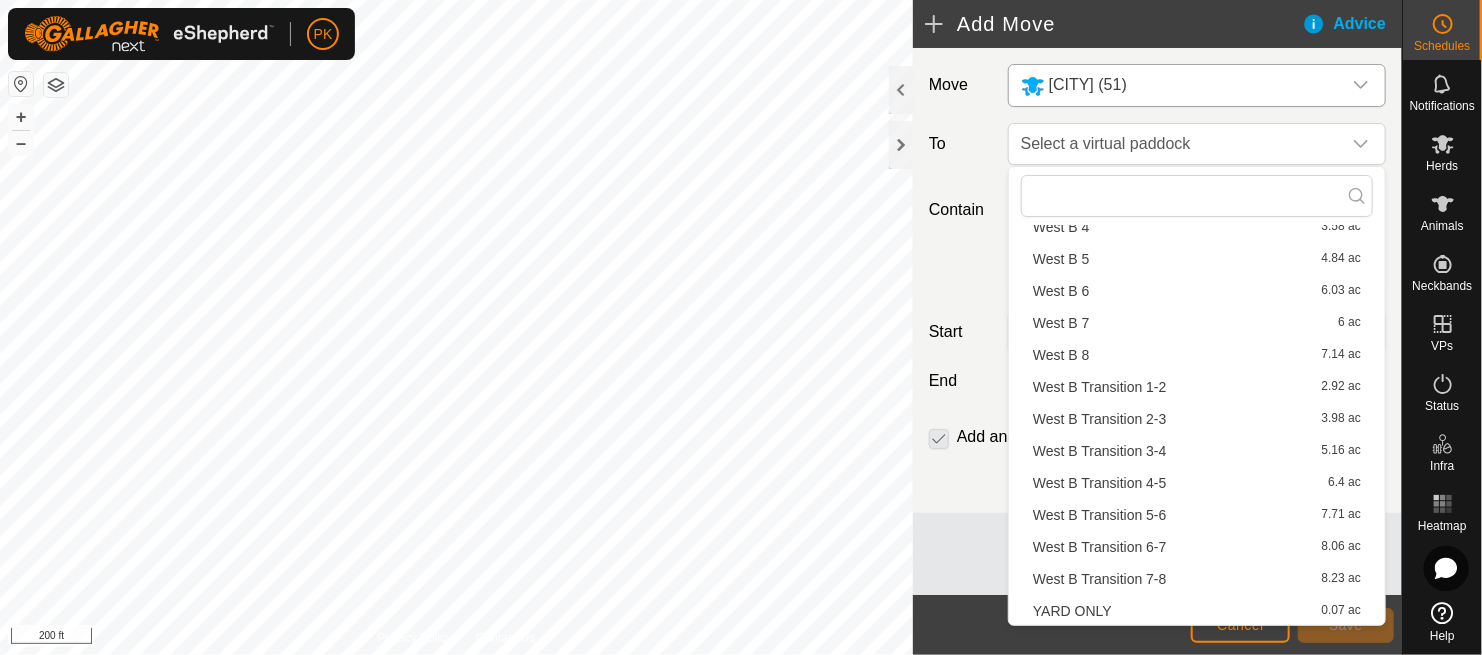 click on "West B Transition 5-6  7.71 ac" at bounding box center [1197, 515] 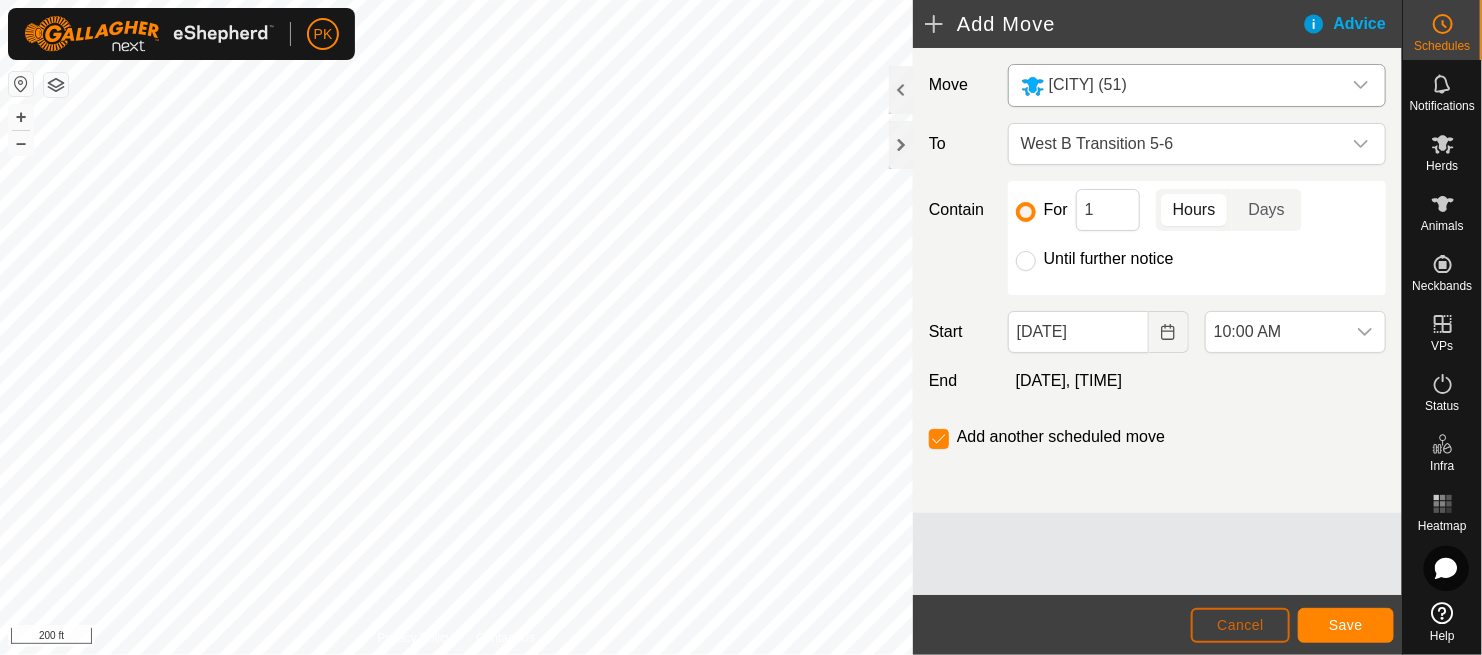 click on "Cancel" 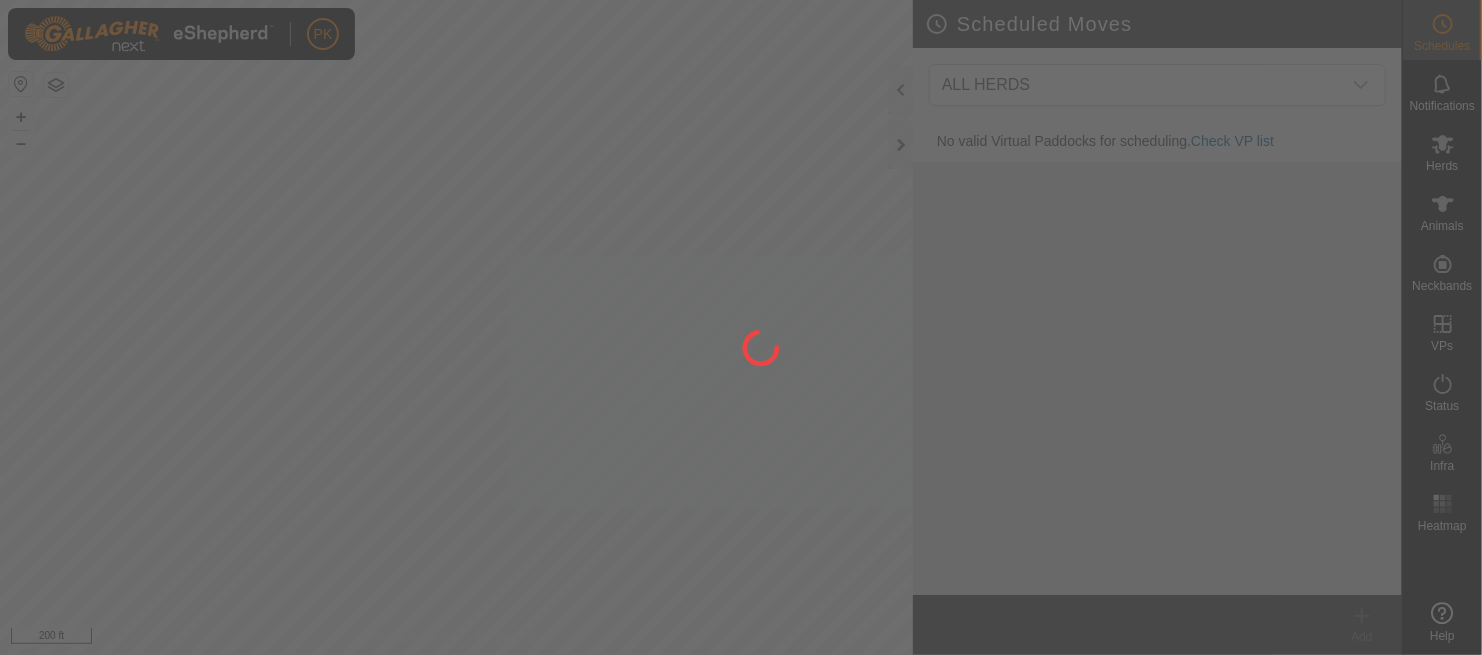 scroll, scrollTop: 0, scrollLeft: 0, axis: both 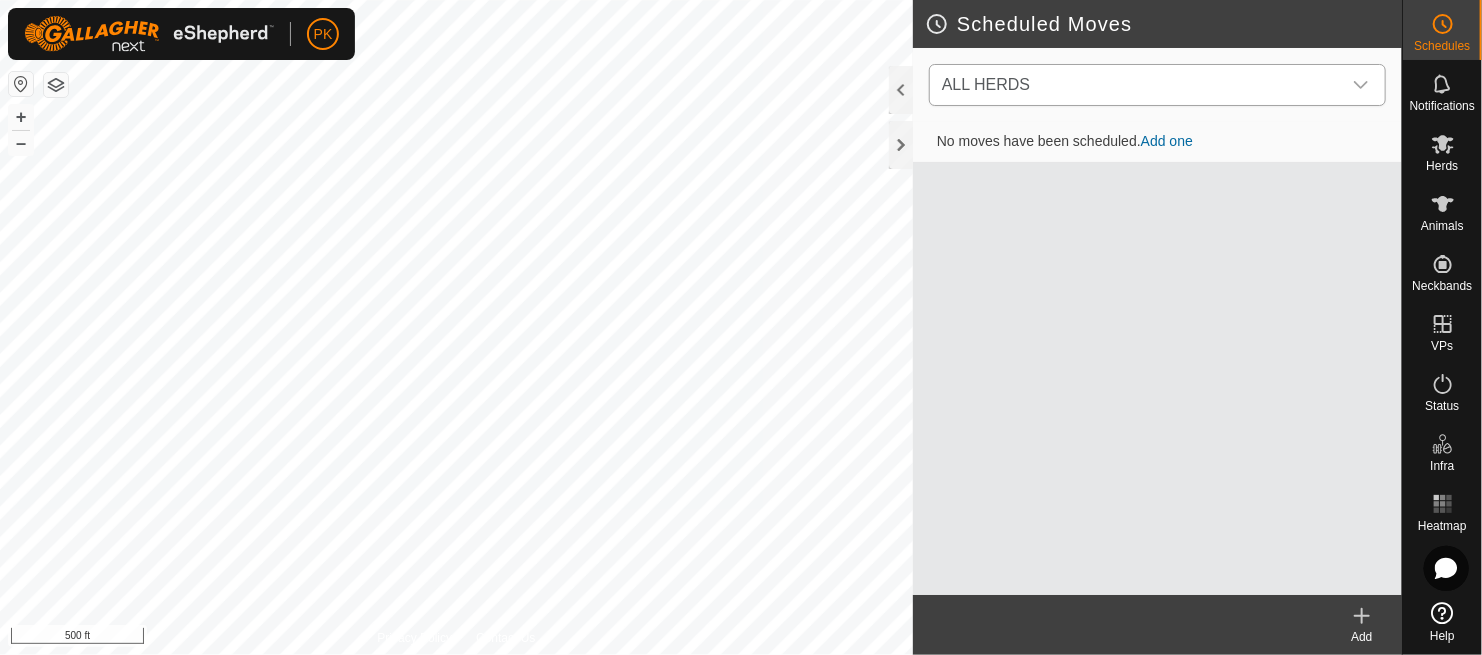 click at bounding box center (1361, 85) 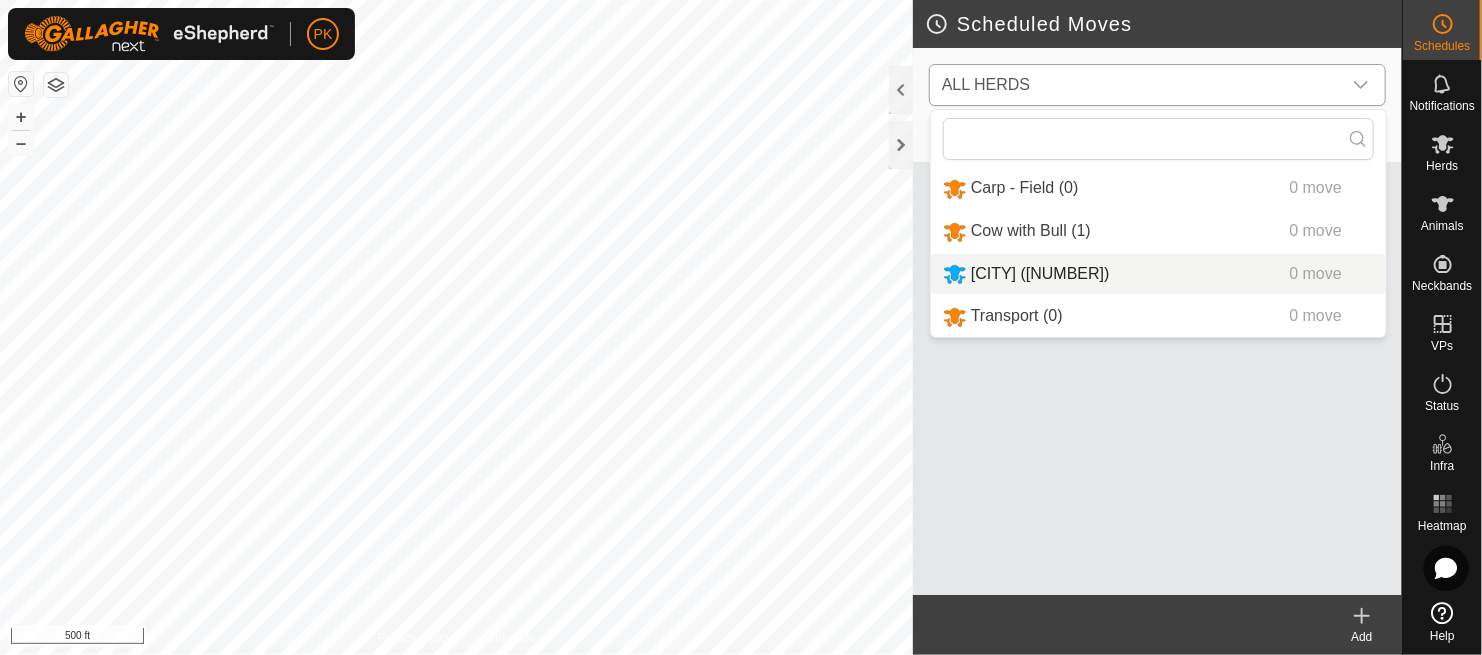 click on "[CITY] ([NUMBER]) [NUMBER] [WORD]" at bounding box center [1158, 274] 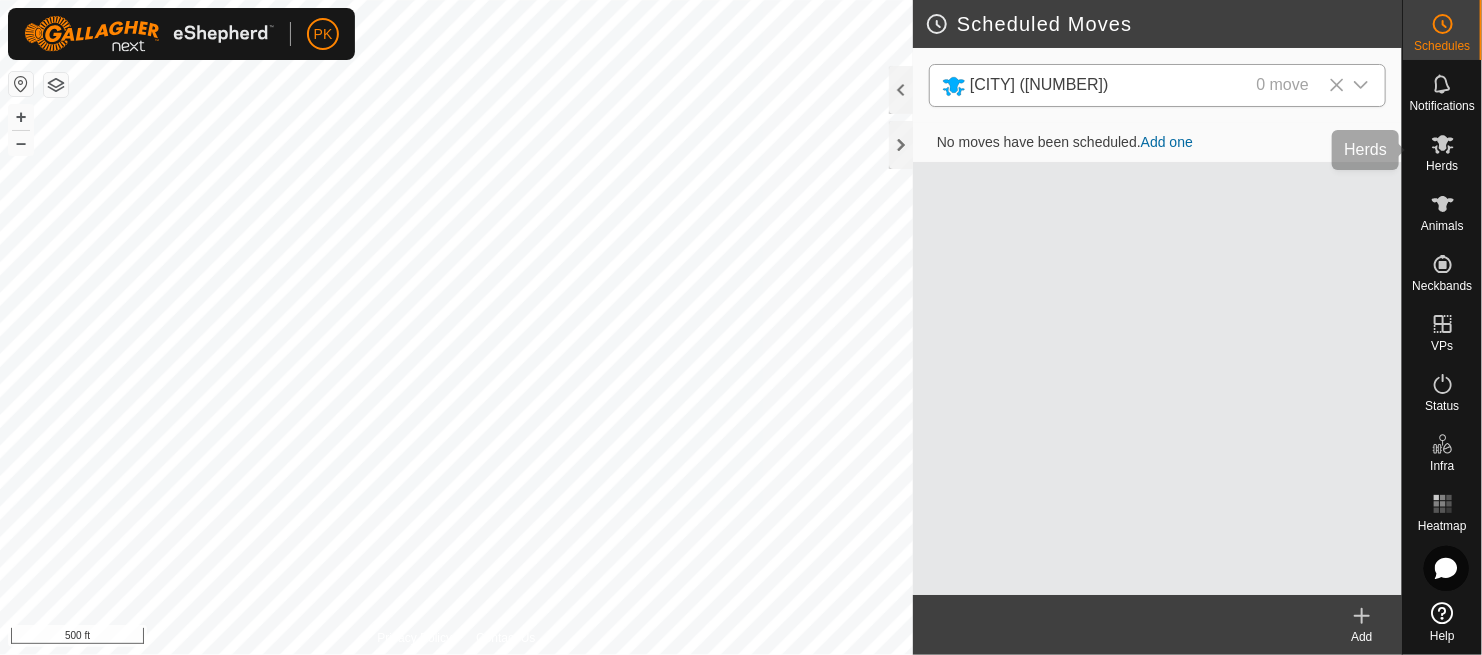 click 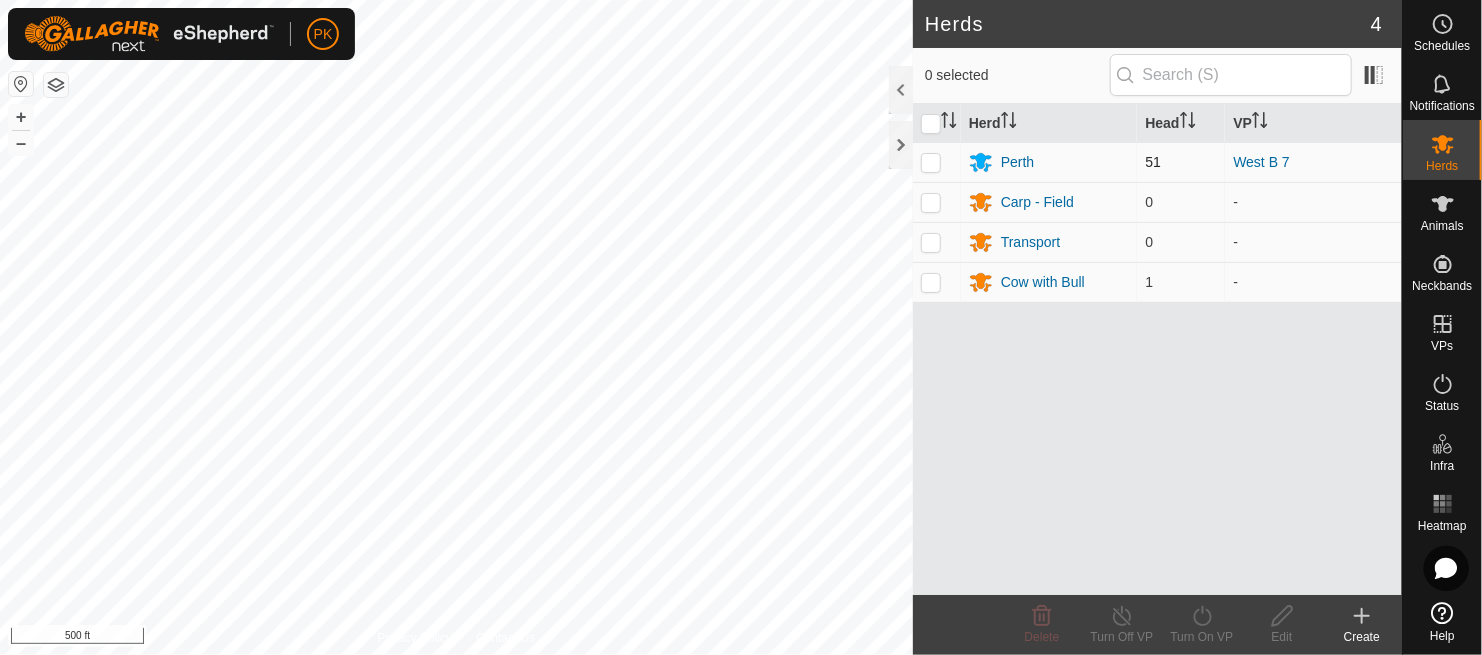 click at bounding box center (931, 162) 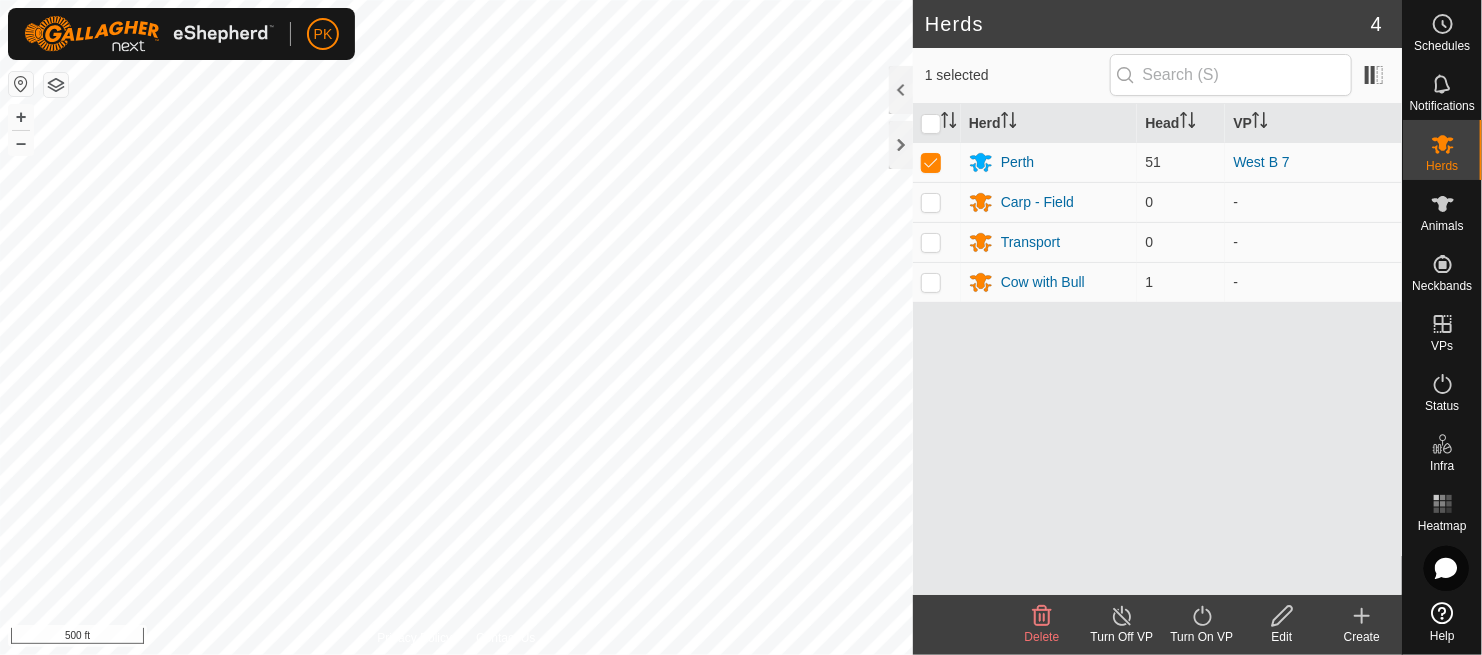 click 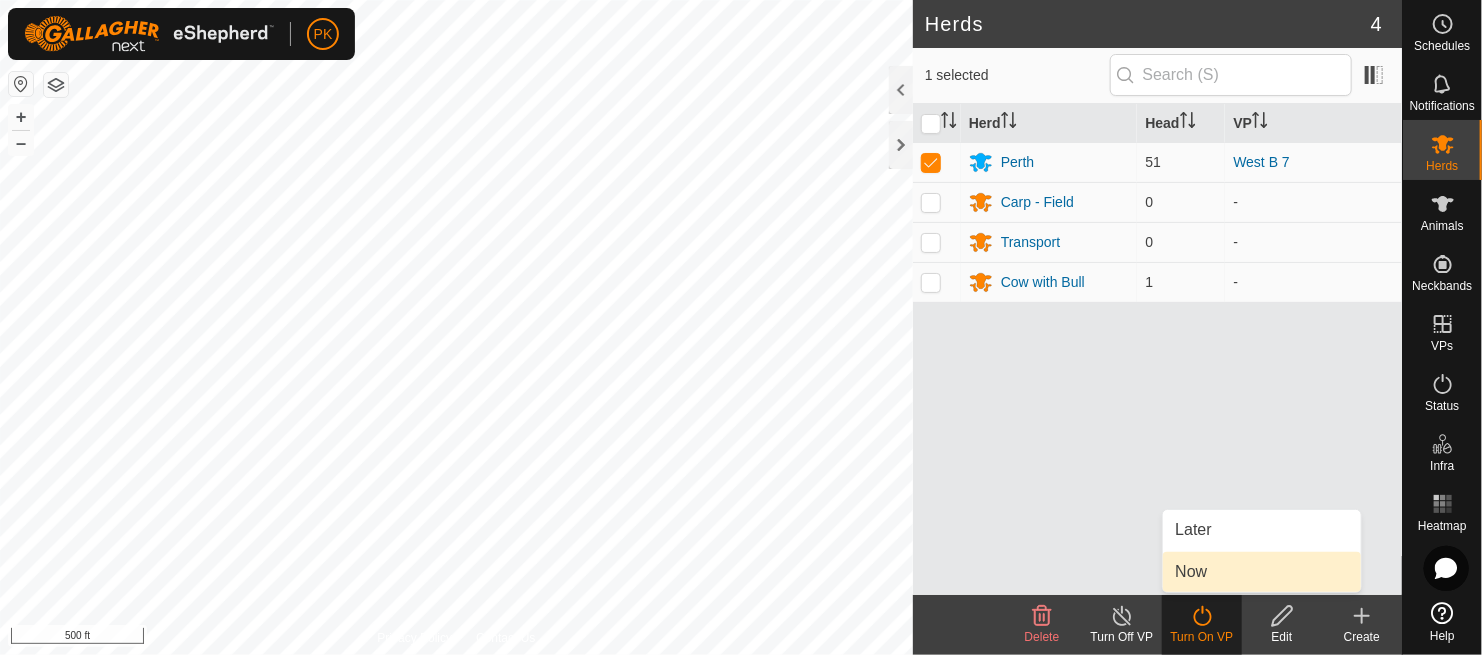 click on "Now" at bounding box center (1262, 572) 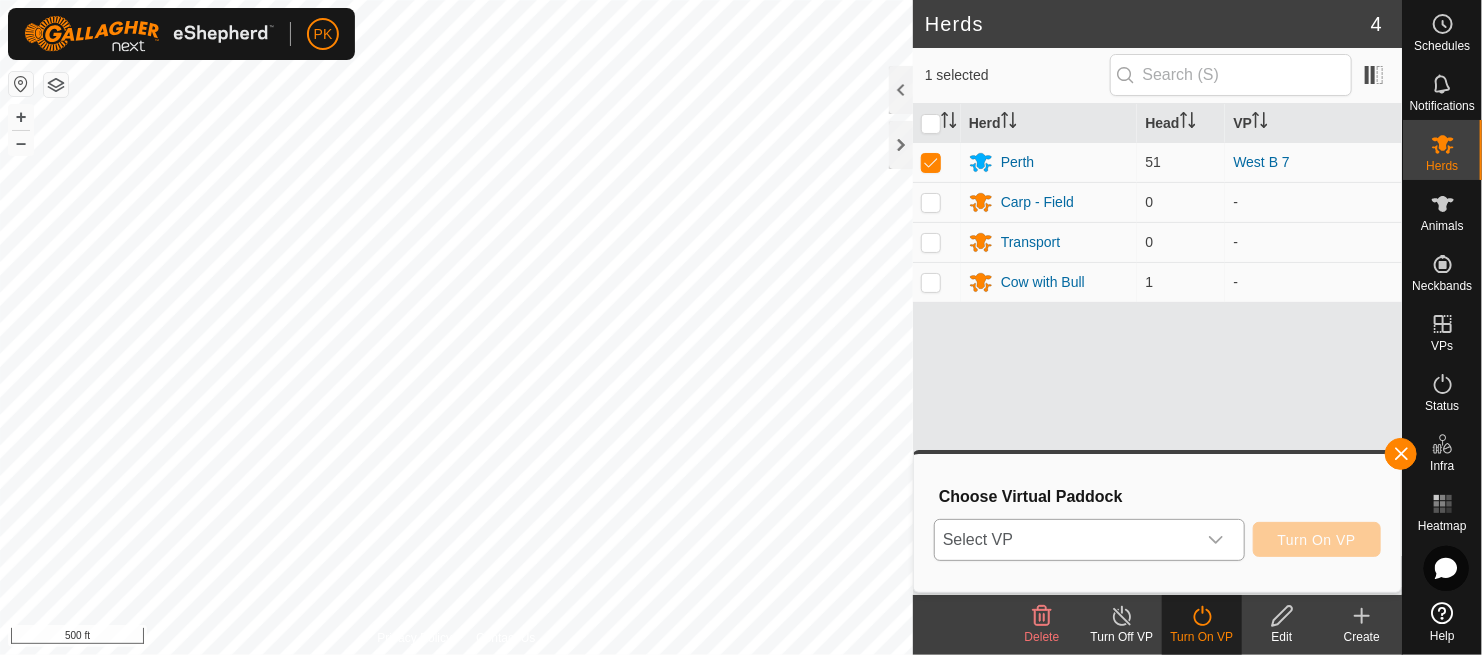 click 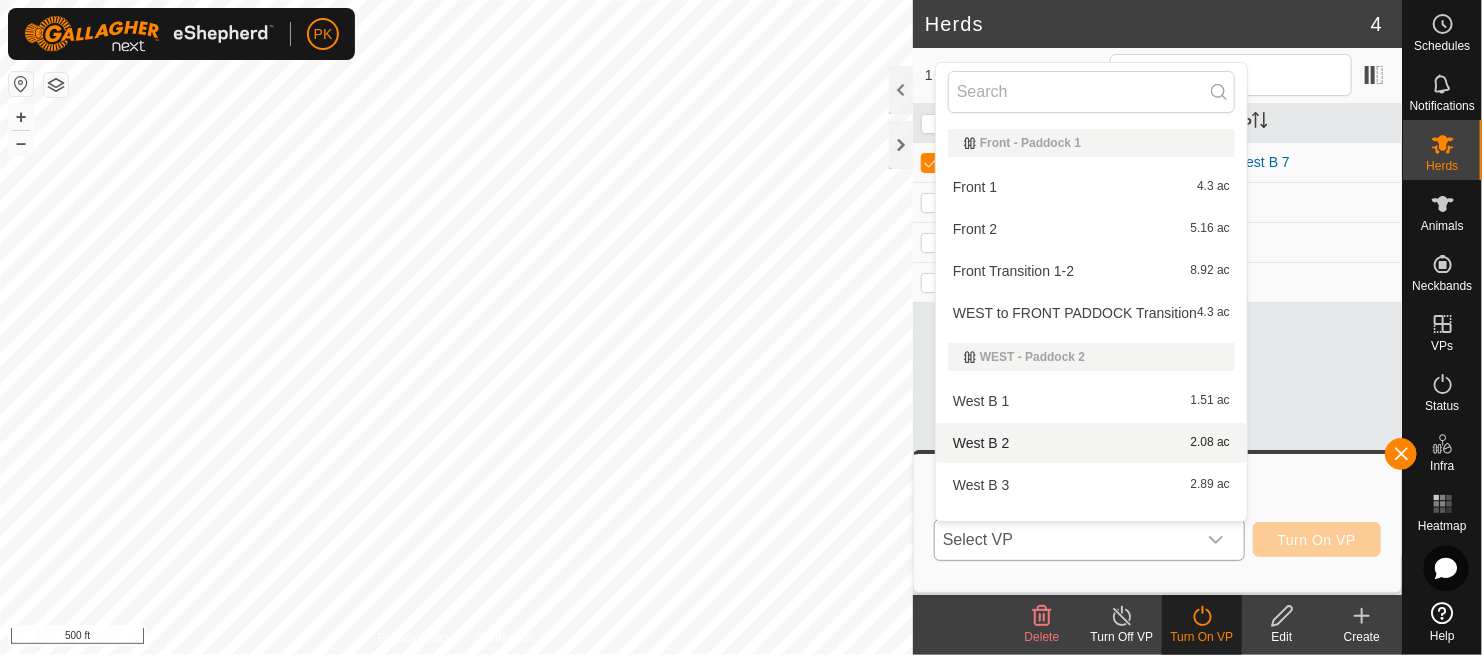 scroll, scrollTop: 25, scrollLeft: 0, axis: vertical 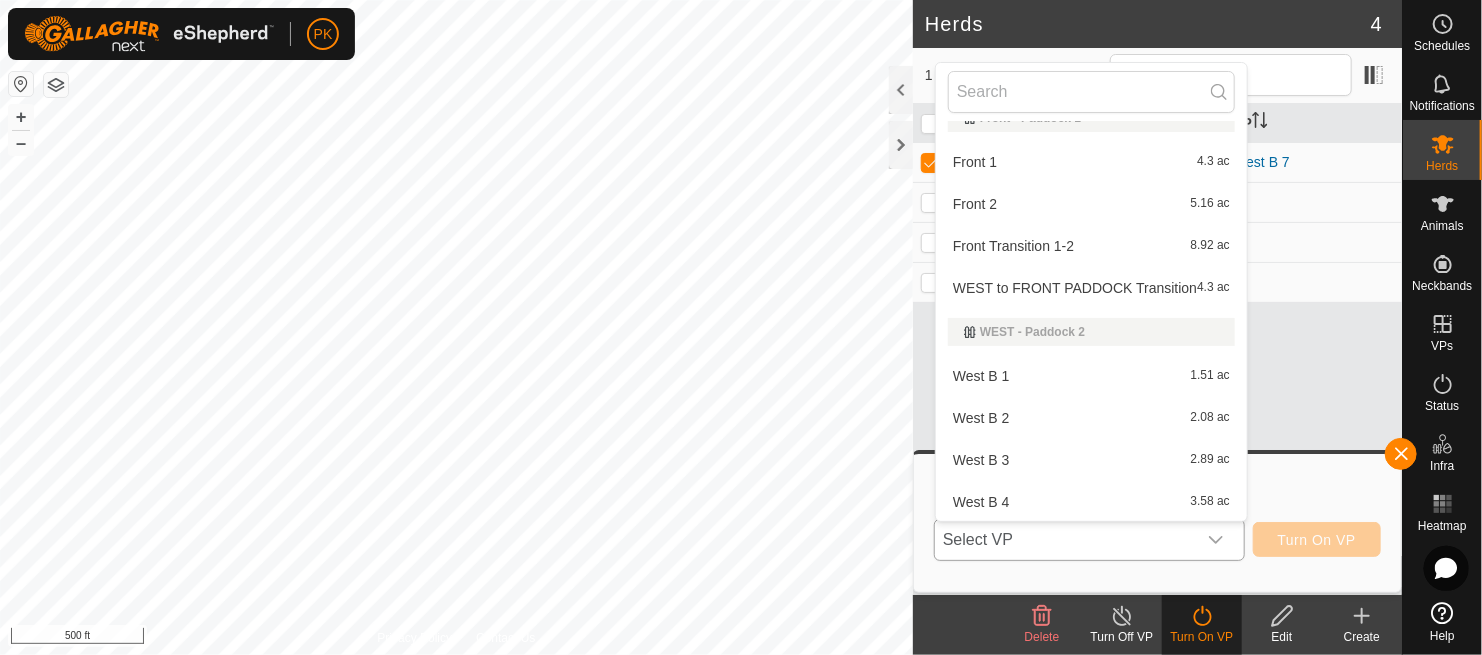 click on "WEST to FRONT PADDOCK Transition  4.3 ac" at bounding box center (1091, 288) 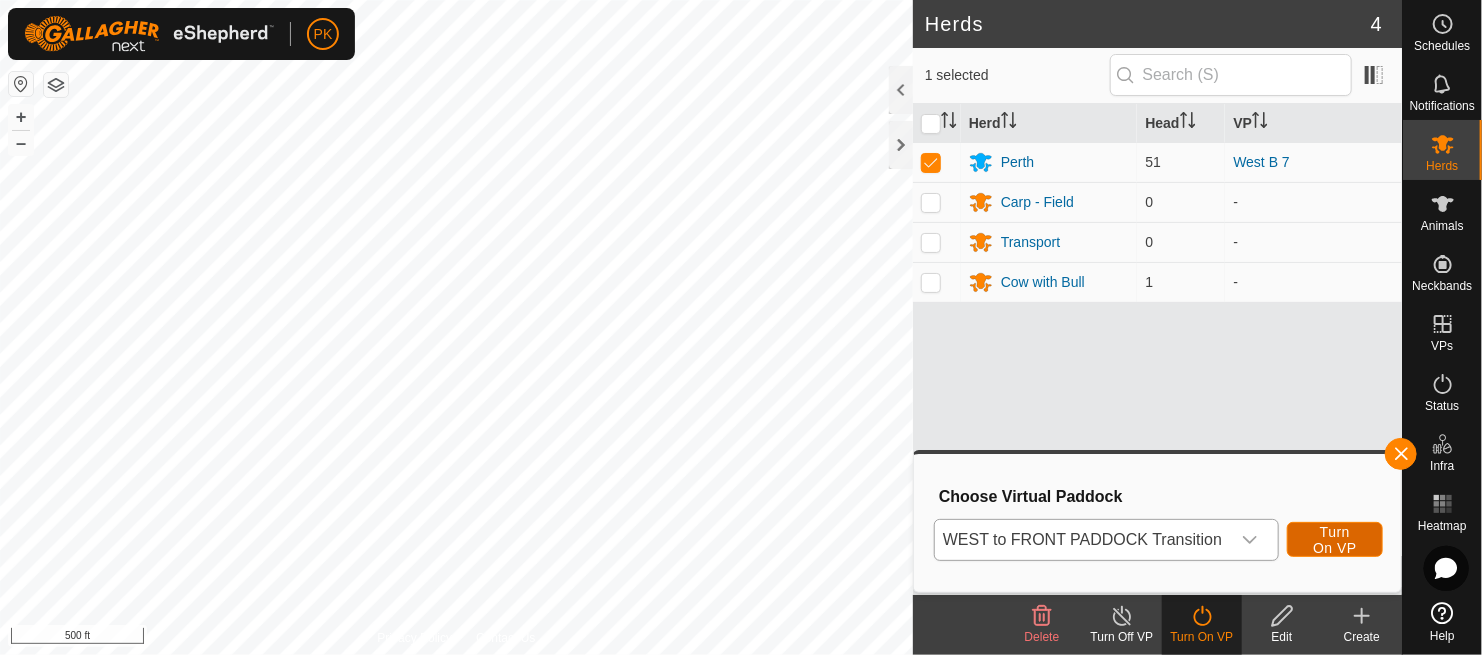 click on "Turn On VP" at bounding box center [1335, 540] 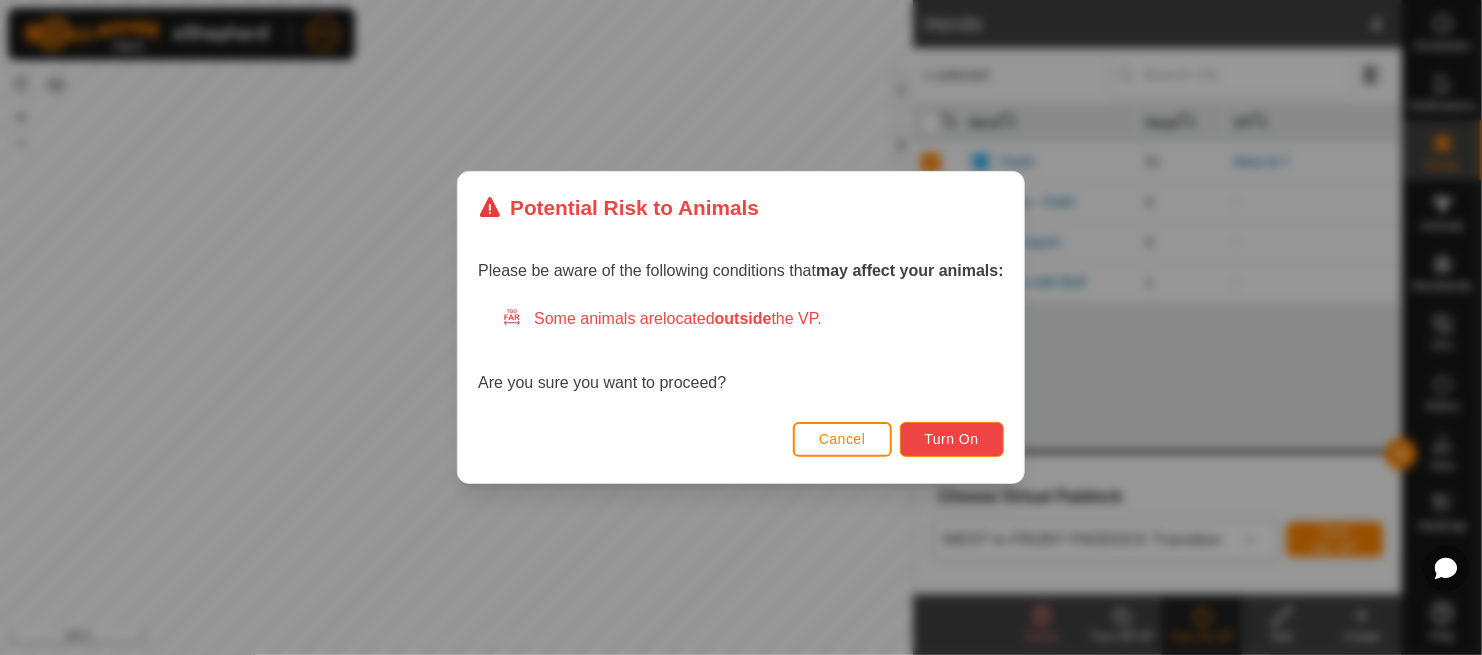 click on "Turn On" at bounding box center (952, 439) 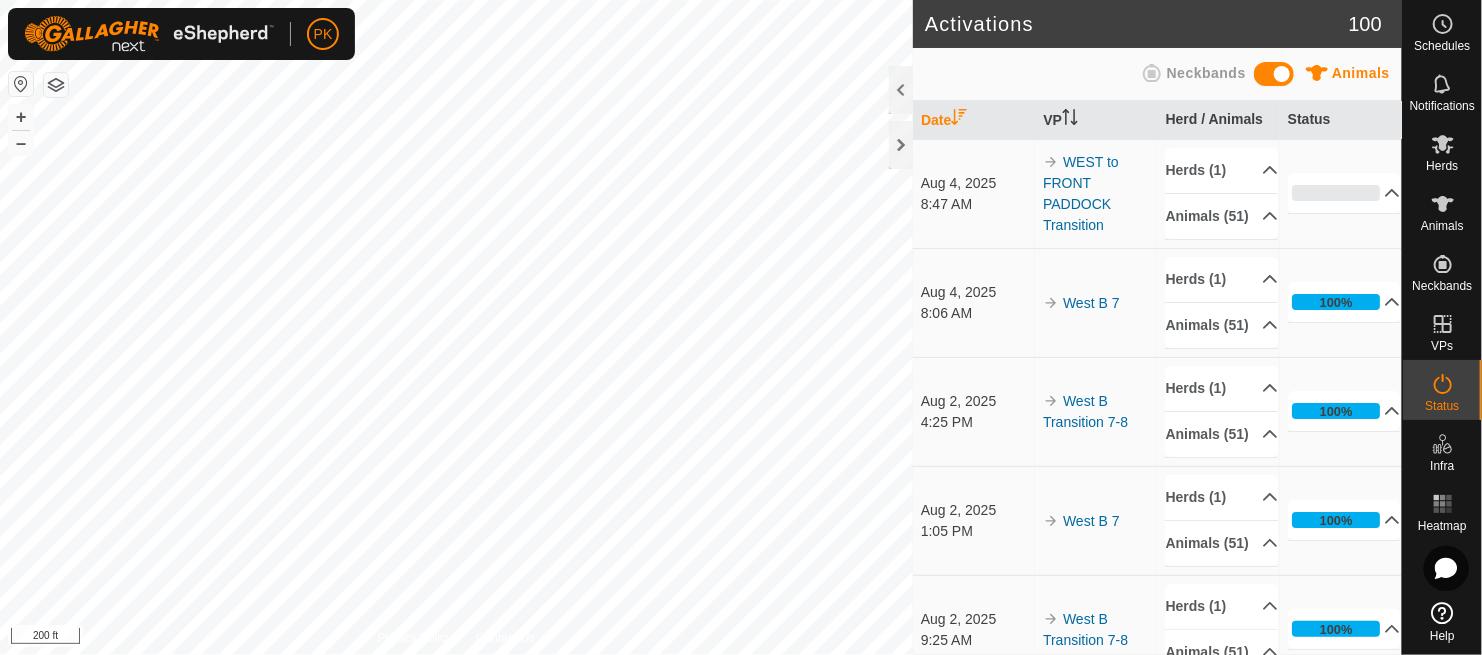 scroll, scrollTop: 0, scrollLeft: 0, axis: both 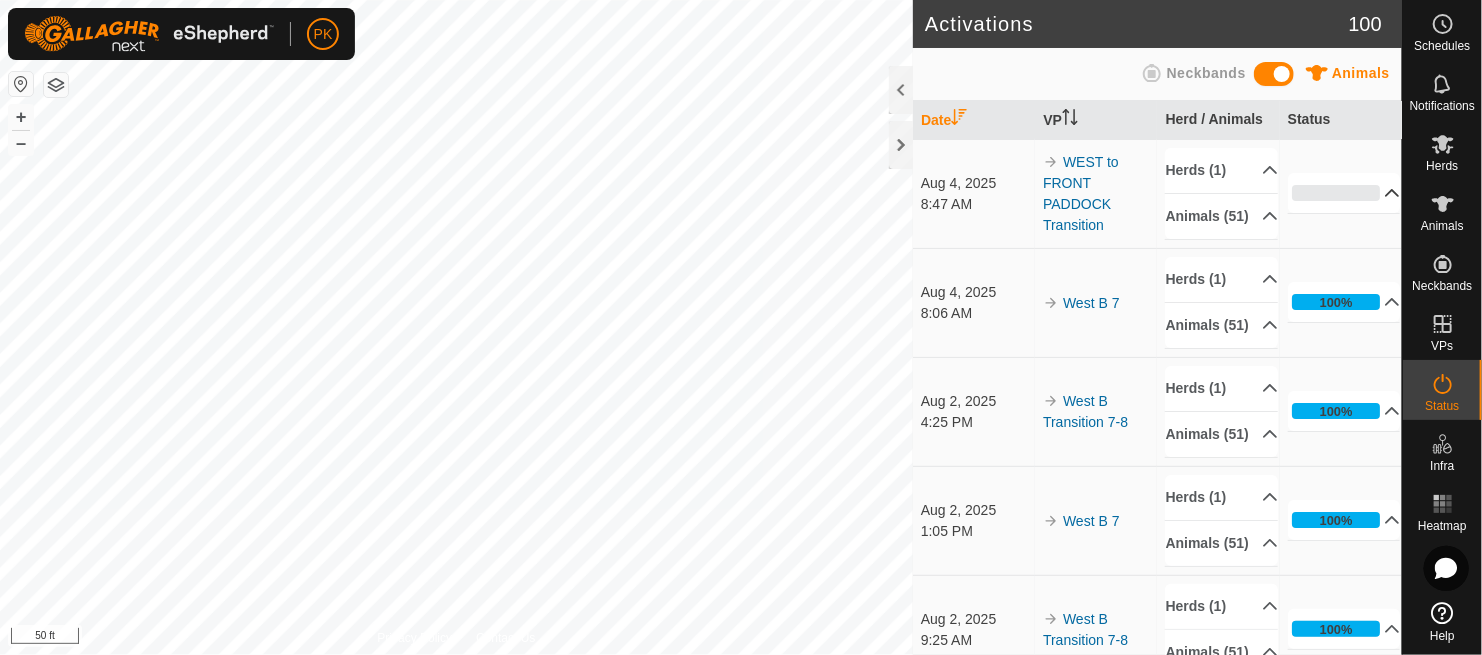 click on "0%" at bounding box center (1344, 193) 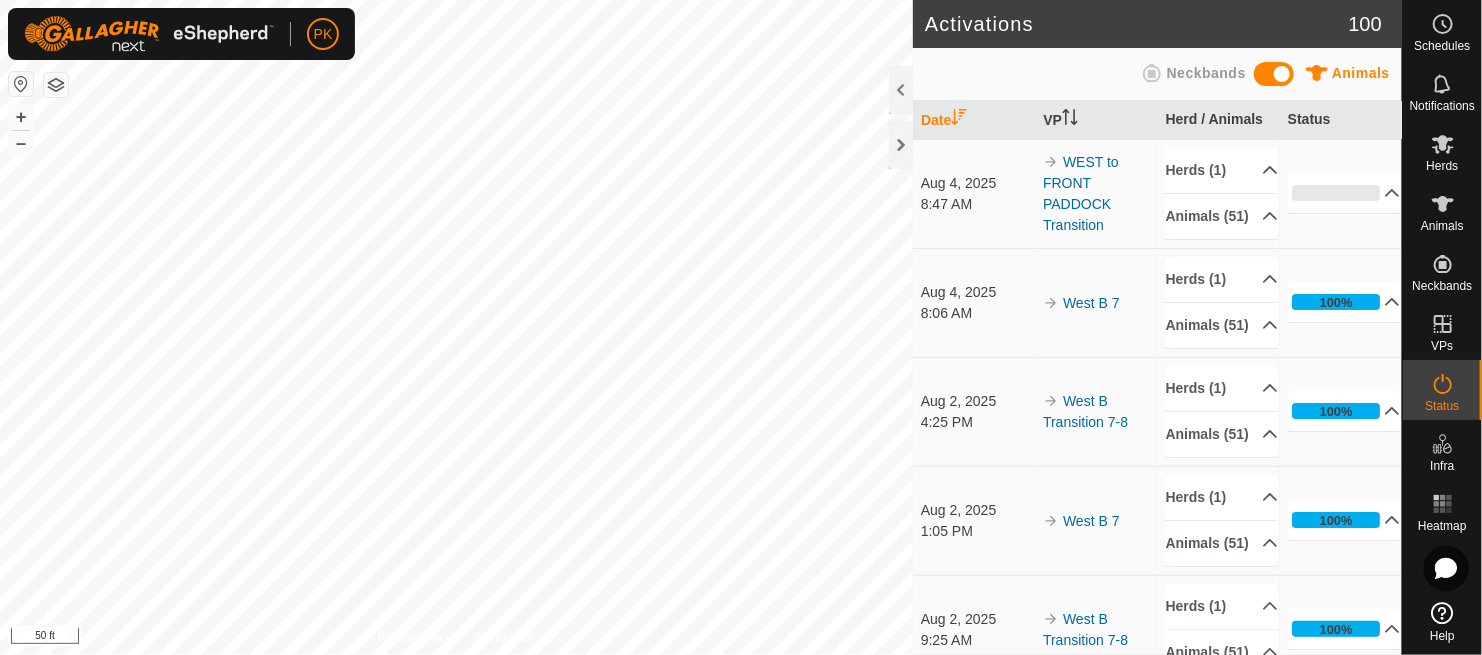 scroll, scrollTop: 0, scrollLeft: 0, axis: both 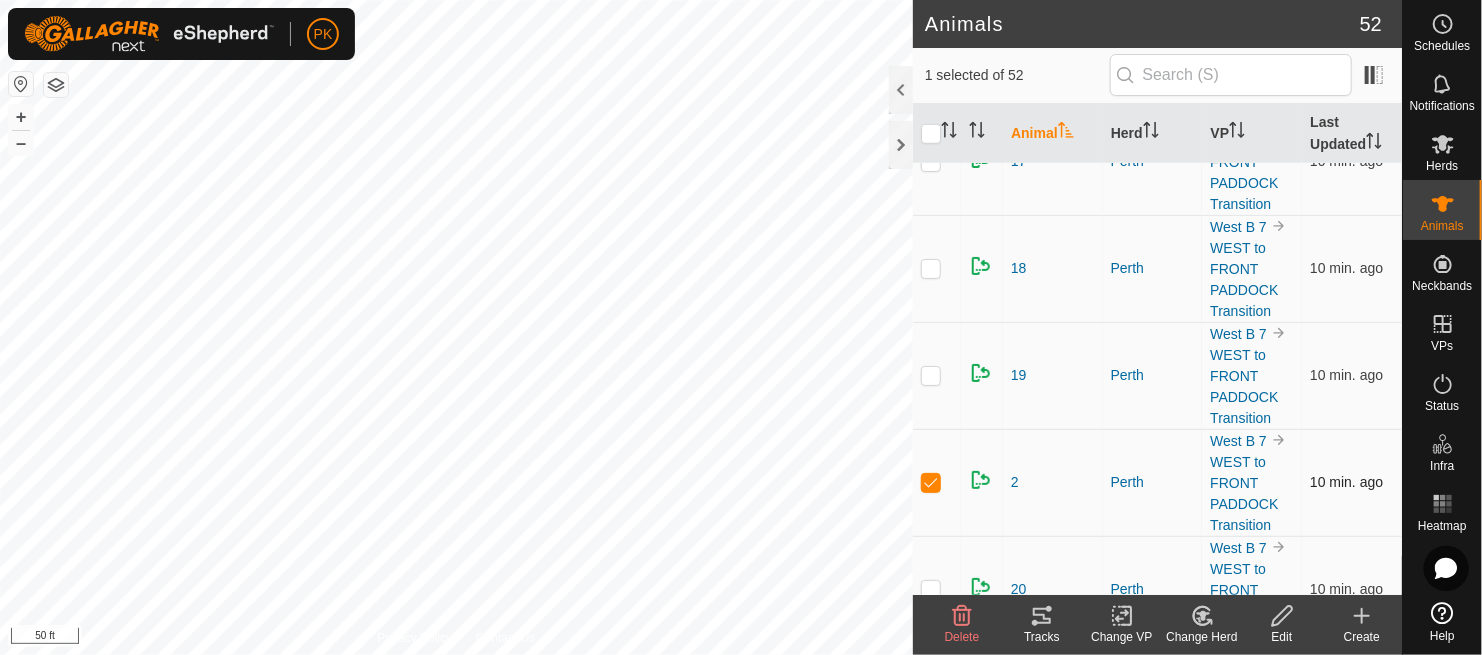 click at bounding box center (931, 482) 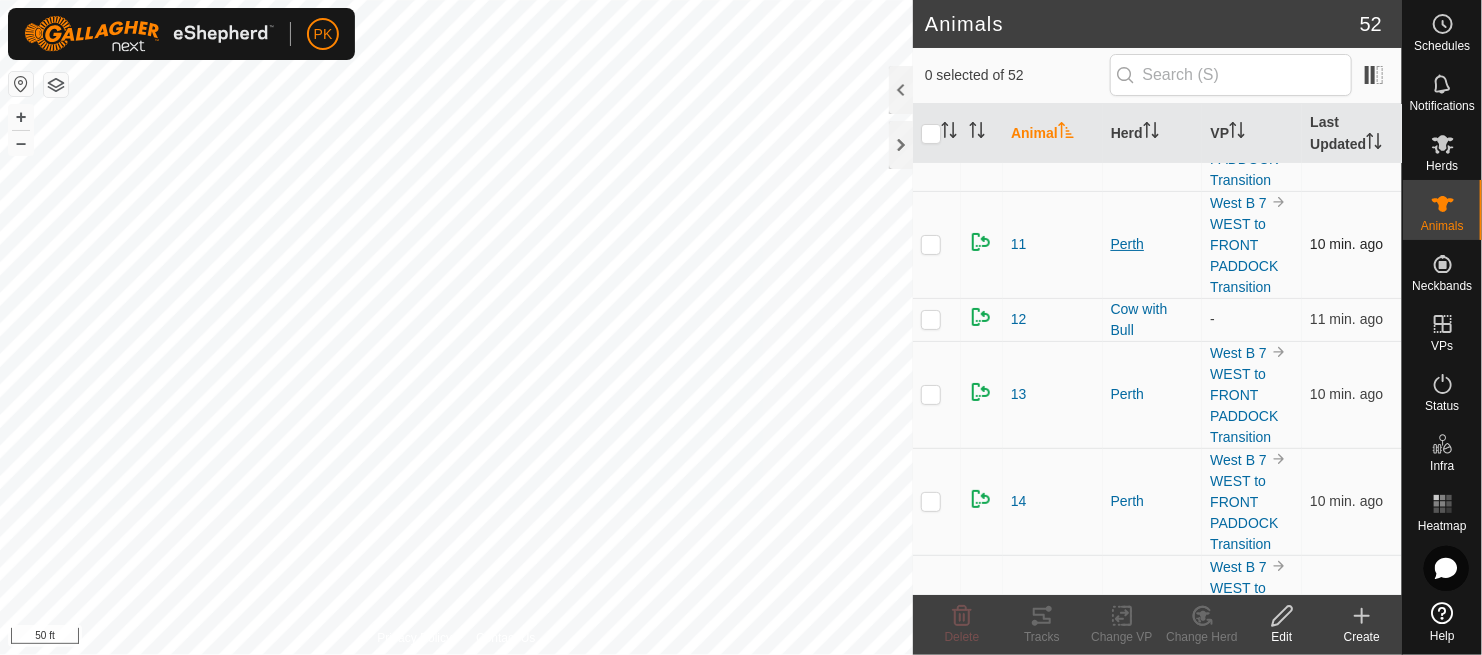 scroll, scrollTop: 0, scrollLeft: 0, axis: both 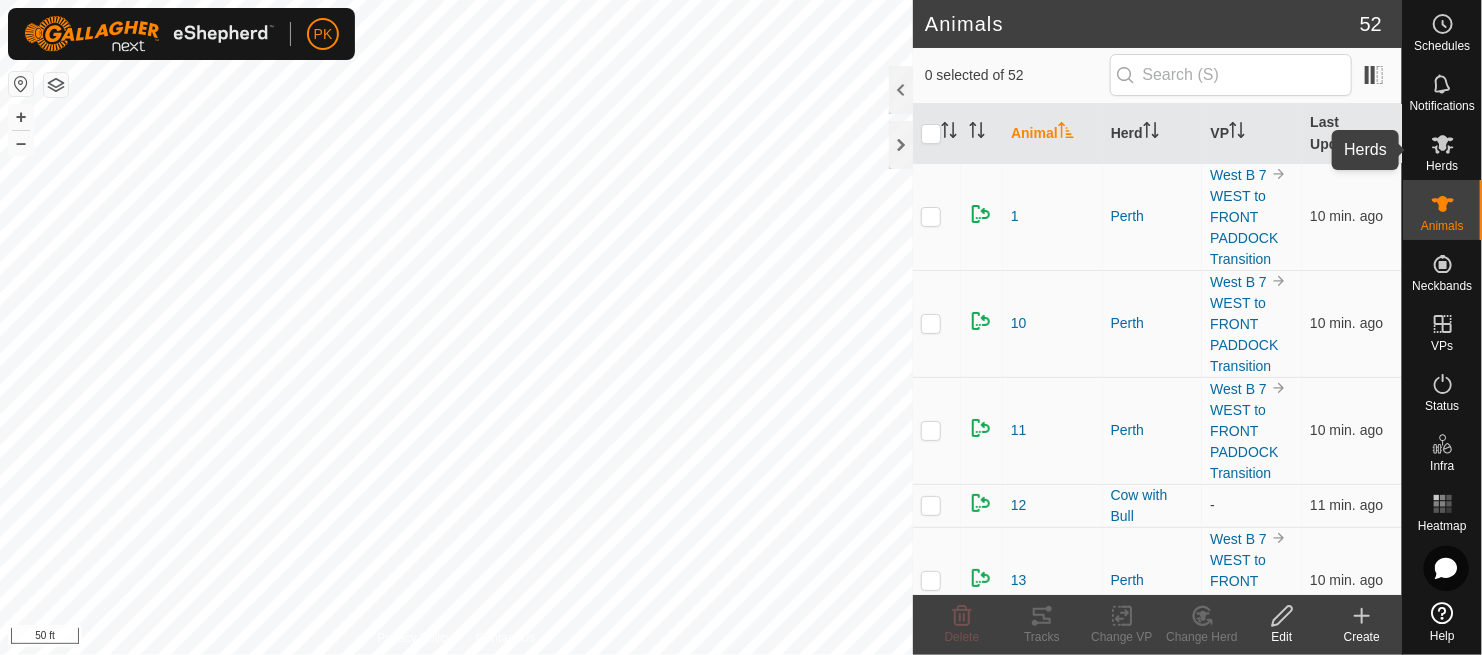click at bounding box center [1443, 144] 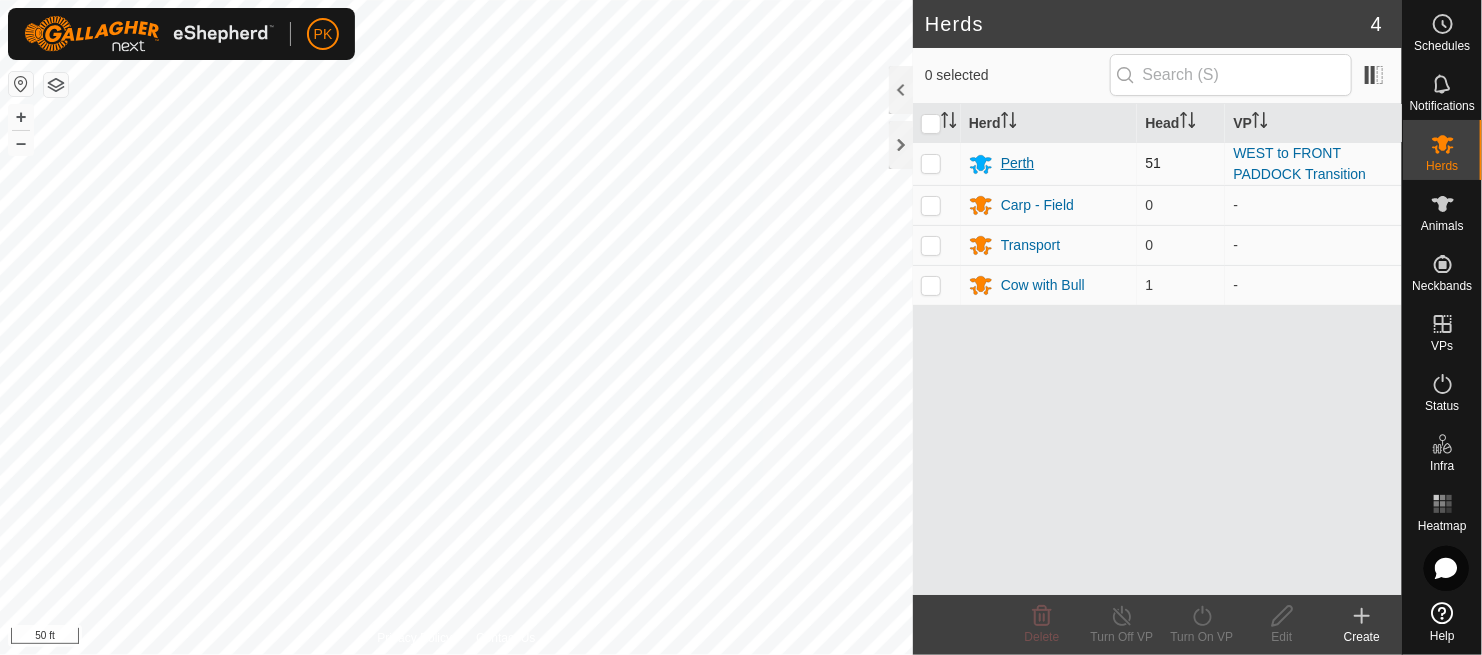 click on "Perth" at bounding box center [1017, 163] 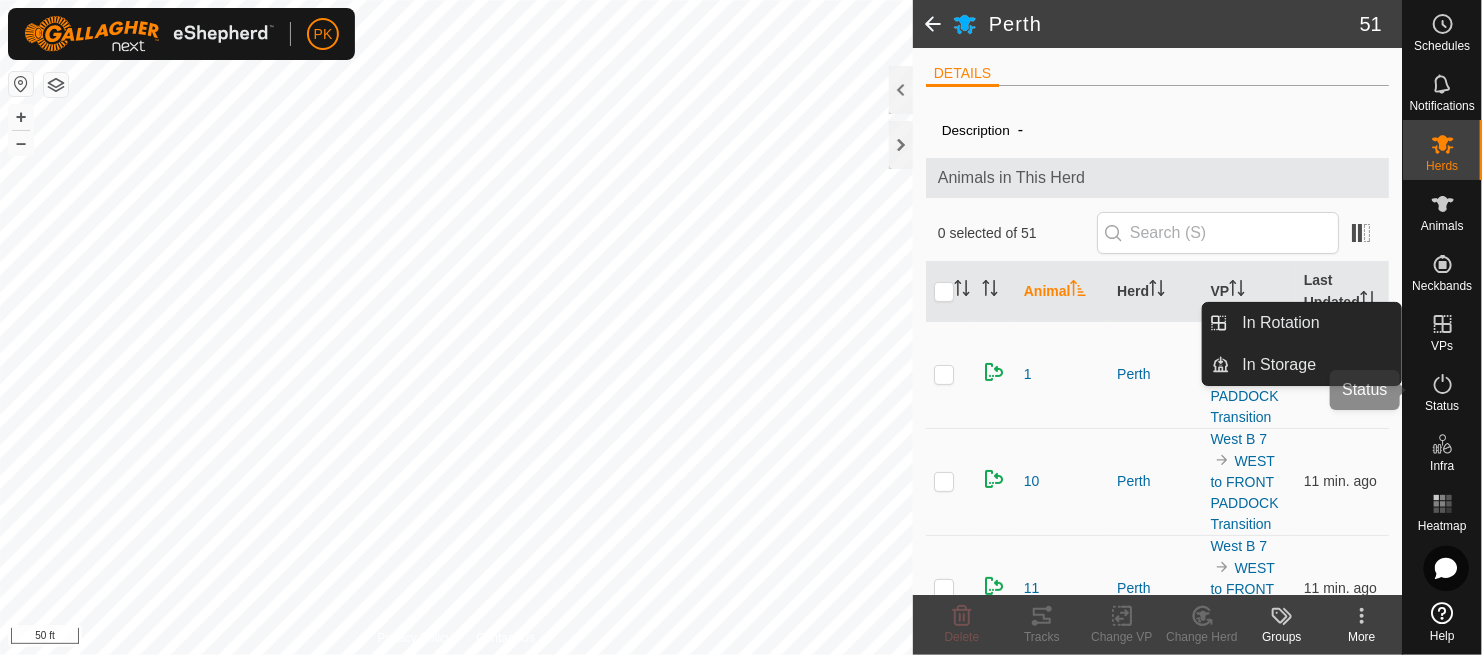 click on "Status" at bounding box center (1442, 406) 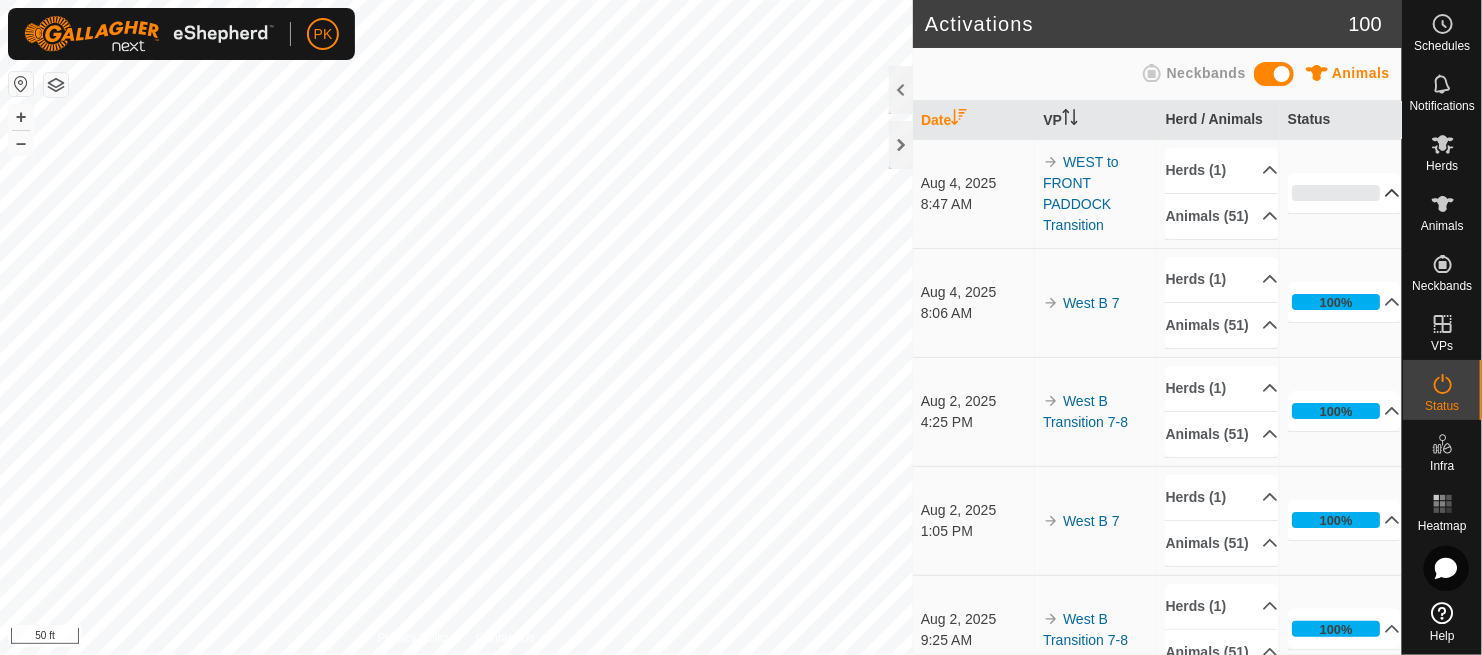 click 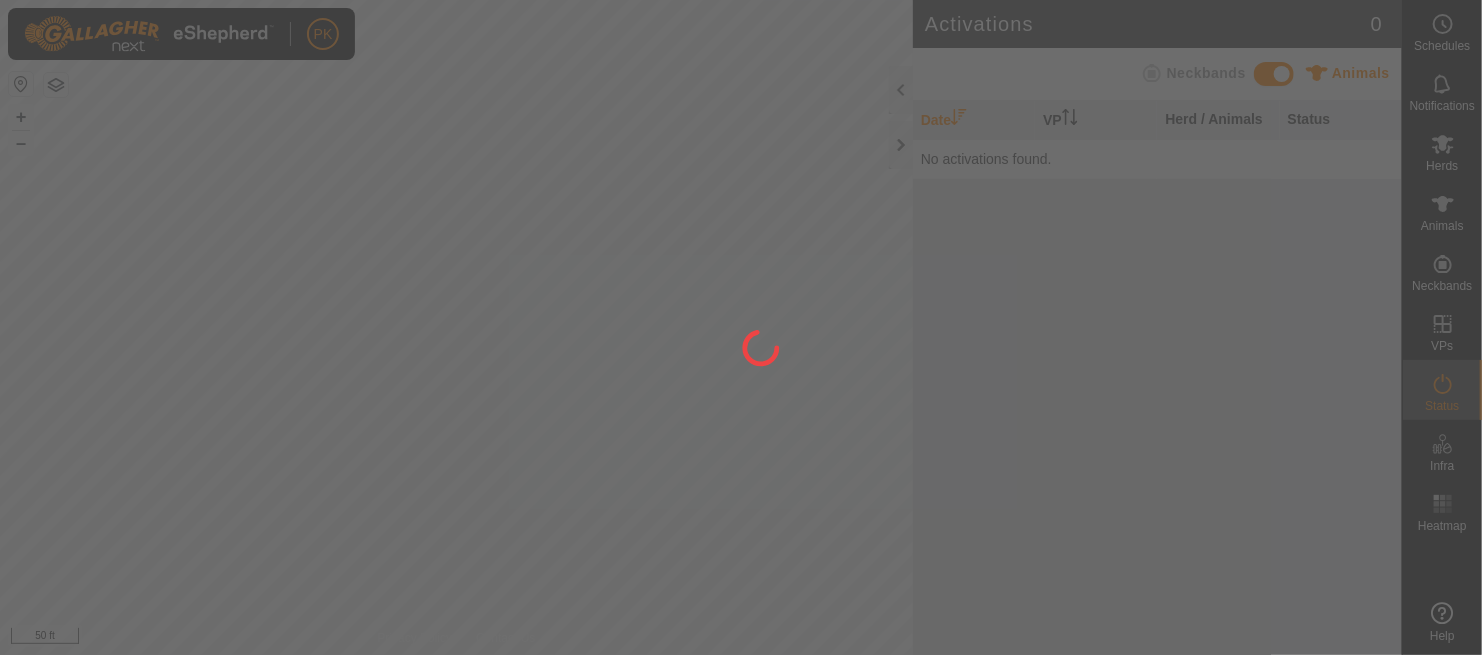 scroll, scrollTop: 0, scrollLeft: 0, axis: both 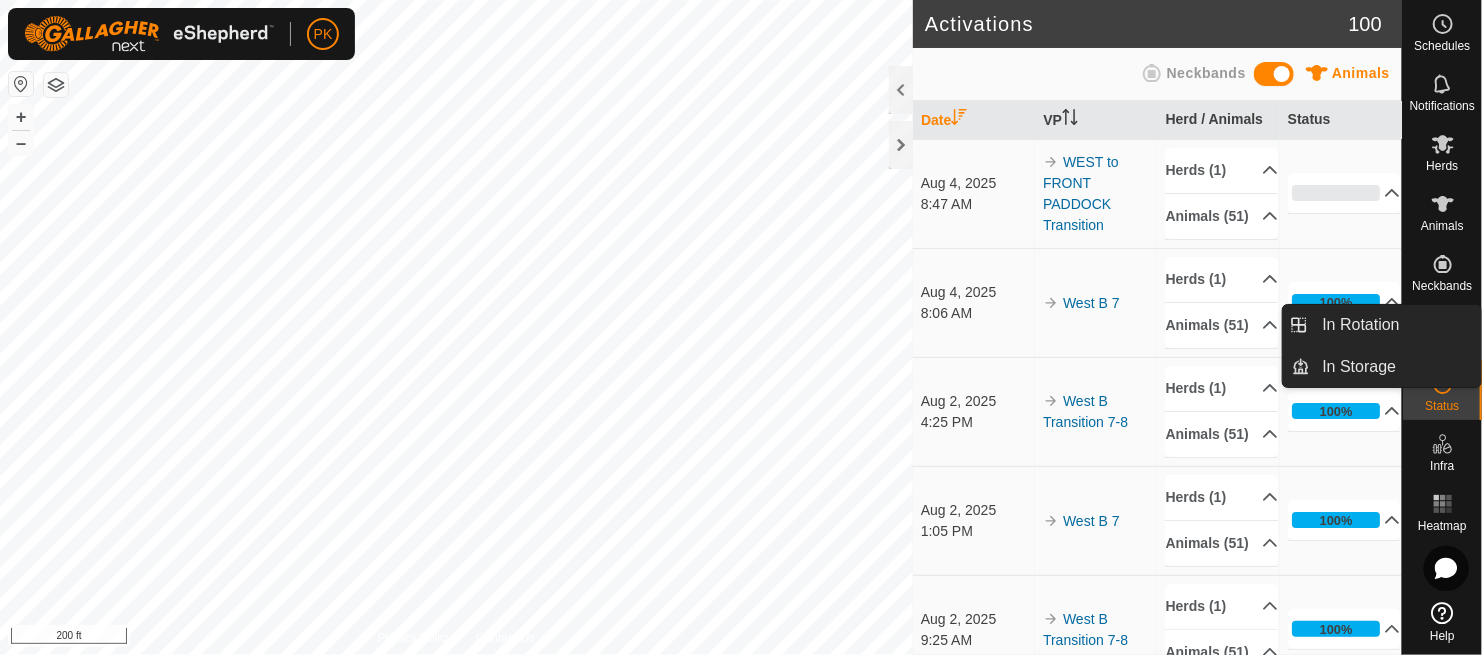 click 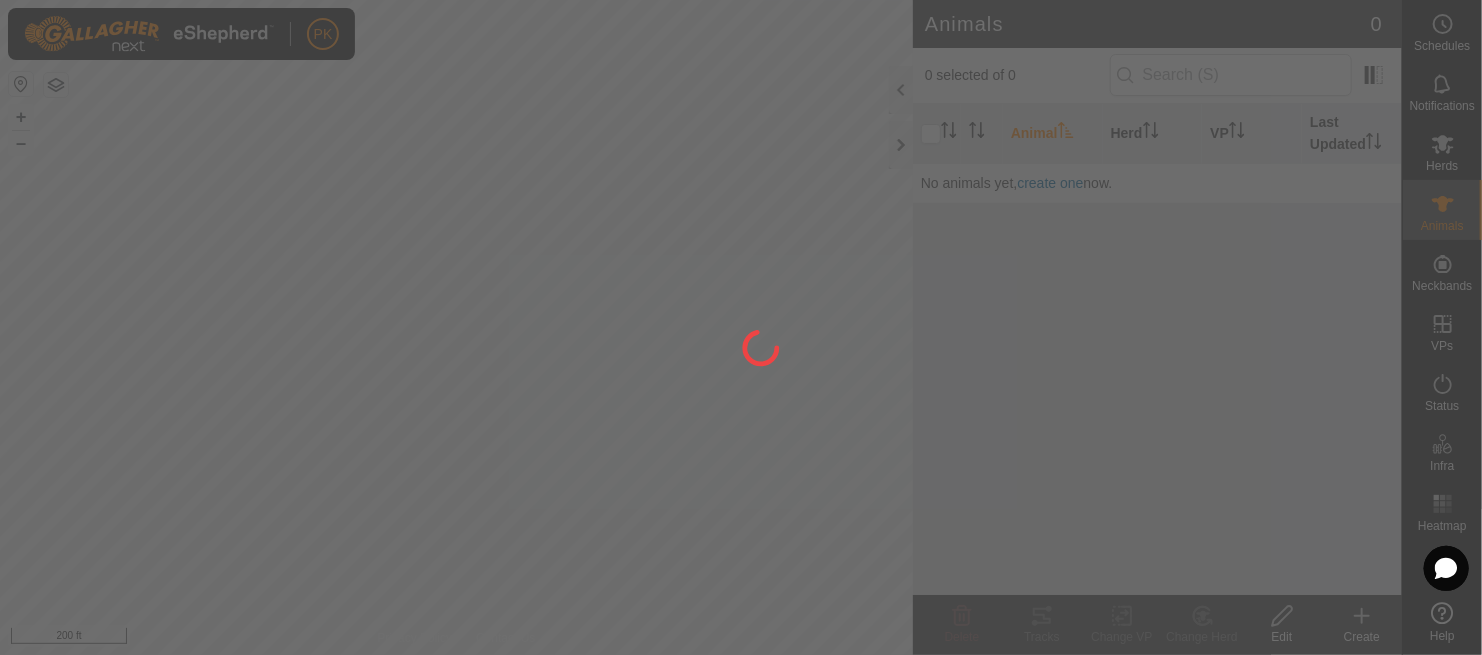 click 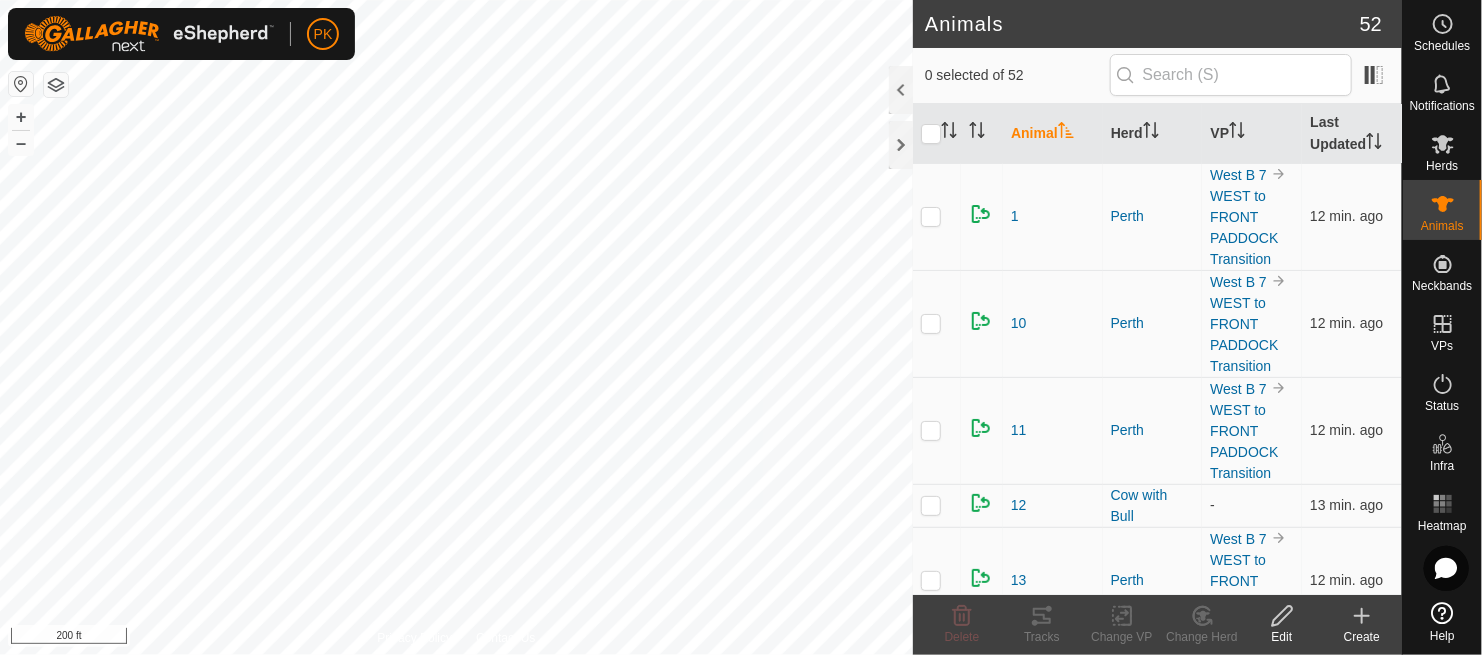 scroll, scrollTop: 0, scrollLeft: 0, axis: both 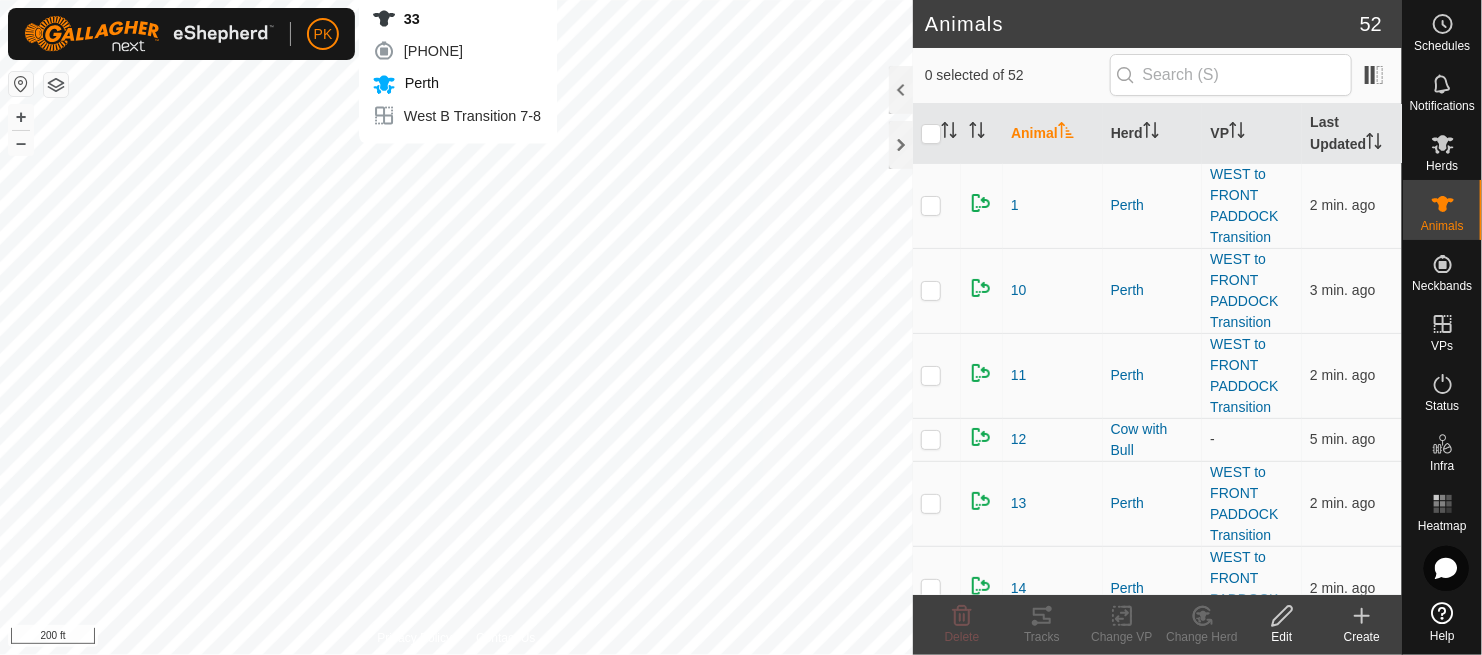 checkbox on "true" 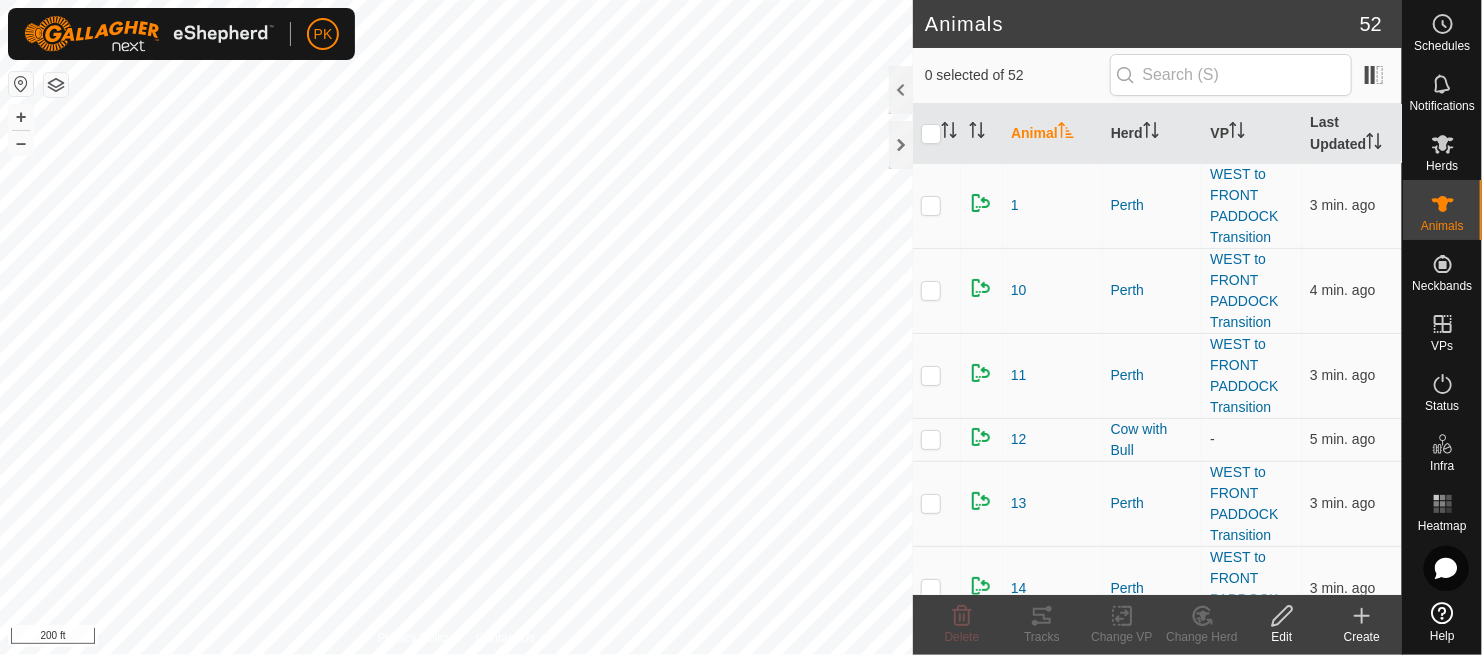scroll, scrollTop: 0, scrollLeft: 0, axis: both 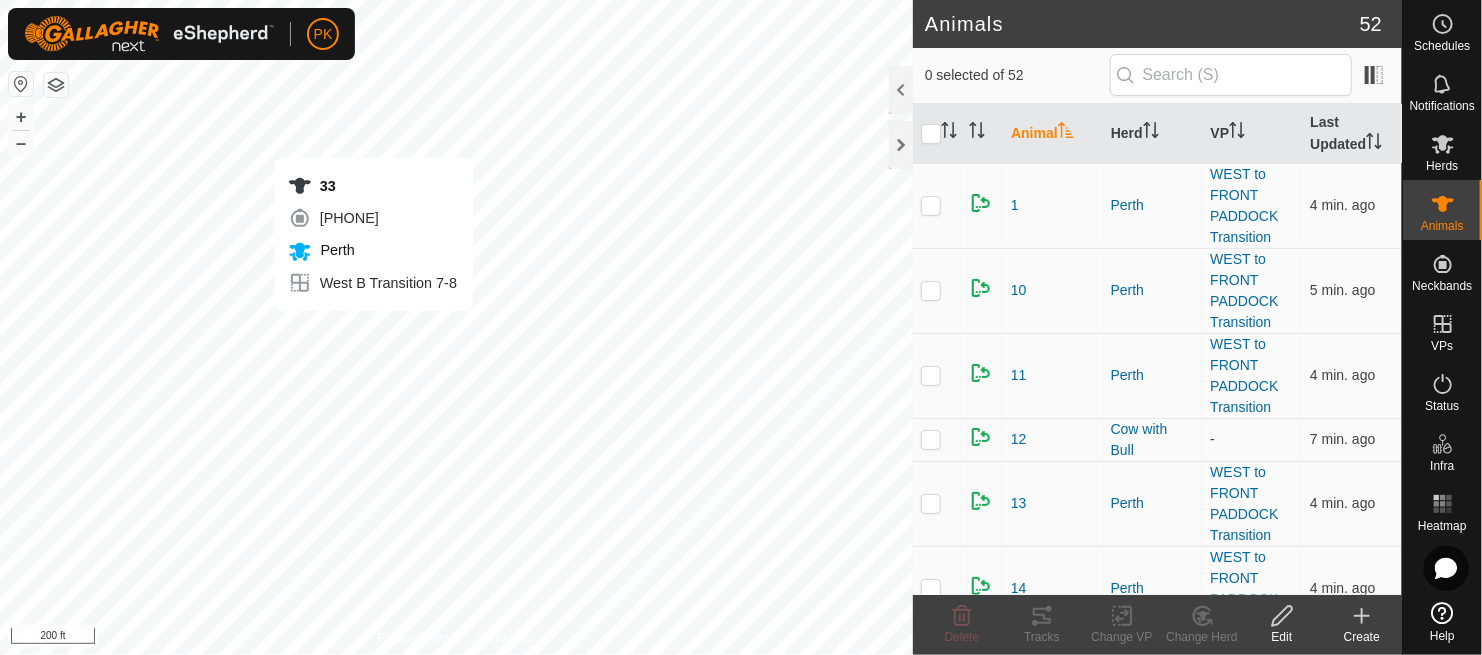 checkbox on "true" 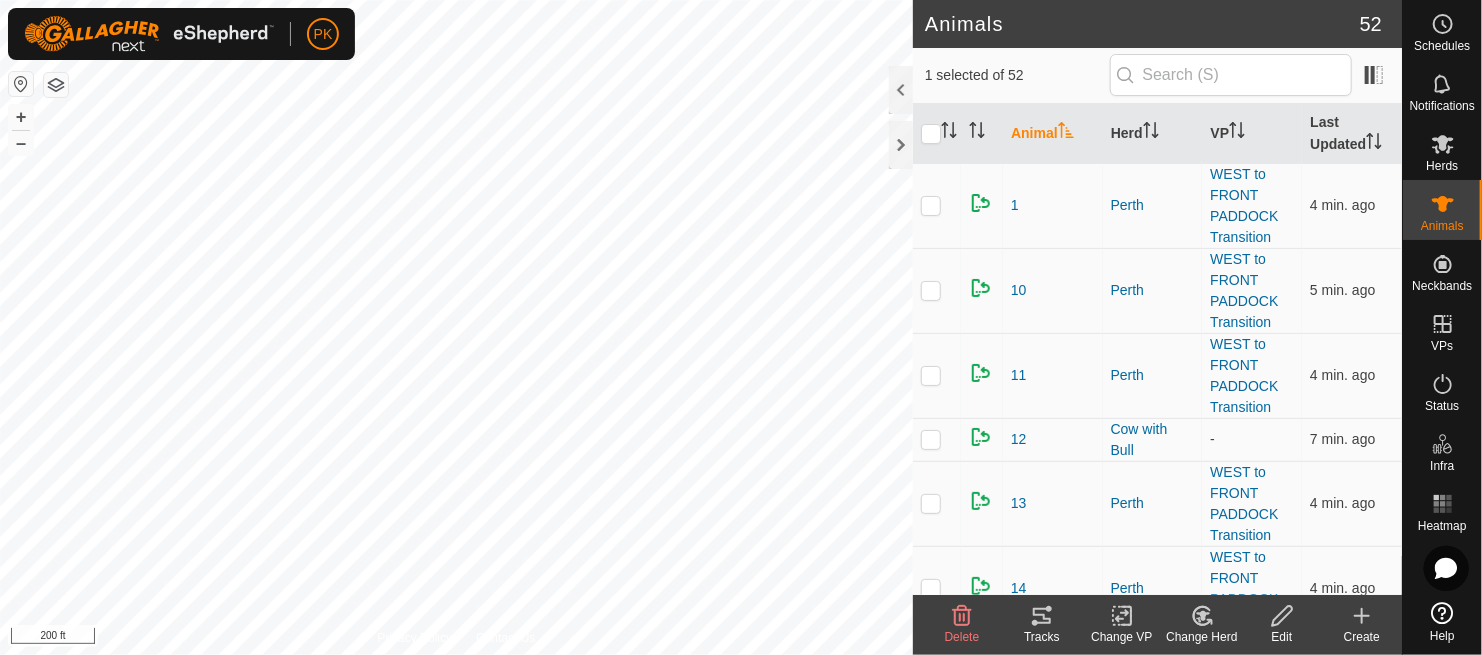 click 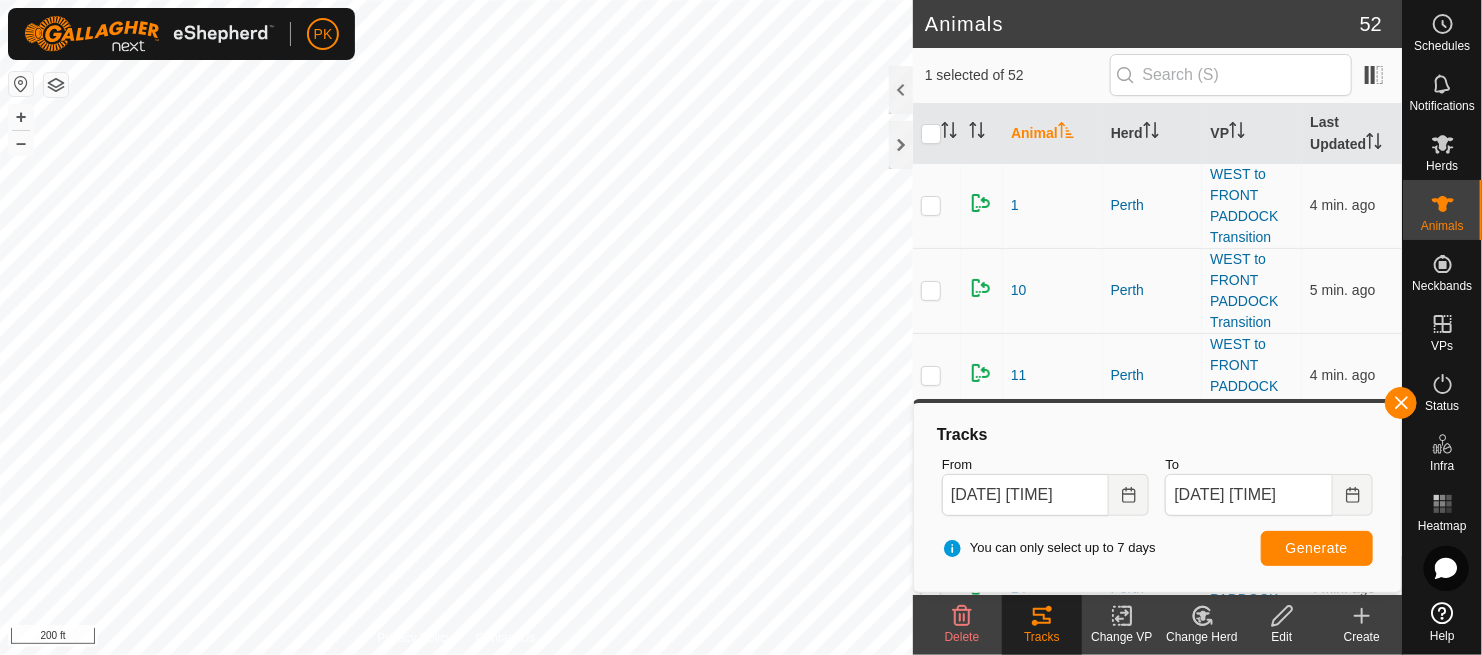 click on "PK Schedules Notifications Herds Animals Neckbands VPs Status Infra Heatmap Help Animals 52  1 selected of 52      Animal   Herd   VP   Last Updated   1   Perth   WEST to FRONT PADDOCK Transition  4 min. ago  10   Perth   WEST to FRONT PADDOCK Transition  5 min. ago  11   Perth   WEST to FRONT PADDOCK Transition  4 min. ago  12   Cow with Bull  -  7 min. ago  13   Perth   WEST to FRONT PADDOCK Transition  4 min. ago  14   Perth   WEST to FRONT PADDOCK Transition  4 min. ago  16   Perth   WEST to FRONT PADDOCK Transition  4 min. ago  17   Perth   WEST to FRONT PADDOCK Transition  4 min. ago  18   Perth   WEST to FRONT PADDOCK Transition  4 min. ago  19   Perth   WEST to FRONT PADDOCK Transition  5 min. ago  2   Perth   WEST to FRONT PADDOCK Transition  4 min. ago  20   Perth   WEST to FRONT PADDOCK Transition  4 min. ago  21   Perth   WEST to FRONT PADDOCK Transition  4 min. ago  22   Perth   WEST to FRONT PADDOCK Transition  5 min. ago  23   Perth   WEST to FRONT PADDOCK Transition  5 min. ago  27" at bounding box center [741, 327] 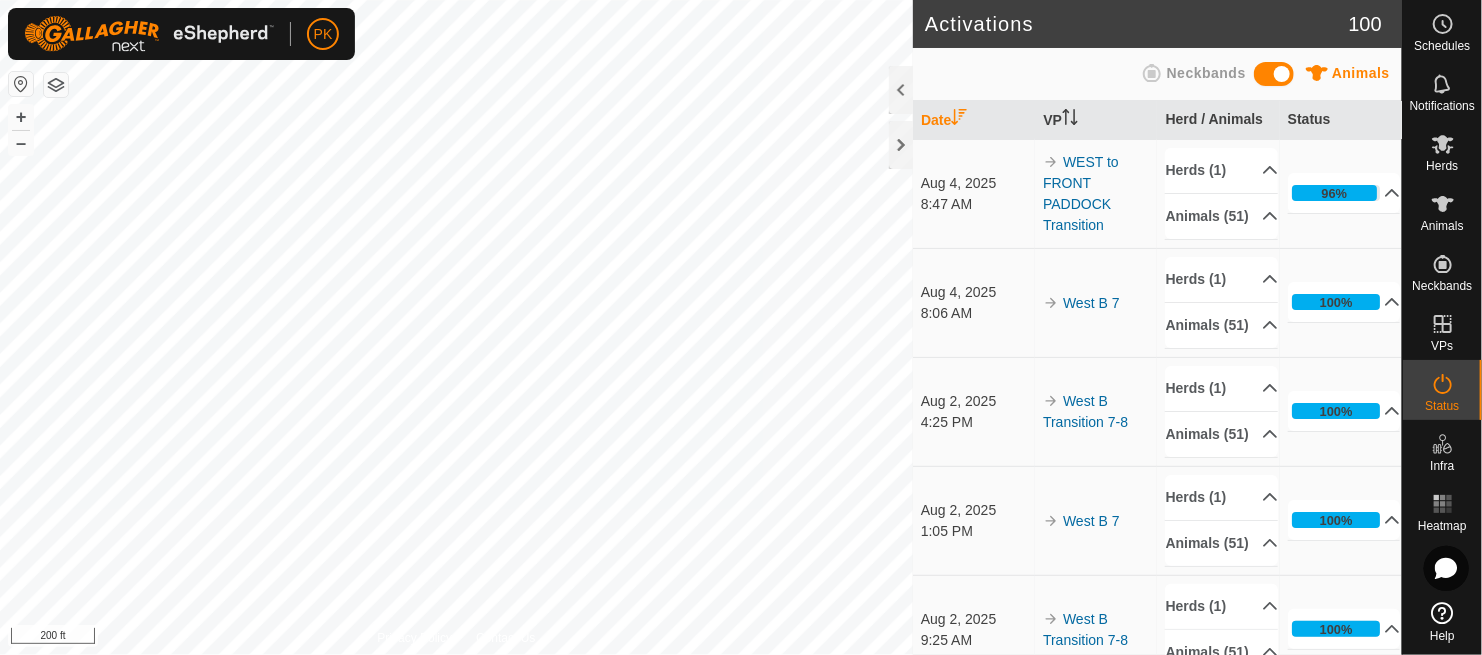 scroll, scrollTop: 0, scrollLeft: 0, axis: both 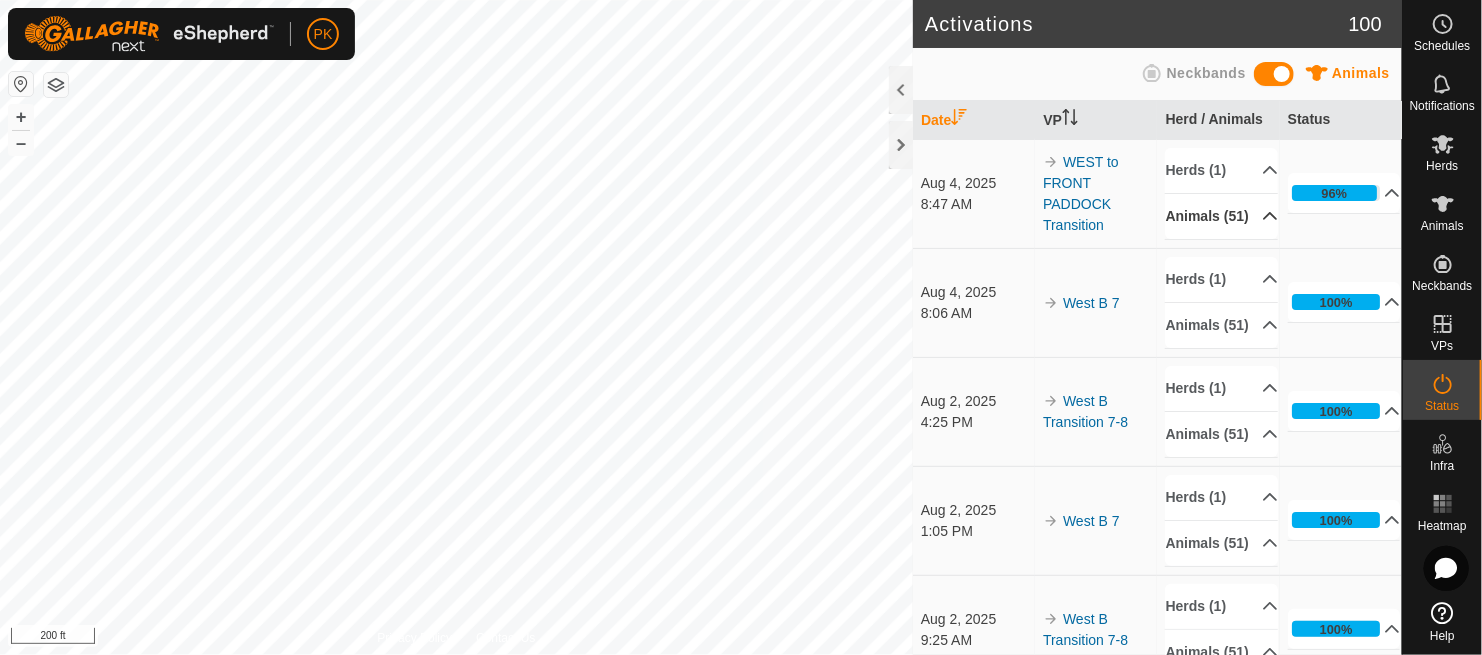 click on "Animals (51)" at bounding box center (1221, 216) 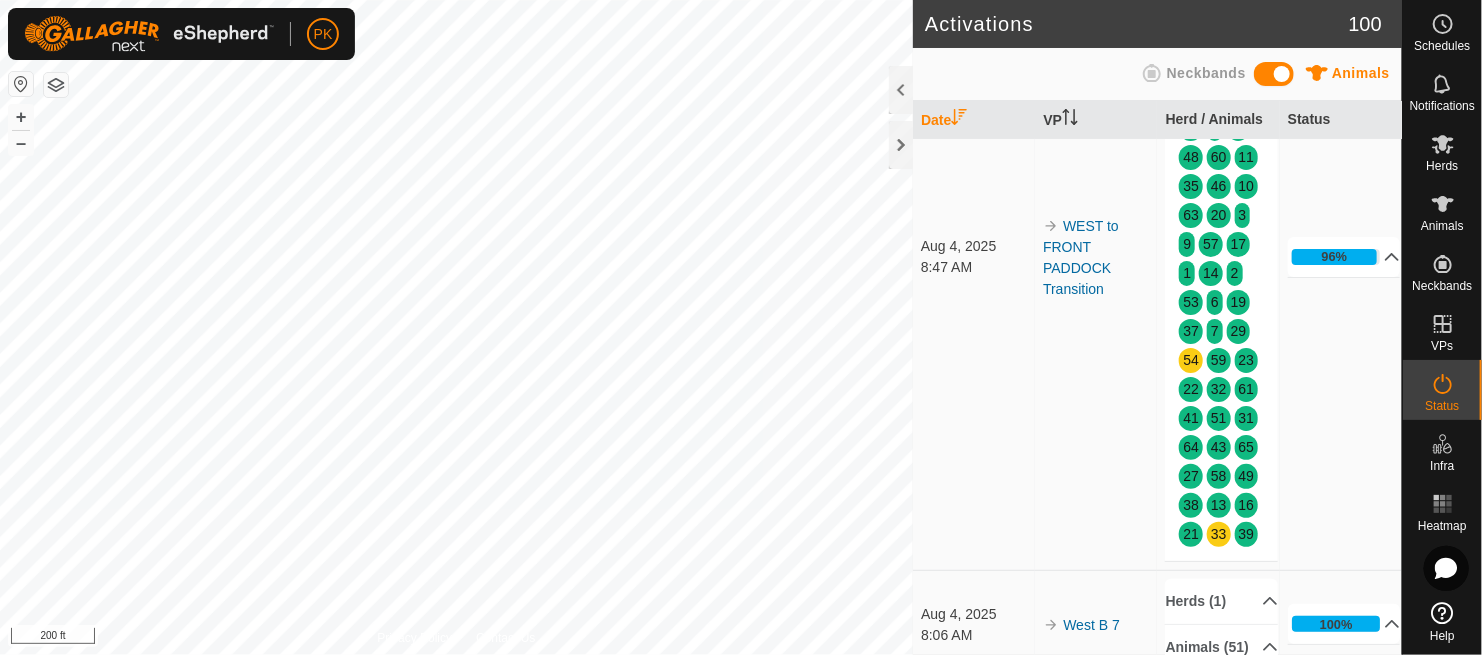 scroll, scrollTop: 185, scrollLeft: 0, axis: vertical 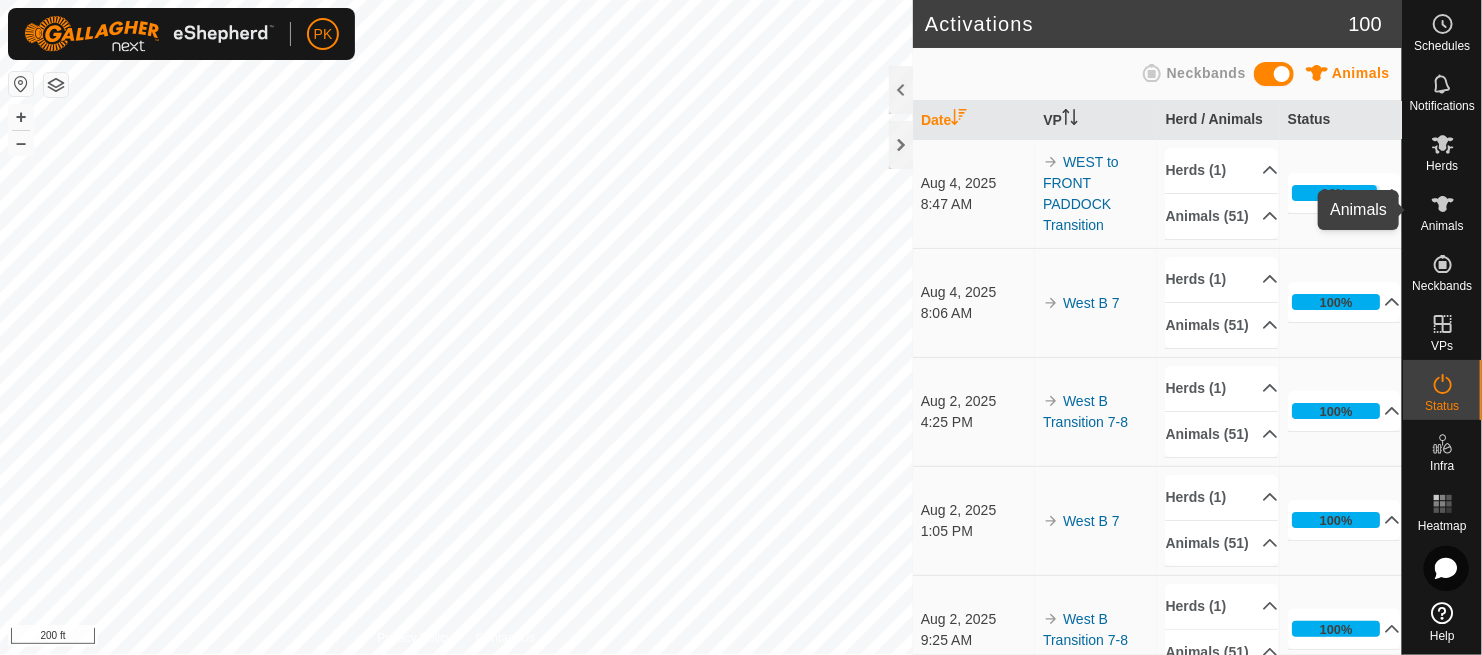 click 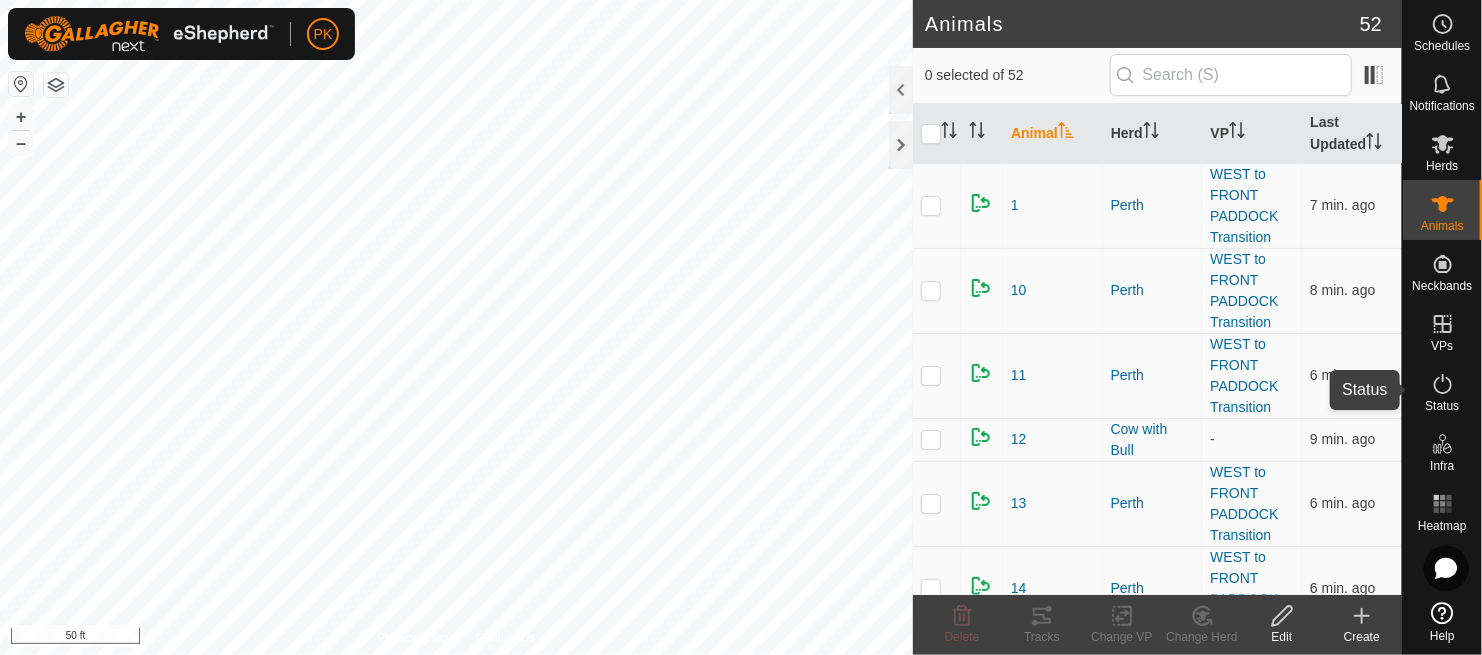 click on "Status" at bounding box center (1442, 406) 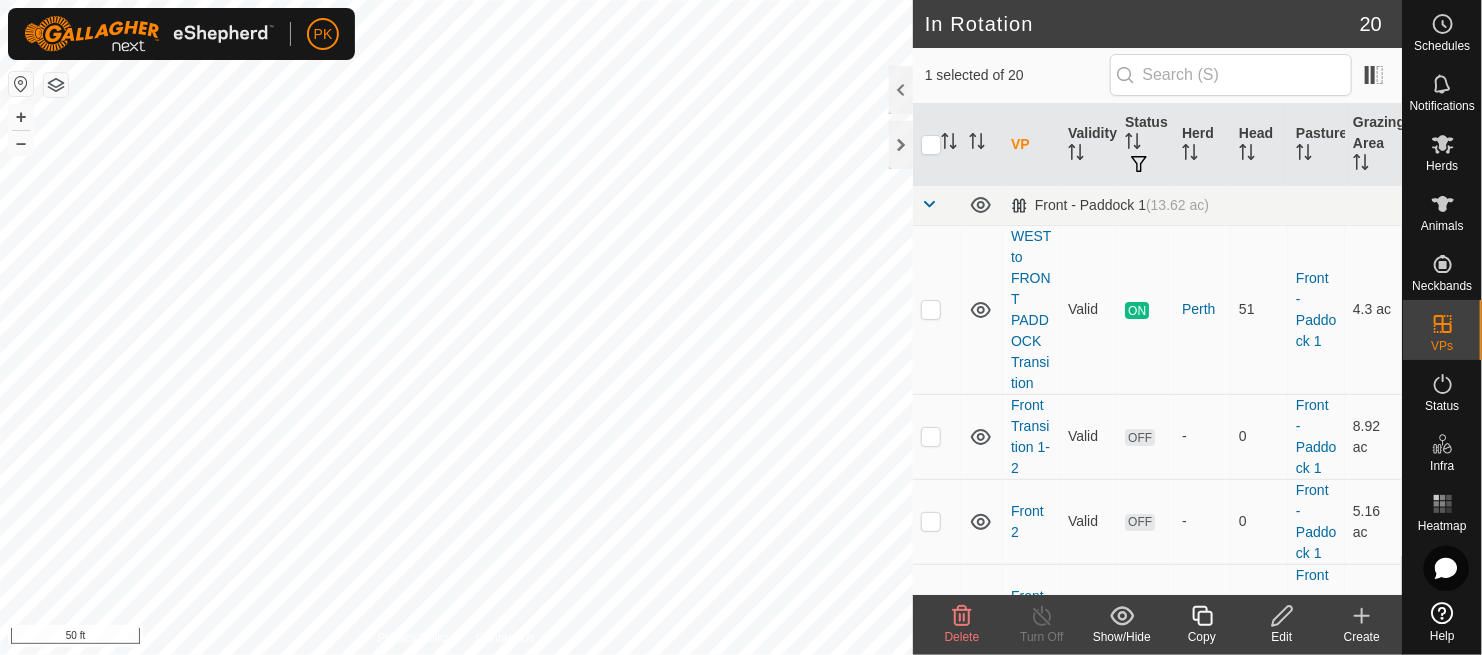 checkbox on "true" 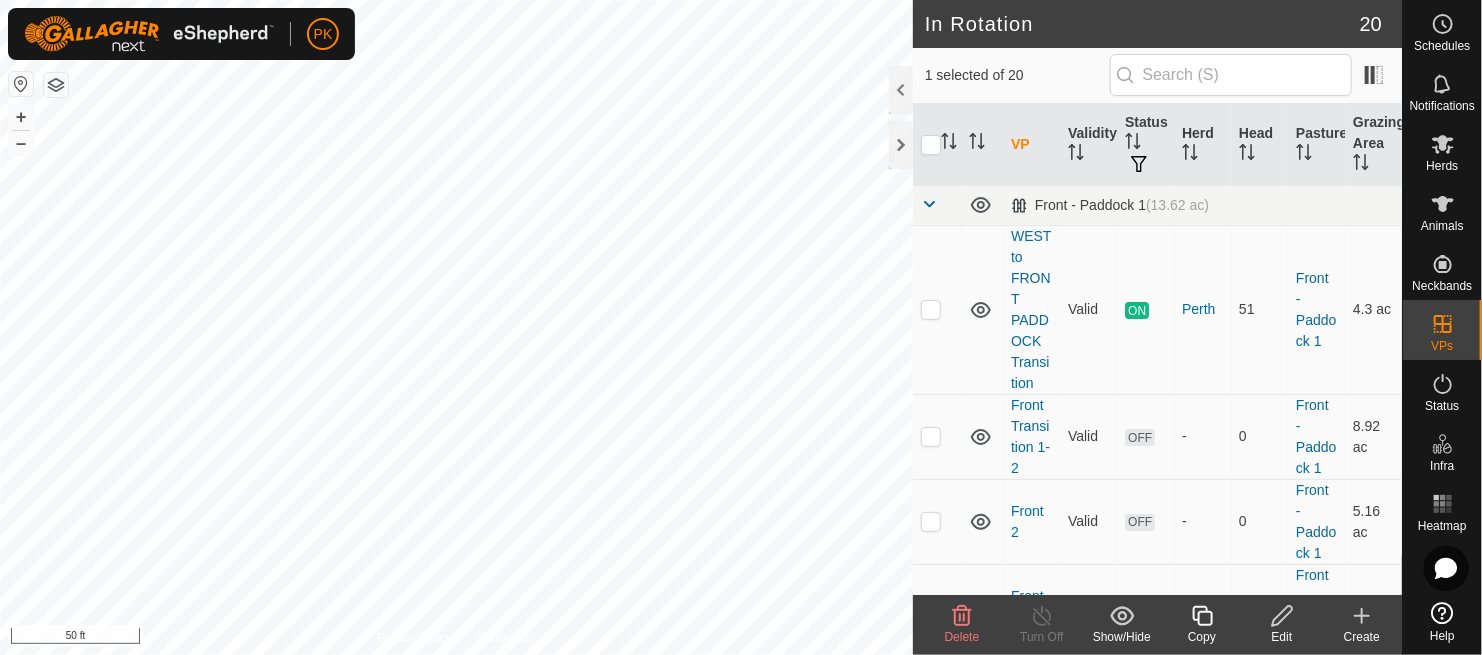 checkbox on "false" 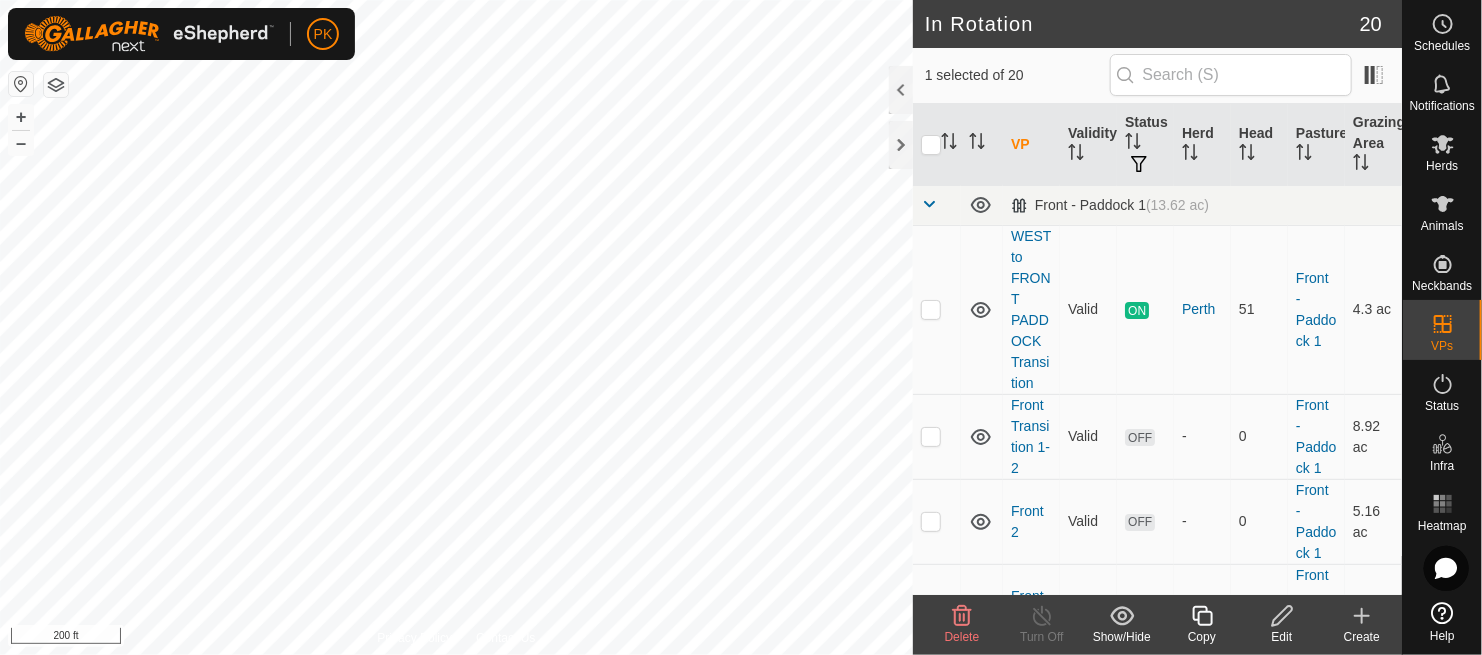 checkbox on "true" 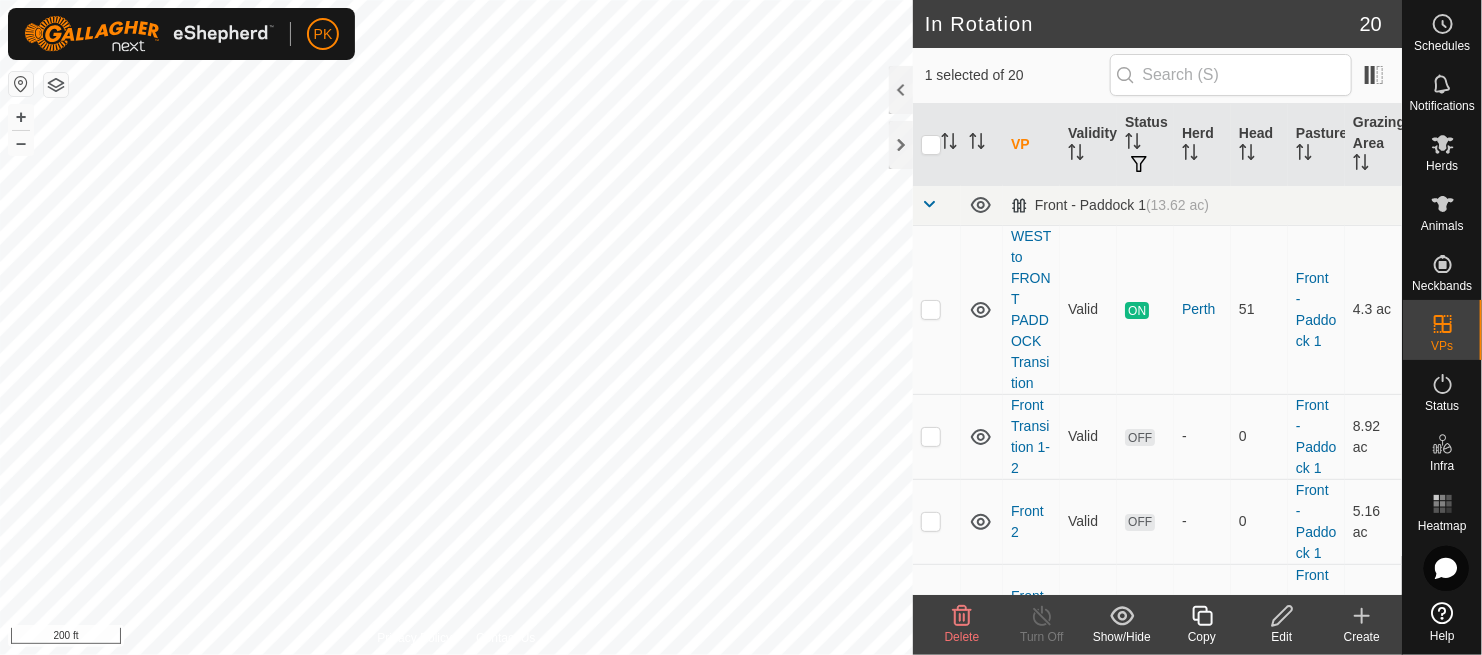 checkbox on "false" 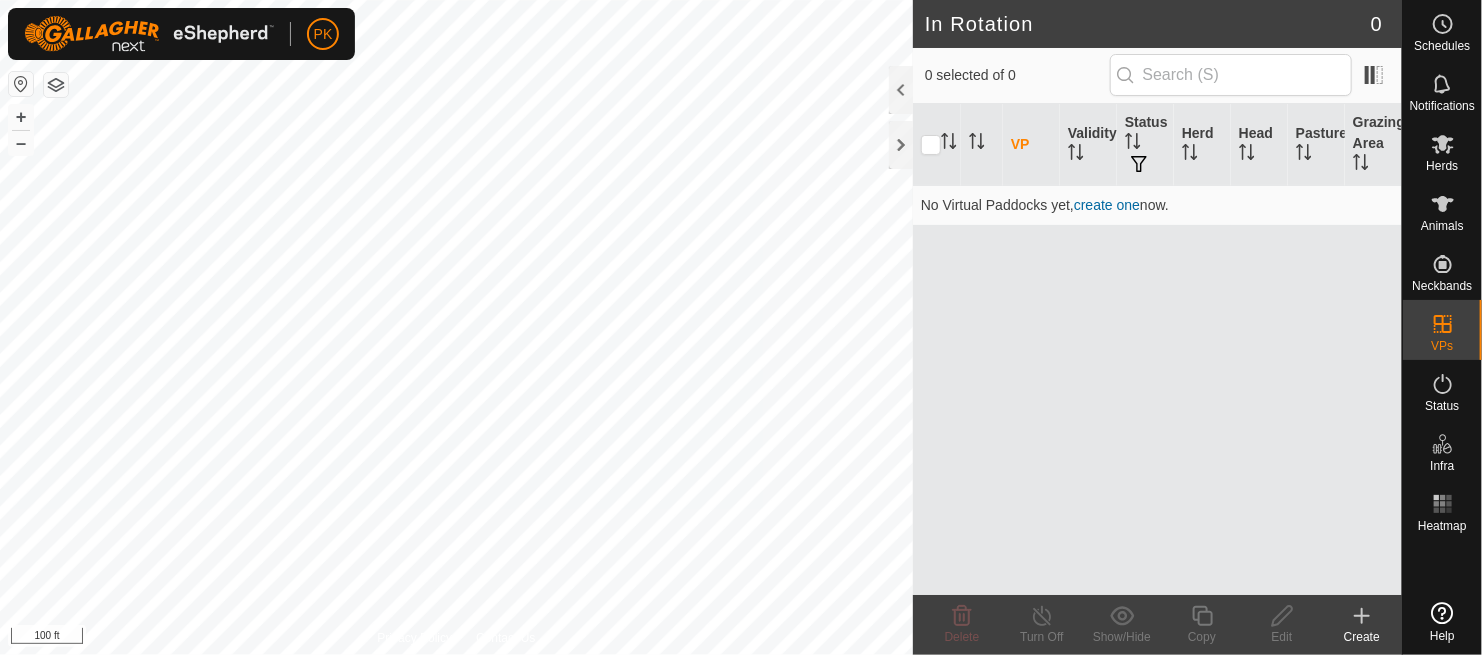 scroll, scrollTop: 0, scrollLeft: 0, axis: both 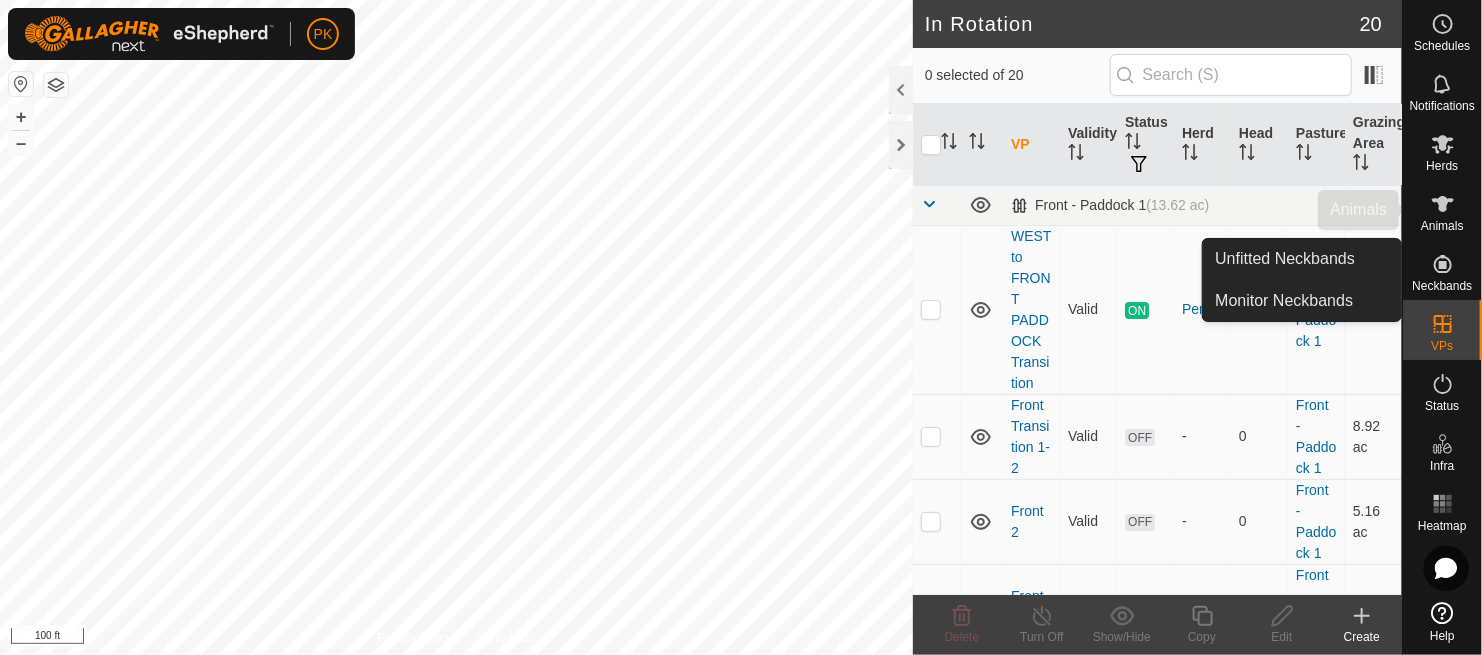 click 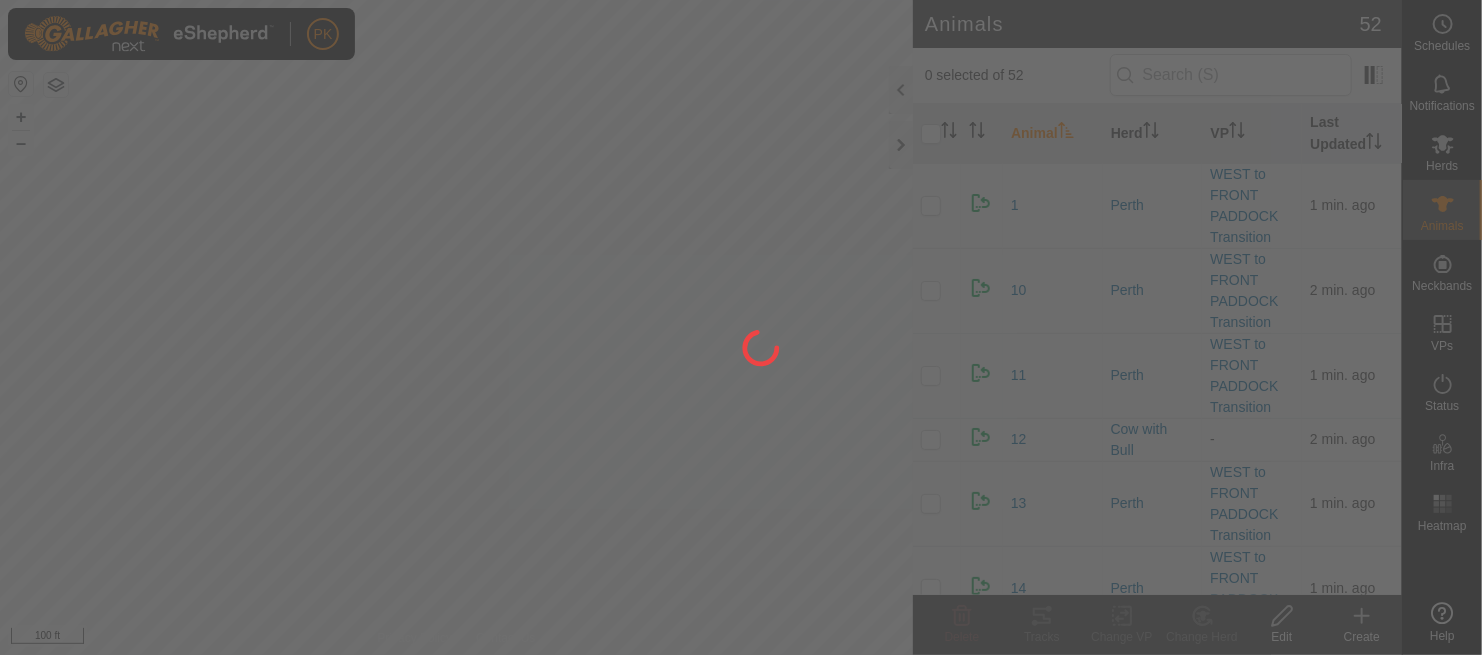 scroll, scrollTop: 0, scrollLeft: 0, axis: both 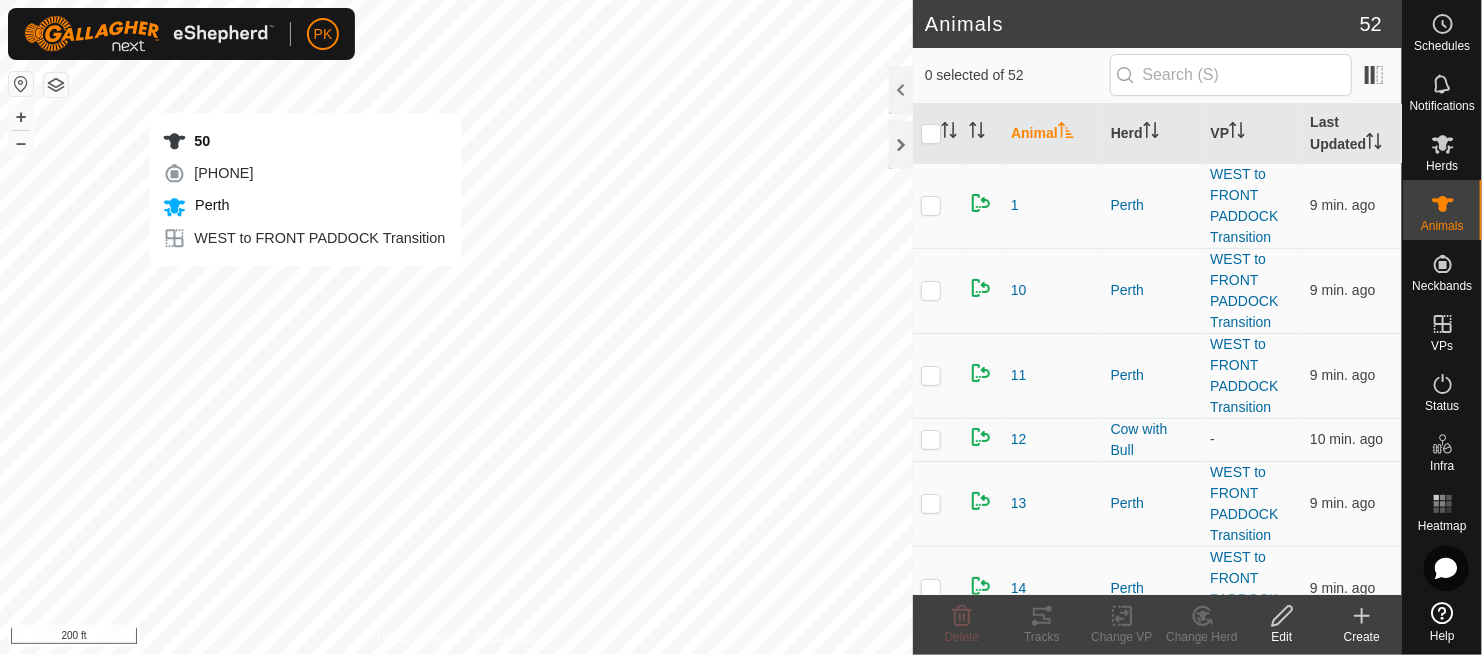 checkbox on "true" 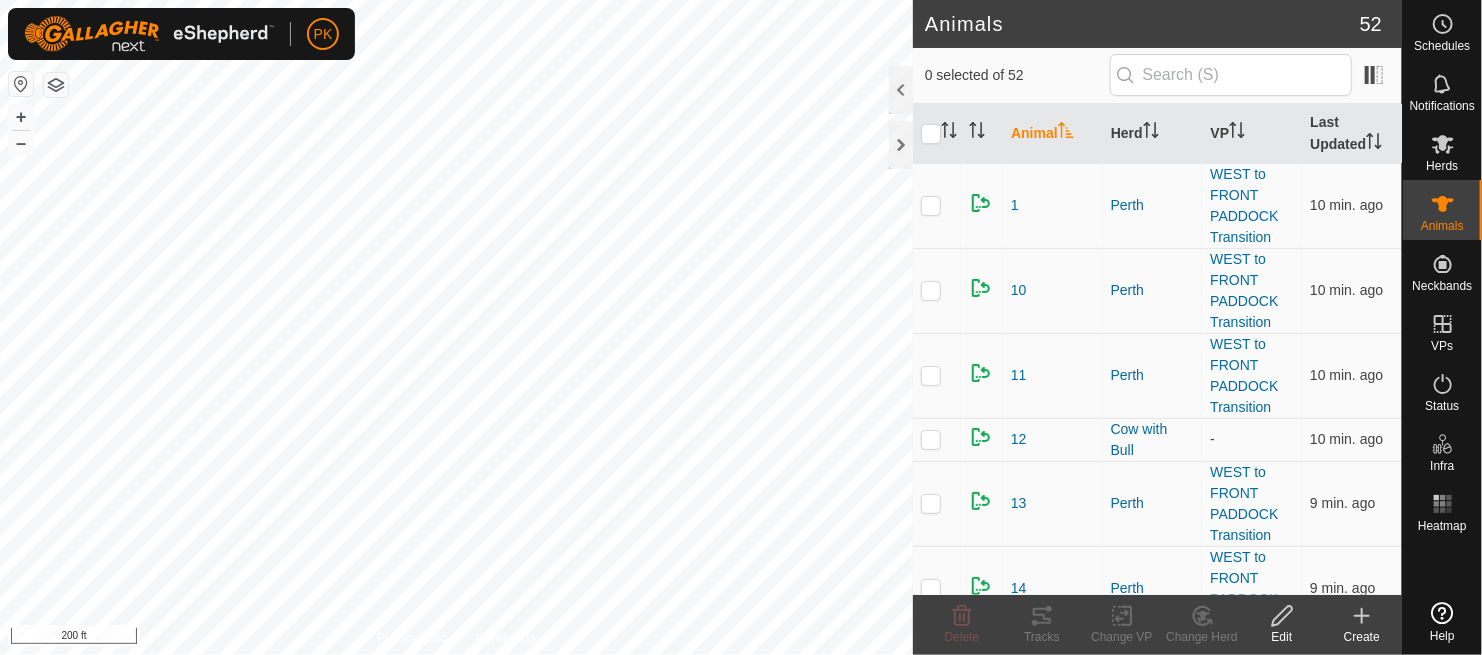 scroll, scrollTop: 0, scrollLeft: 0, axis: both 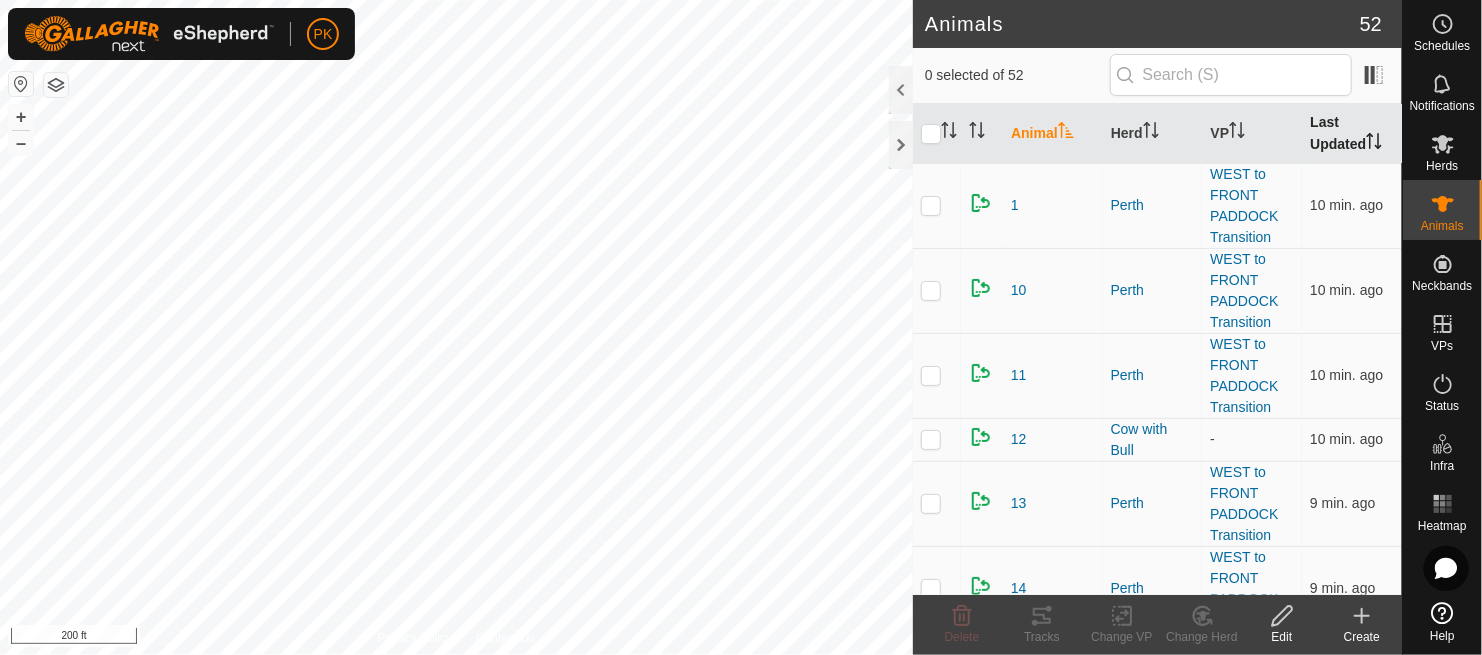 click on "Last Updated" at bounding box center [1352, 134] 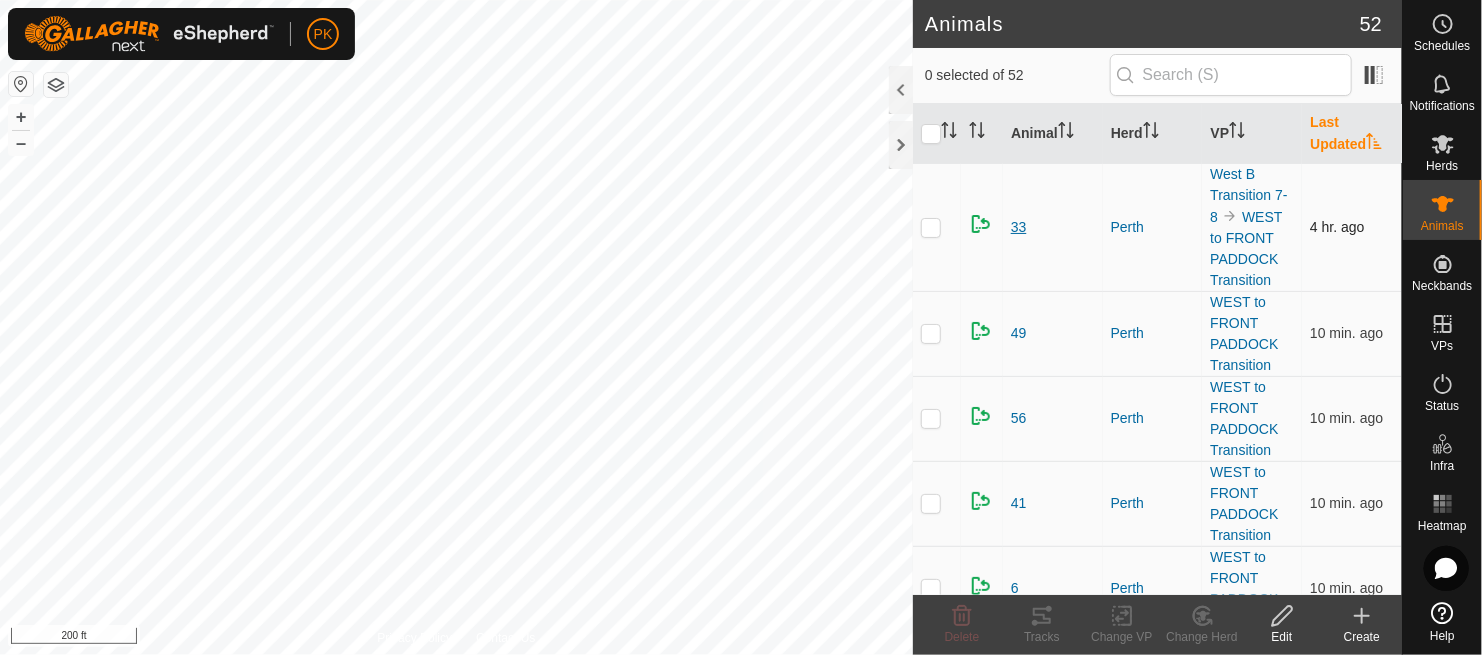 click on "33" at bounding box center (1019, 227) 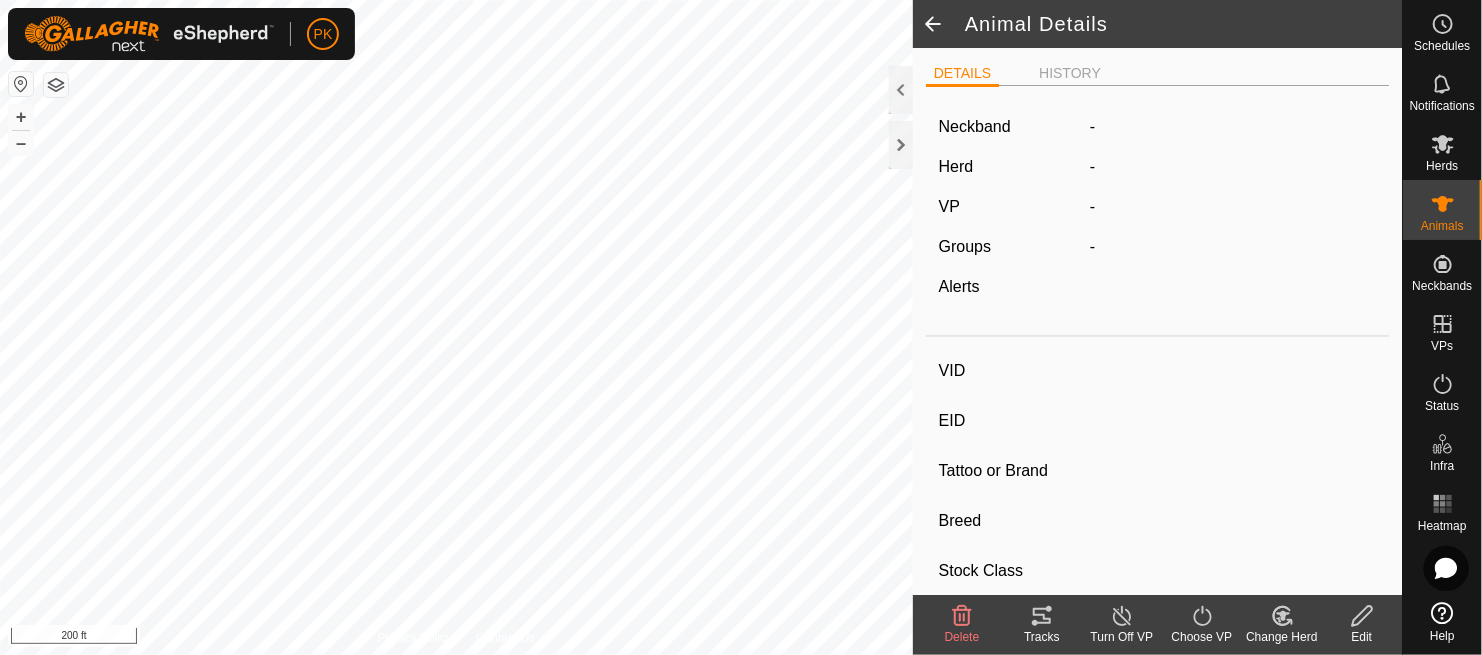 type on "33" 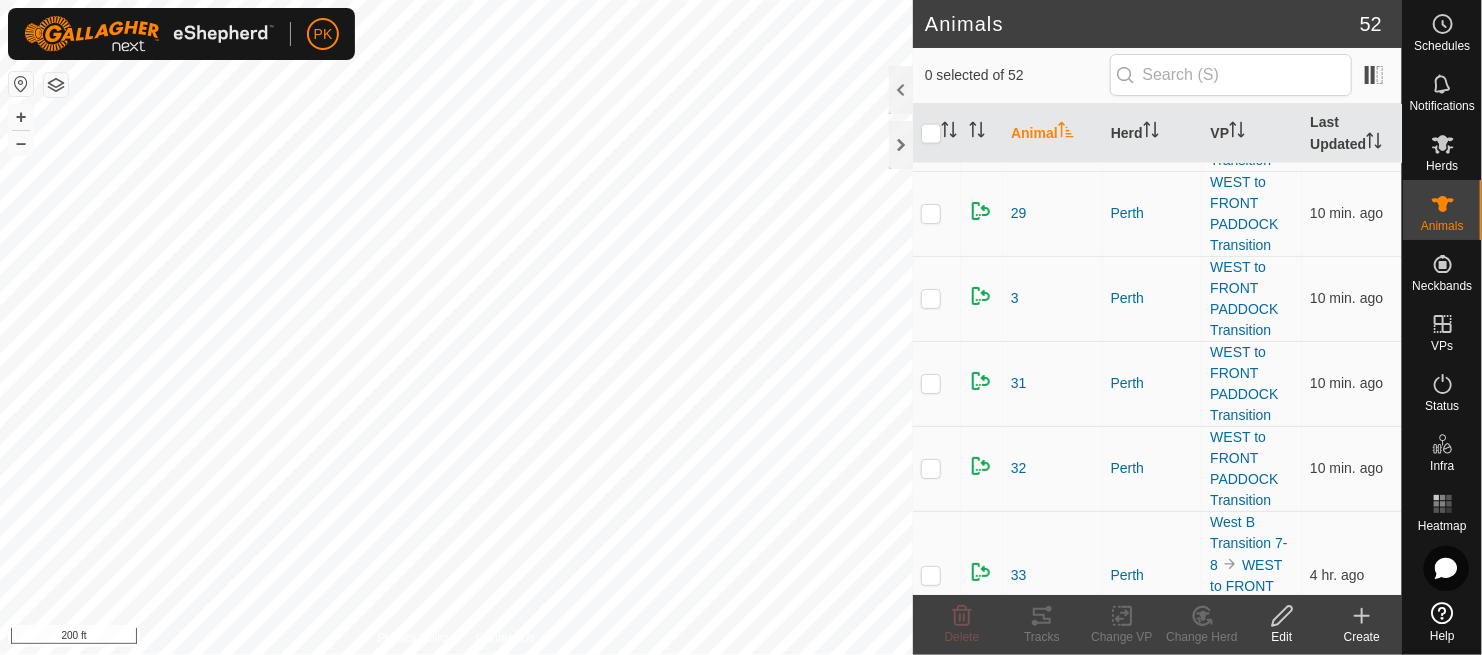 scroll, scrollTop: 1580, scrollLeft: 0, axis: vertical 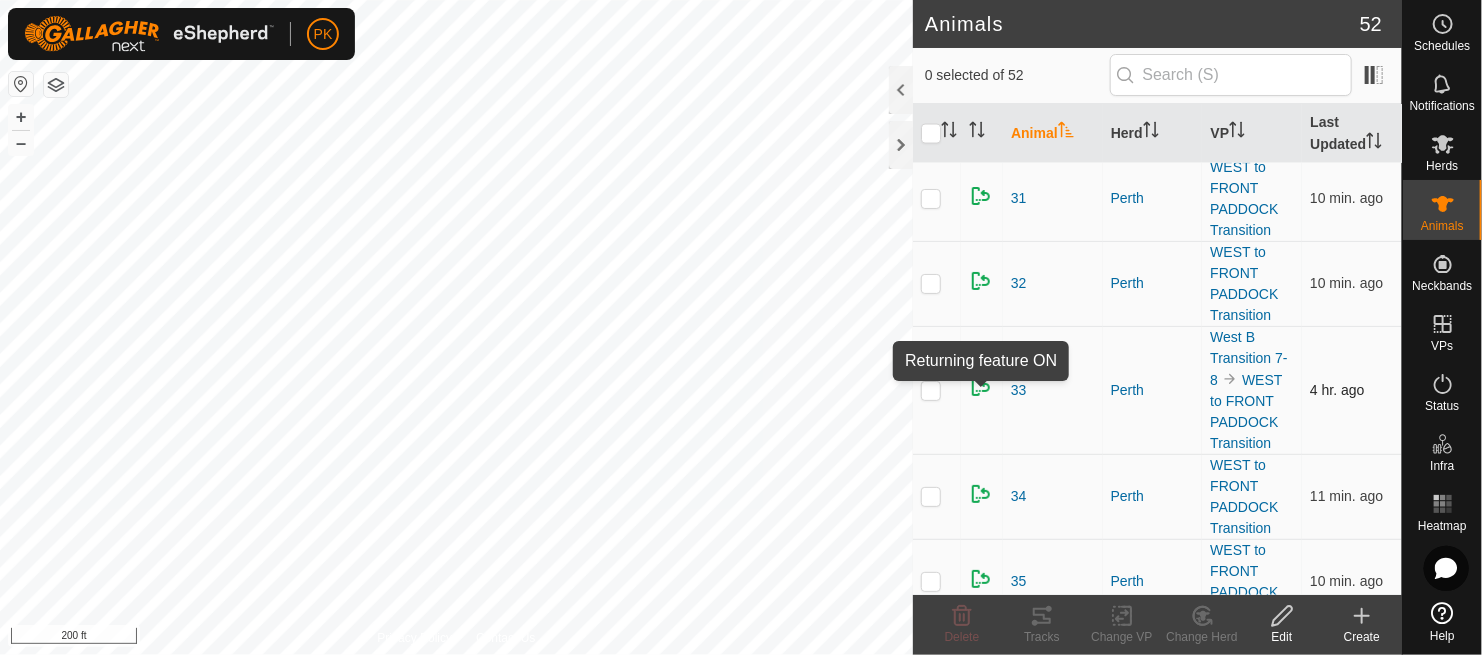 click at bounding box center (981, 387) 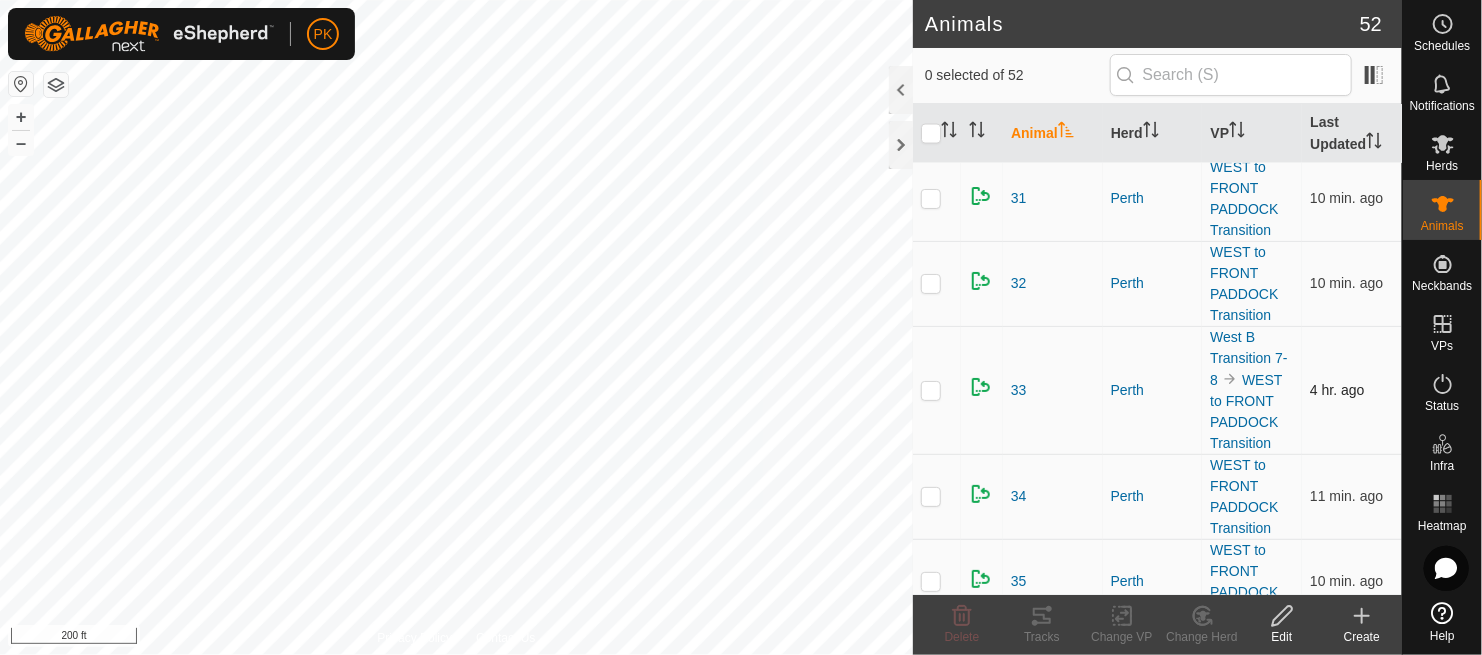 click at bounding box center (981, 387) 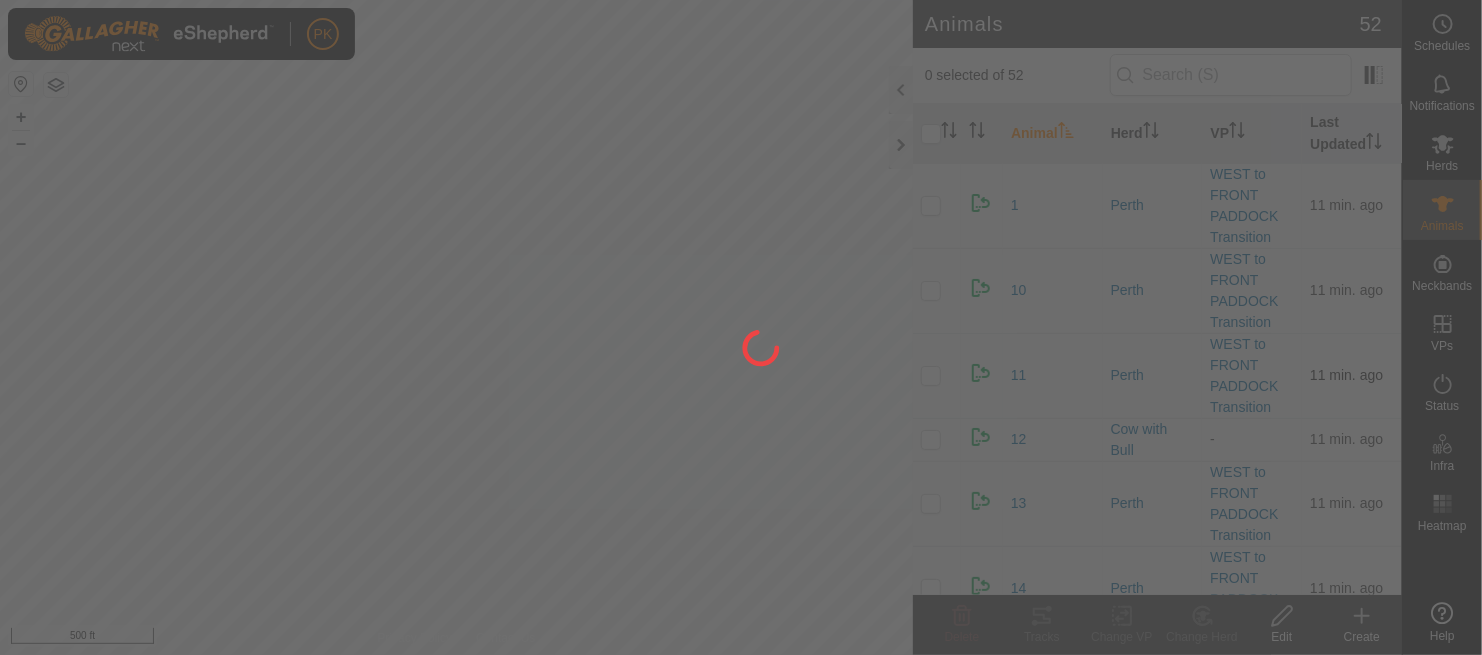scroll, scrollTop: 0, scrollLeft: 0, axis: both 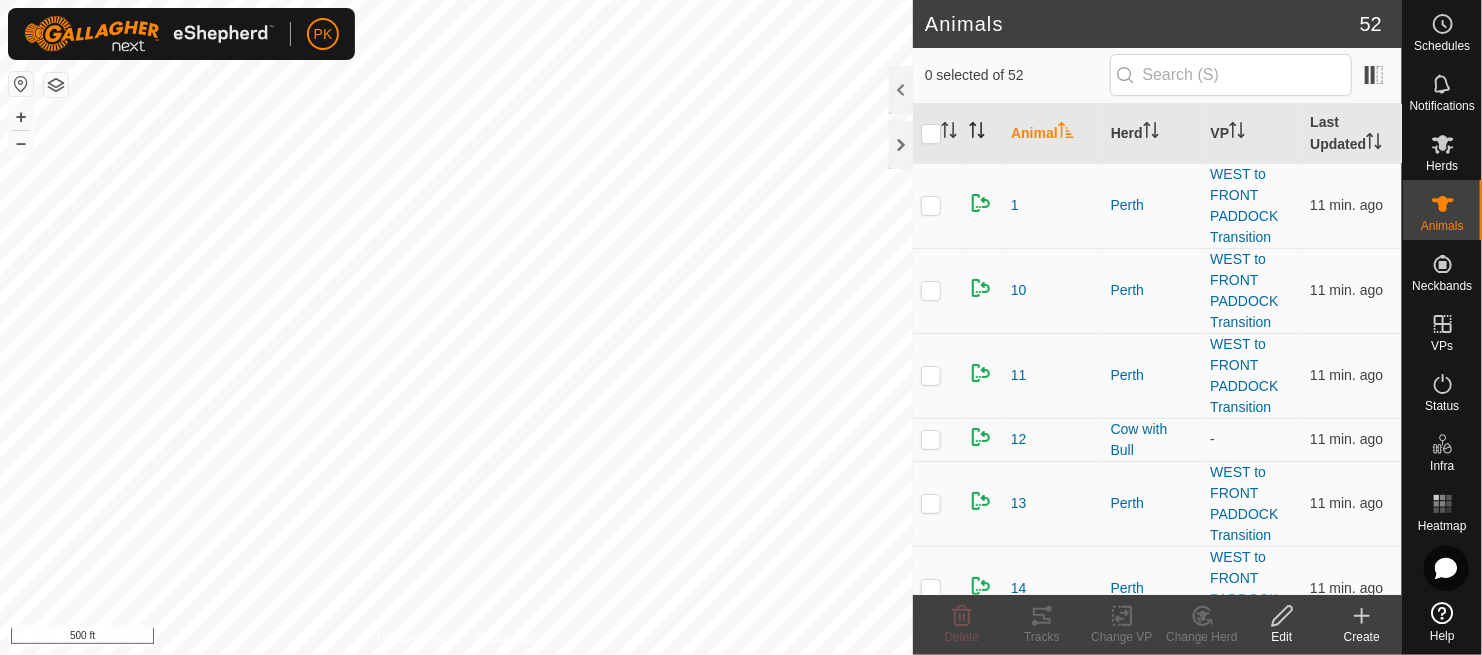 click 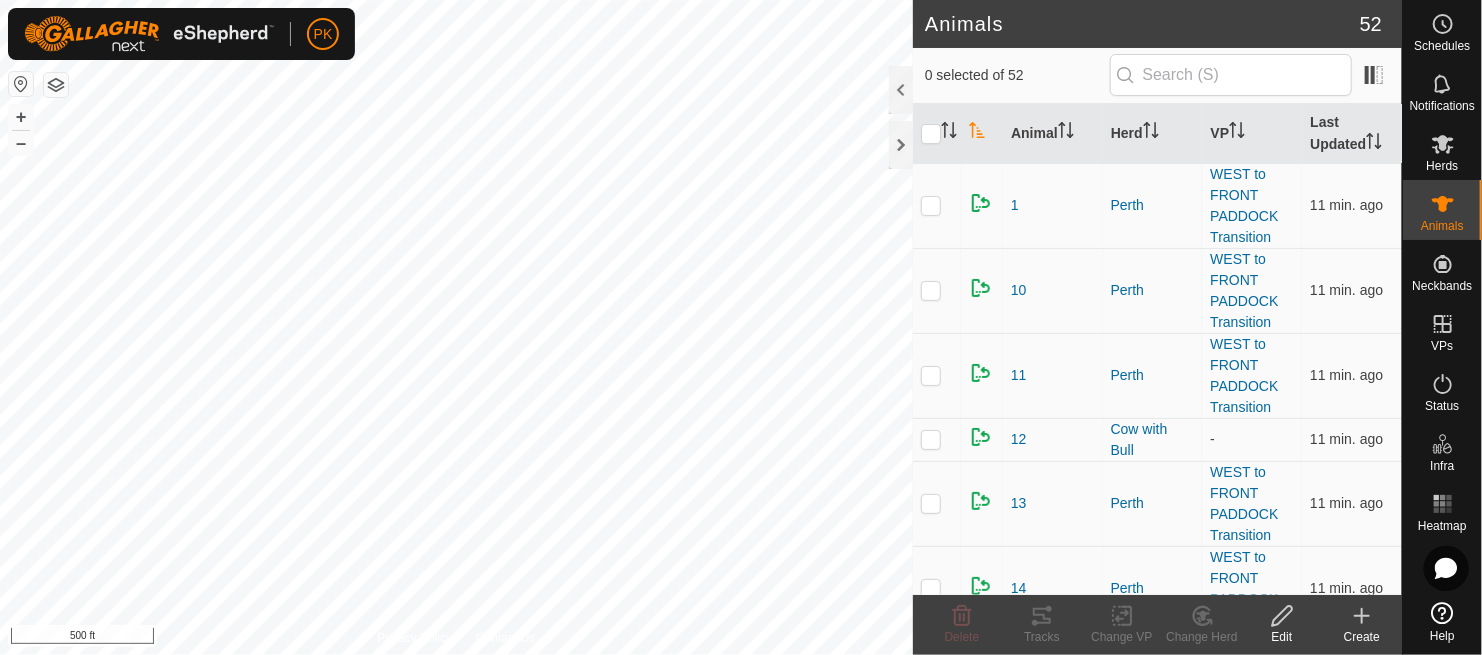 click 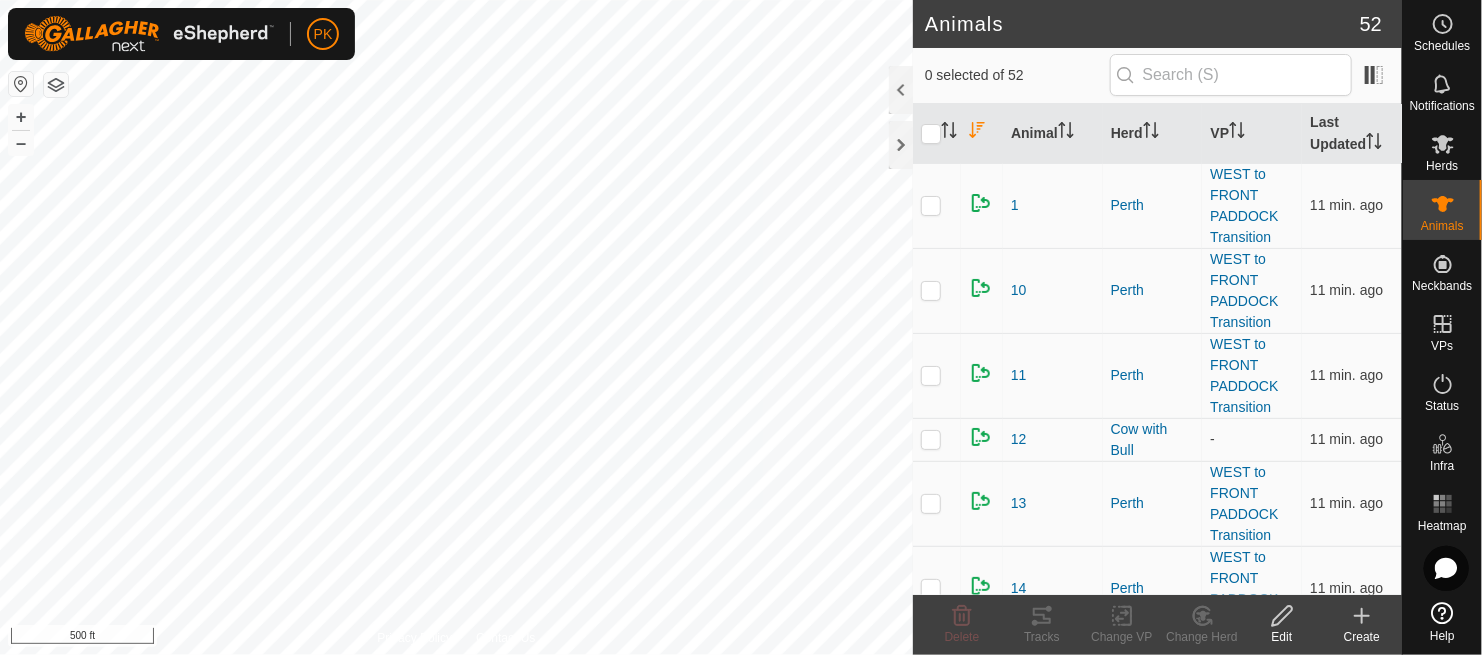 click 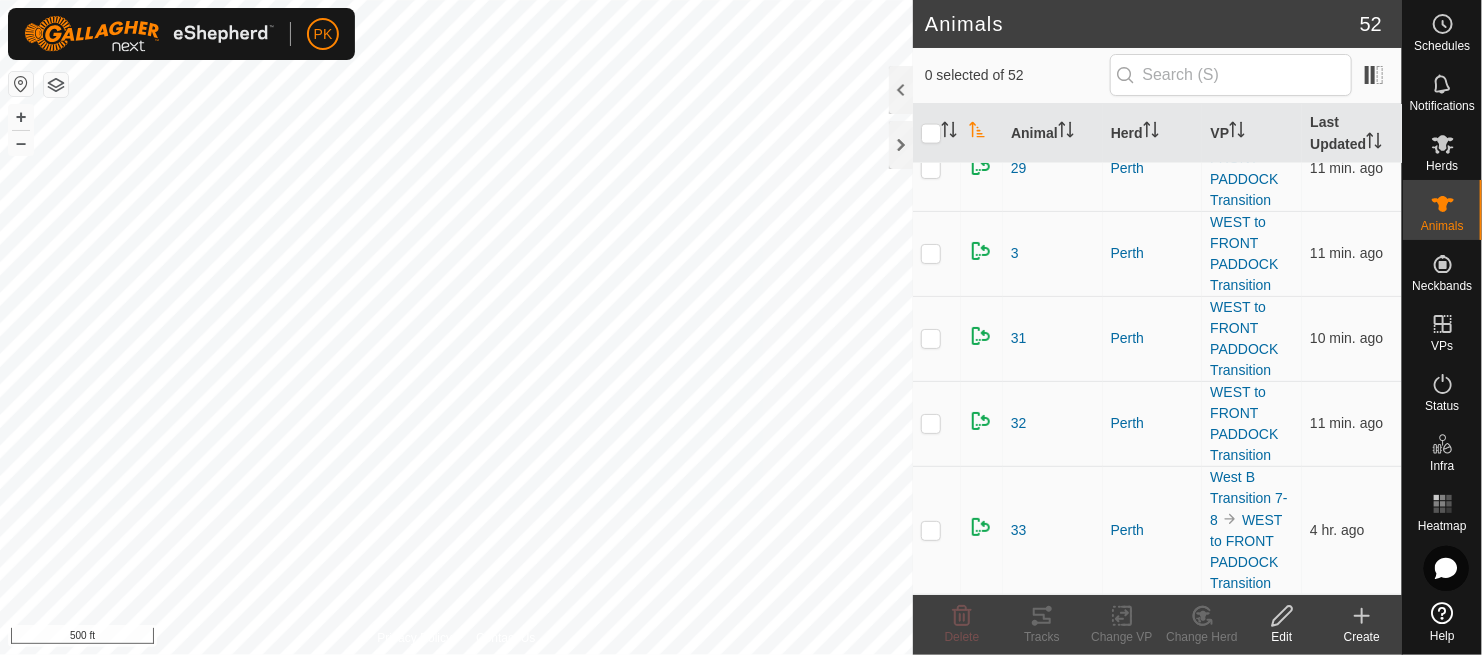 scroll, scrollTop: 1481, scrollLeft: 0, axis: vertical 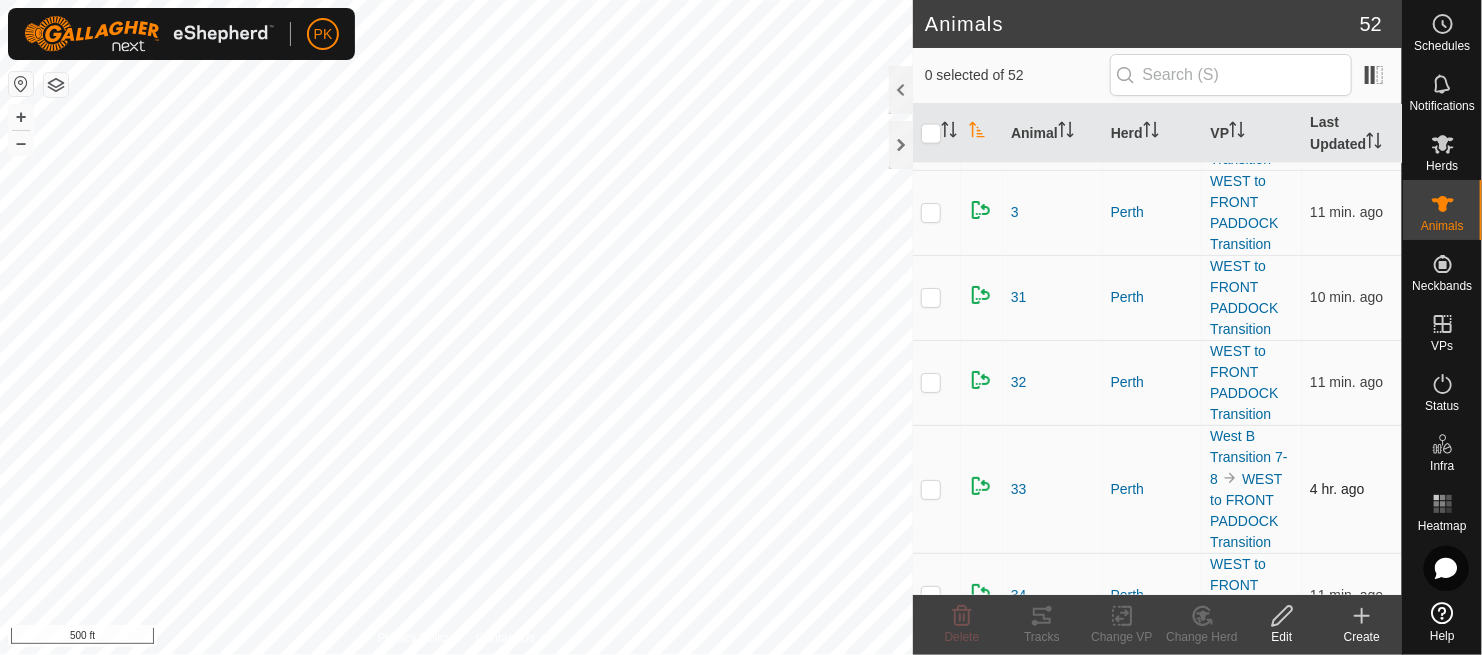click on "4 hr. ago" at bounding box center (1337, 489) 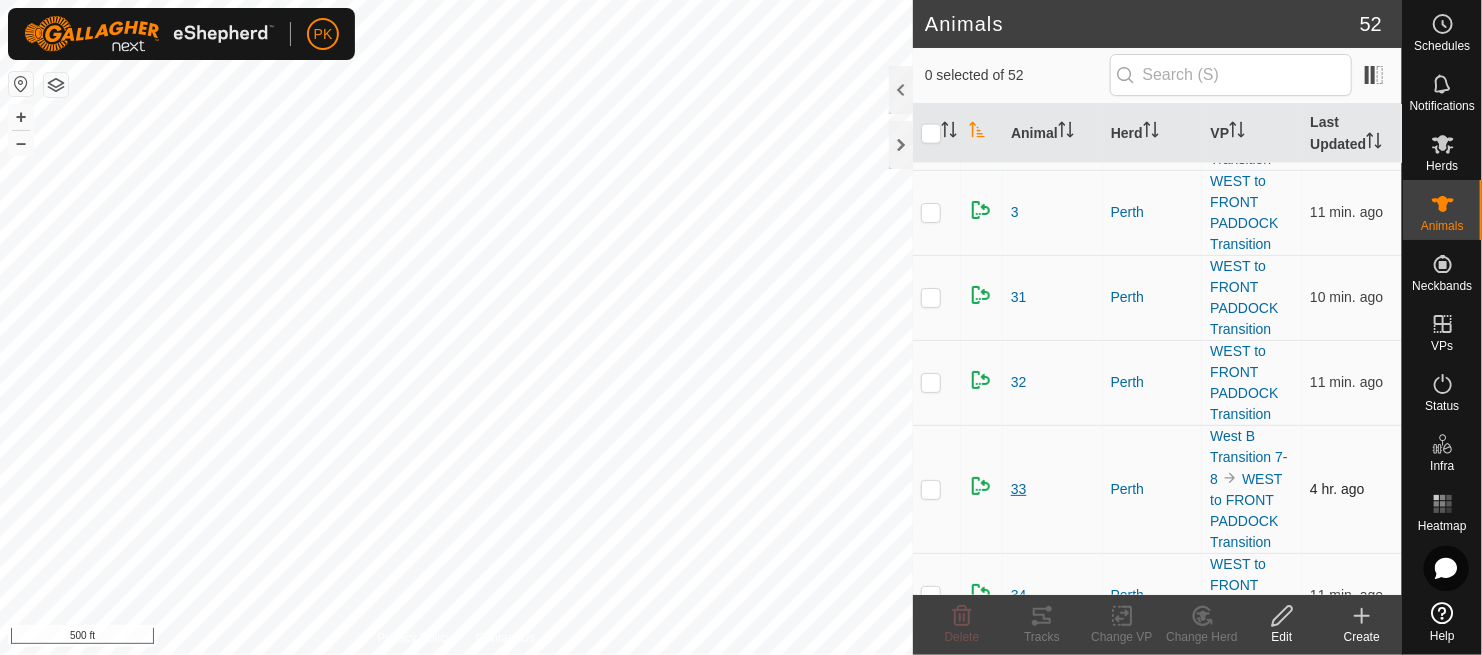 click on "33" at bounding box center (1019, 489) 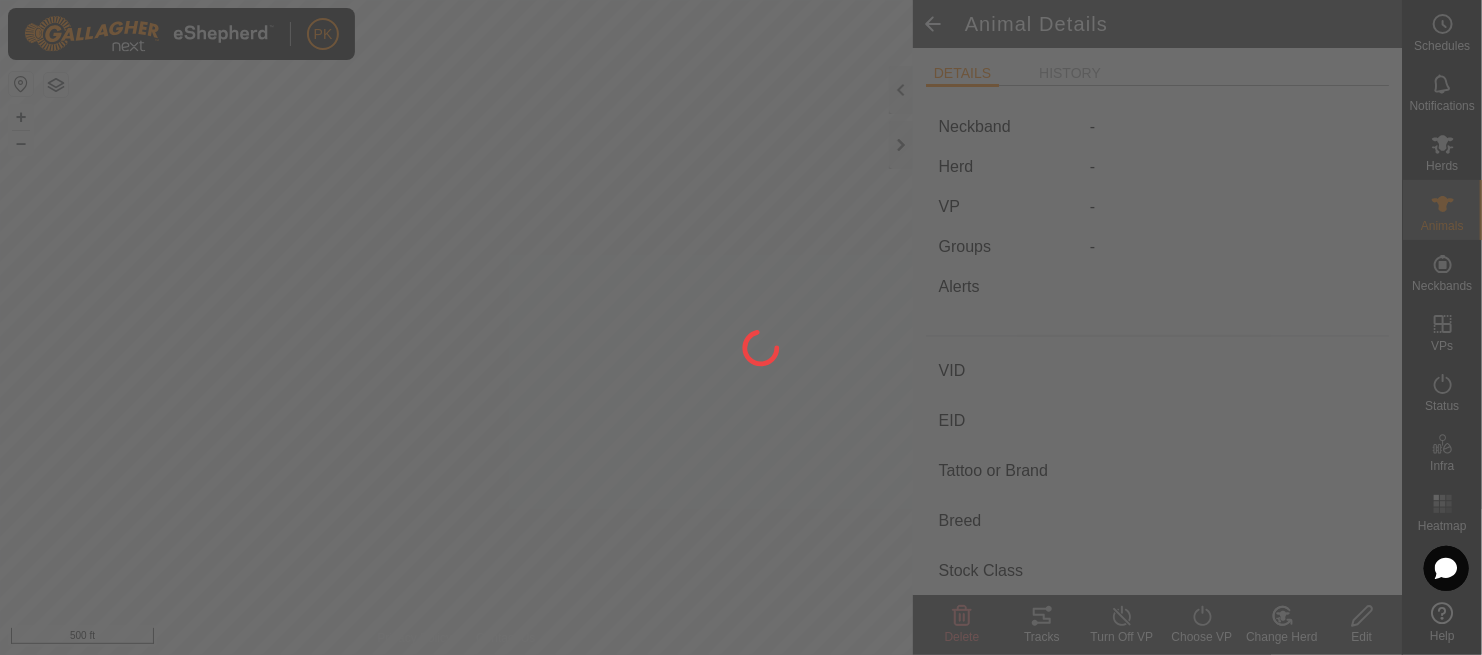 type on "33" 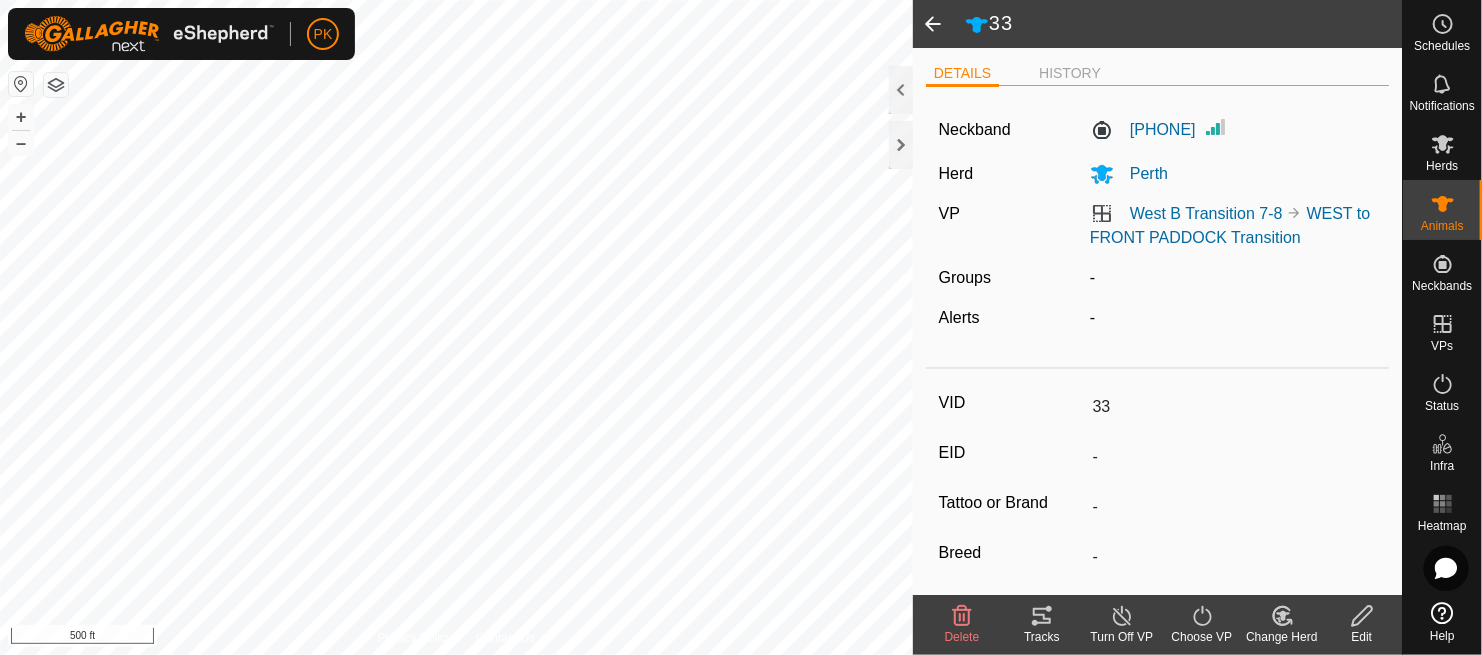 click 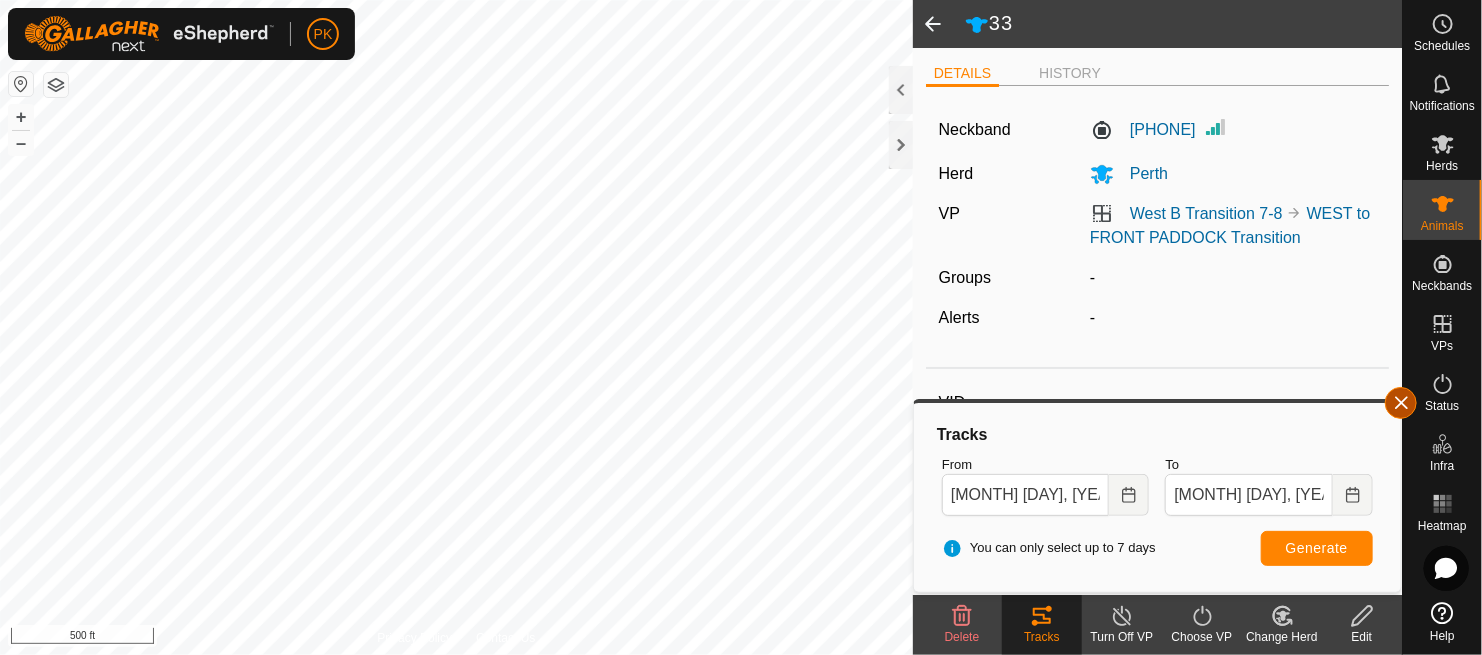 click at bounding box center [1401, 403] 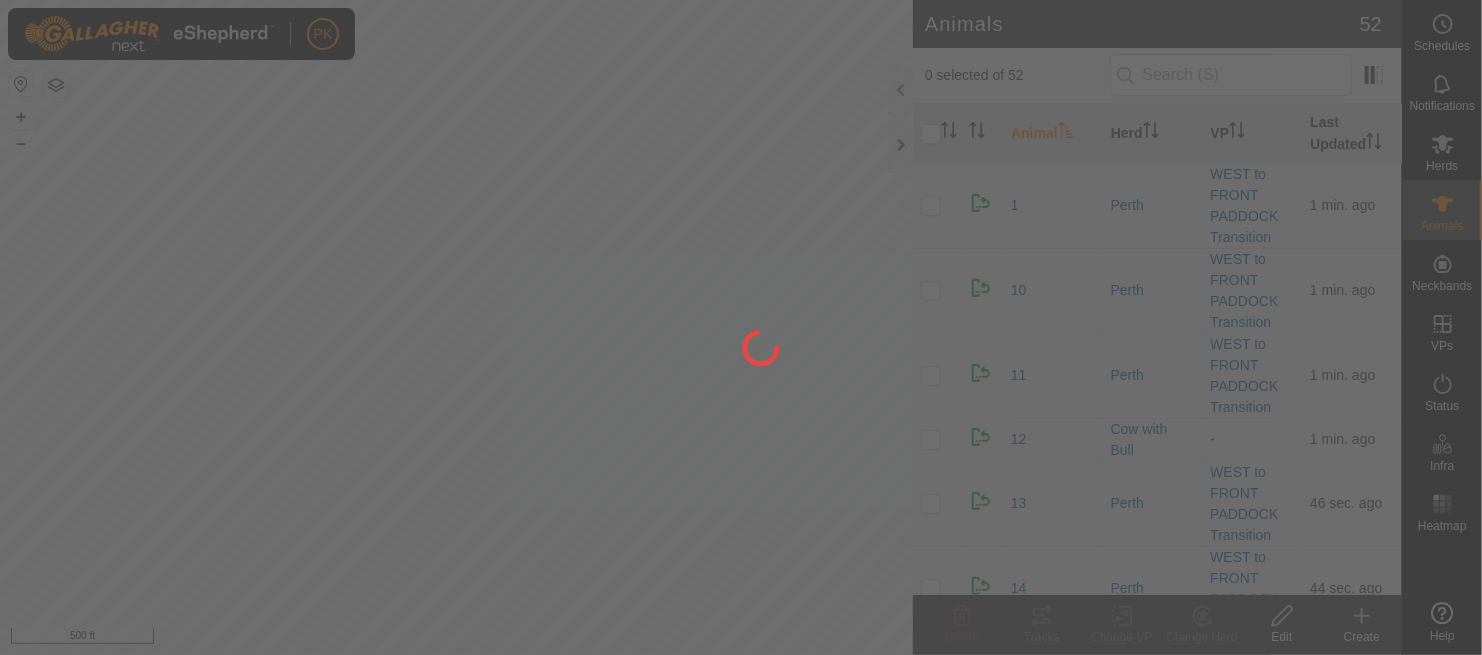 scroll, scrollTop: 0, scrollLeft: 0, axis: both 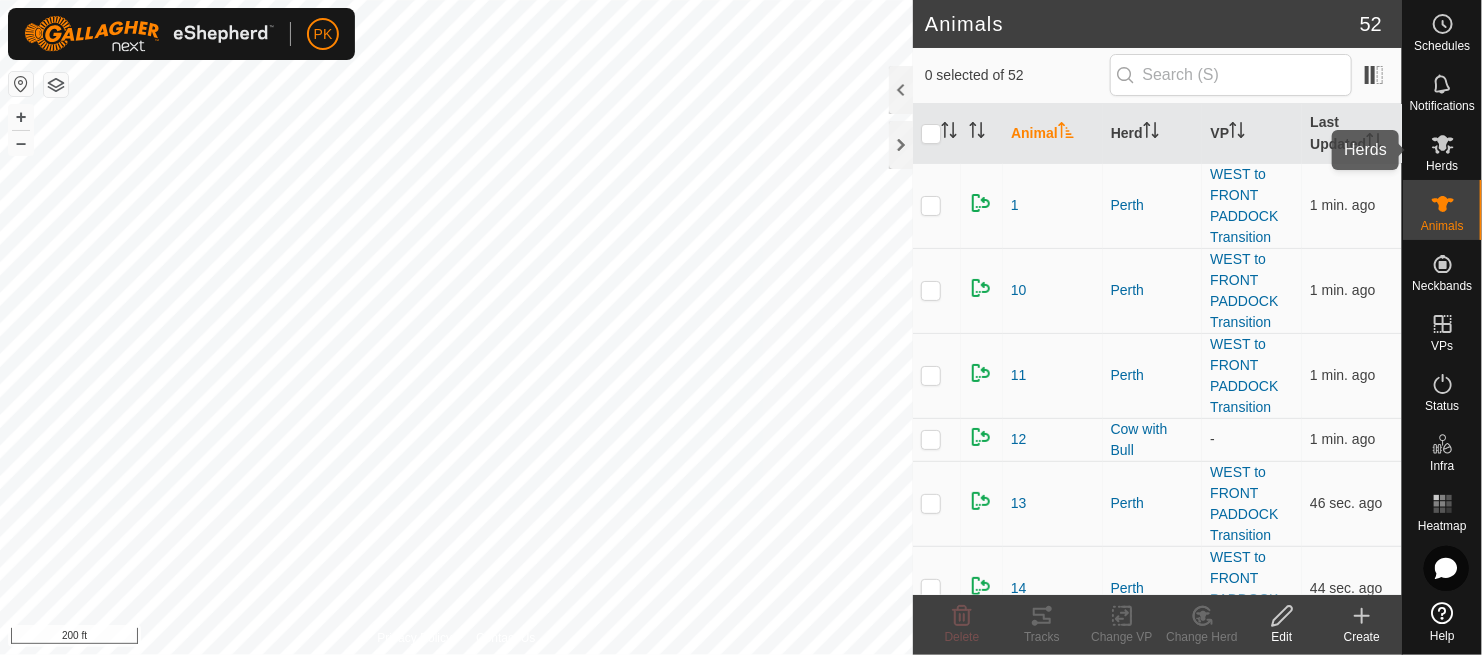 click at bounding box center [1443, 144] 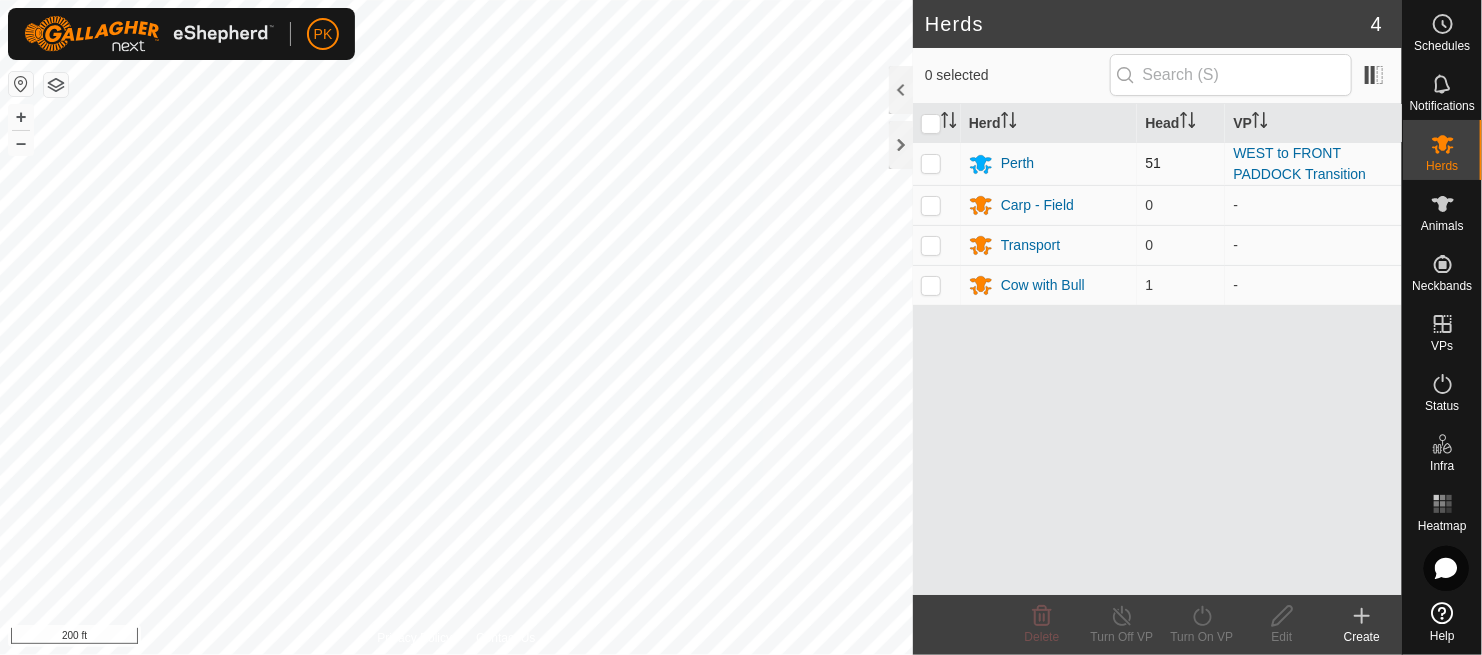 click at bounding box center (931, 163) 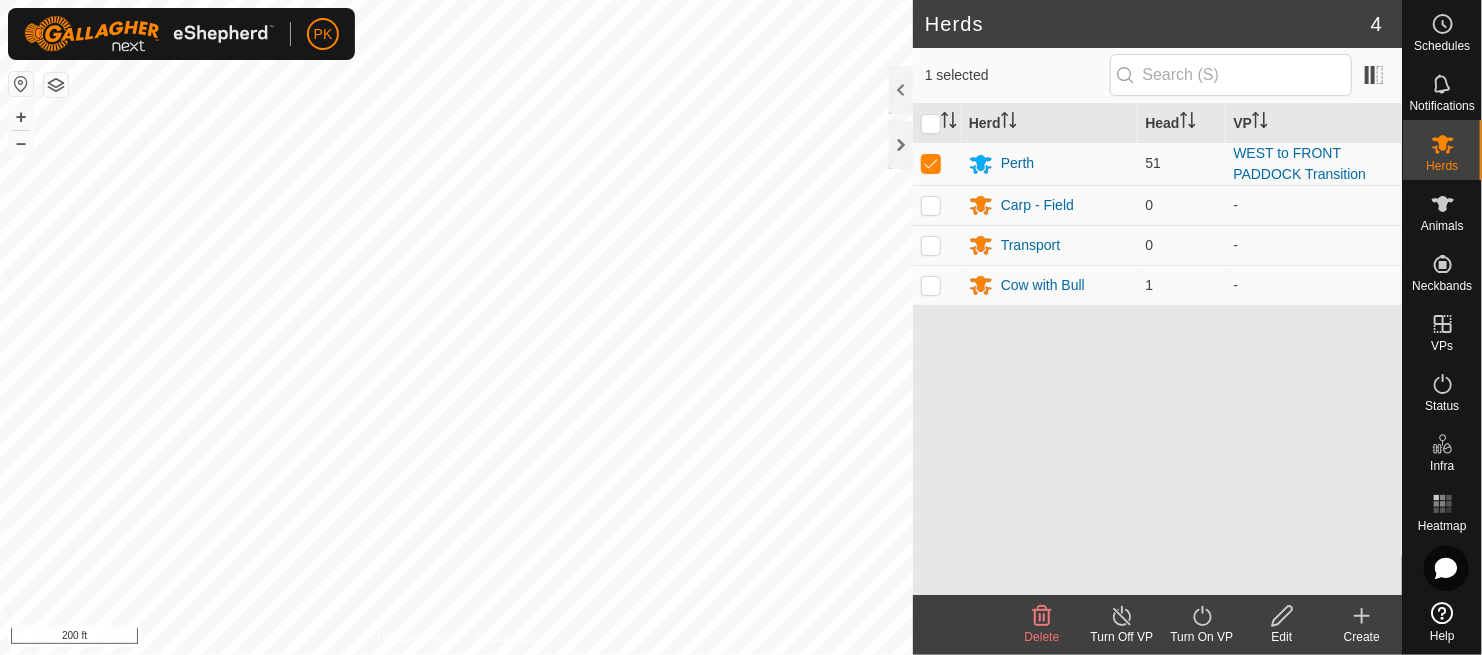 click 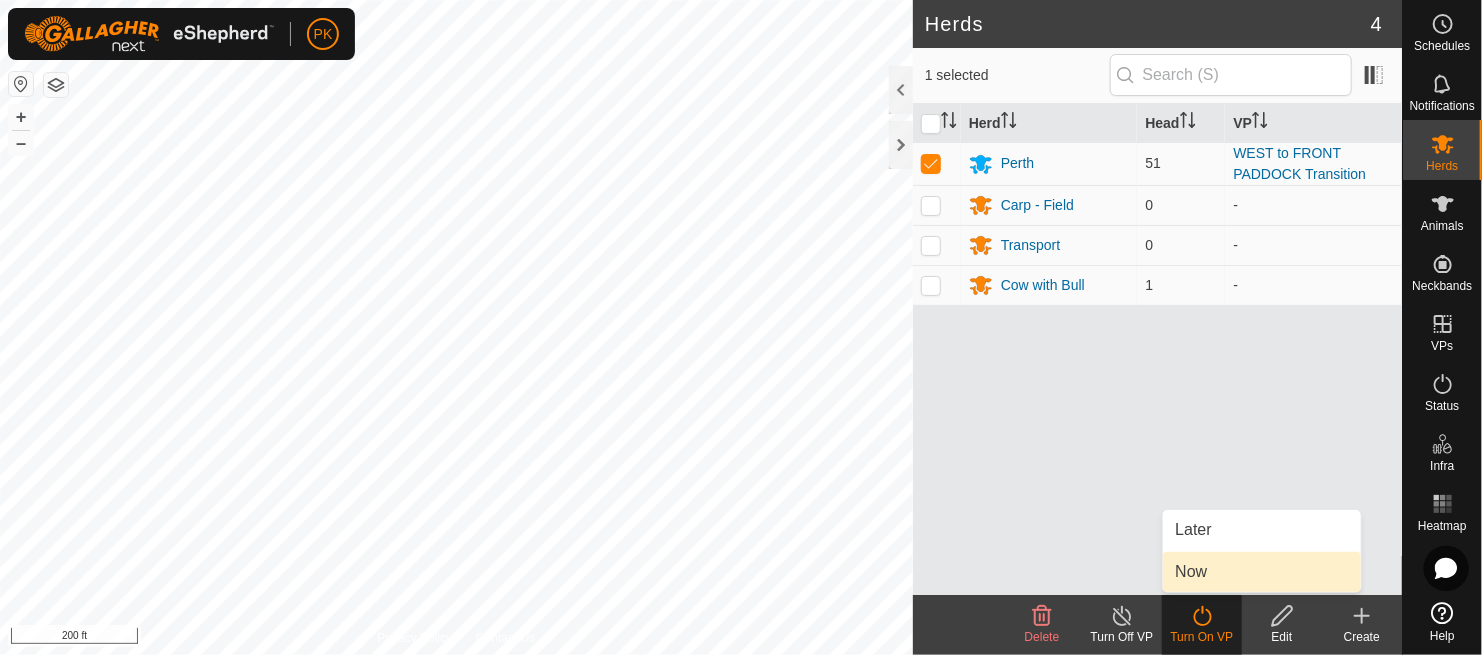 click on "Now" at bounding box center (1262, 572) 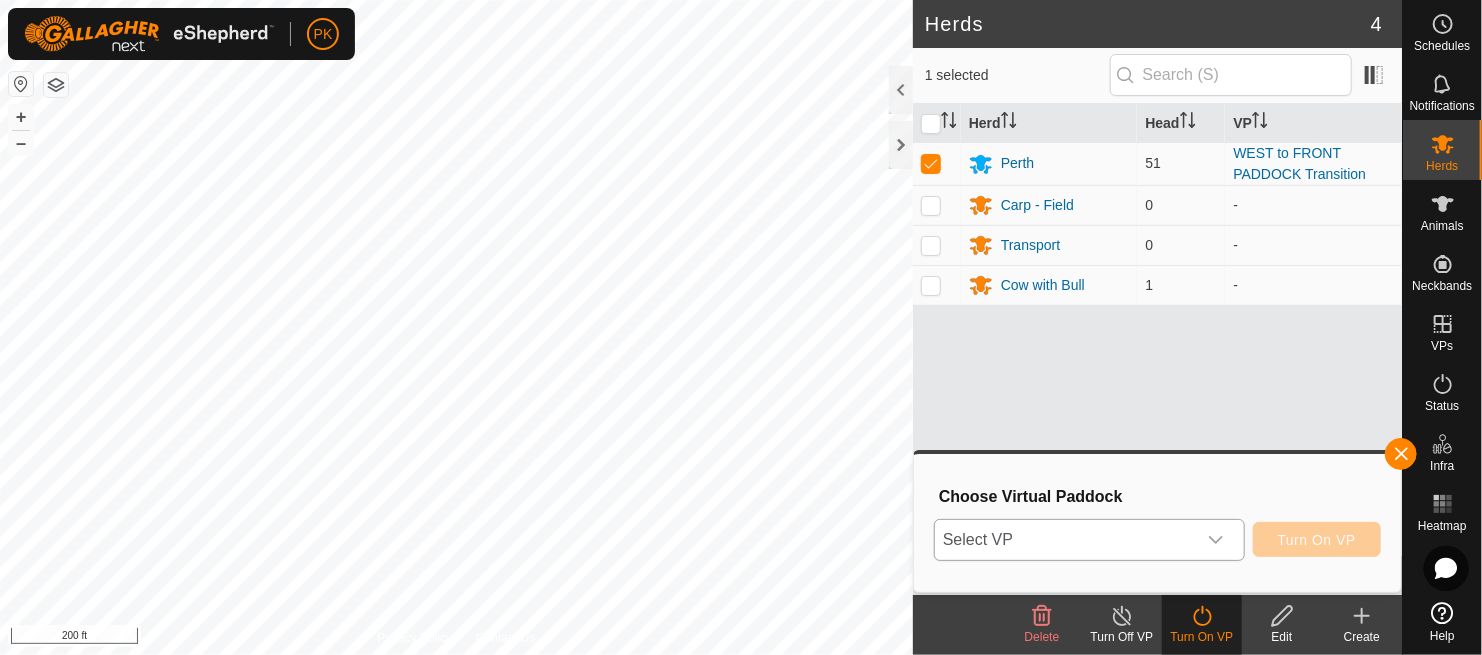 click at bounding box center [1216, 540] 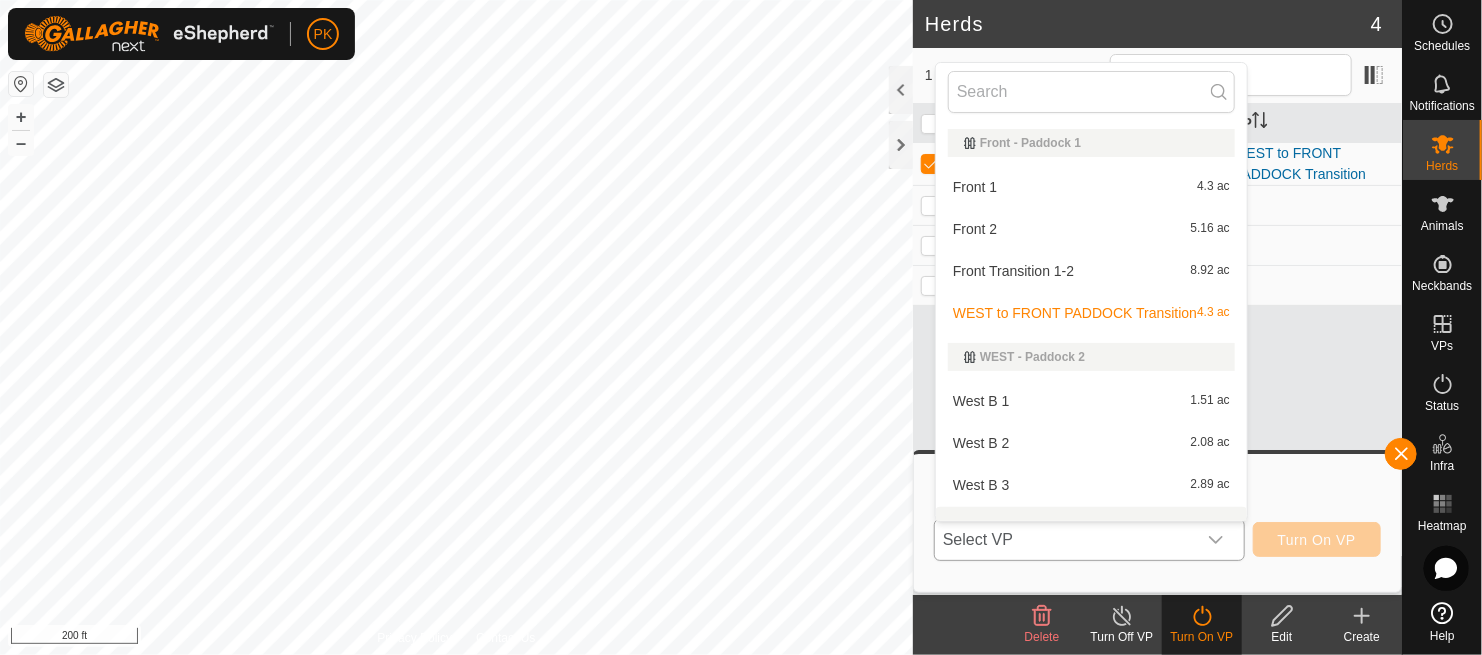 scroll, scrollTop: 25, scrollLeft: 0, axis: vertical 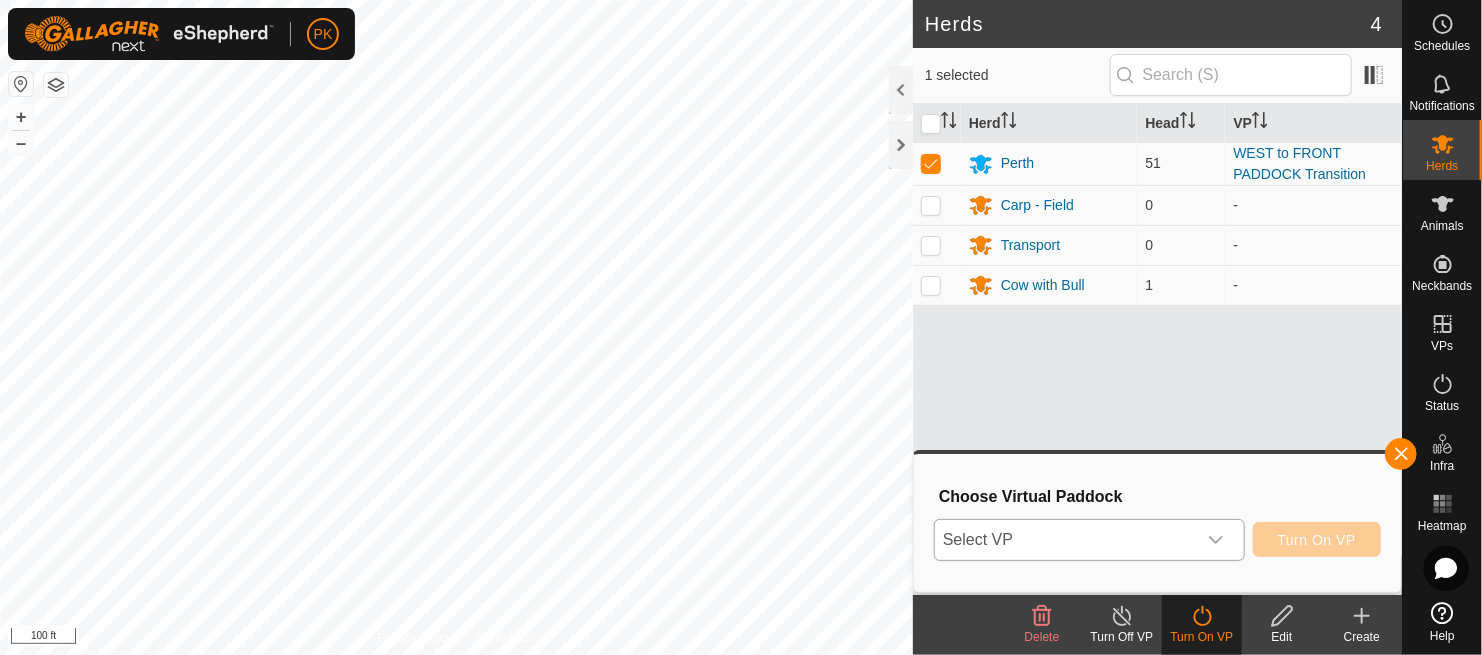 click at bounding box center (1216, 540) 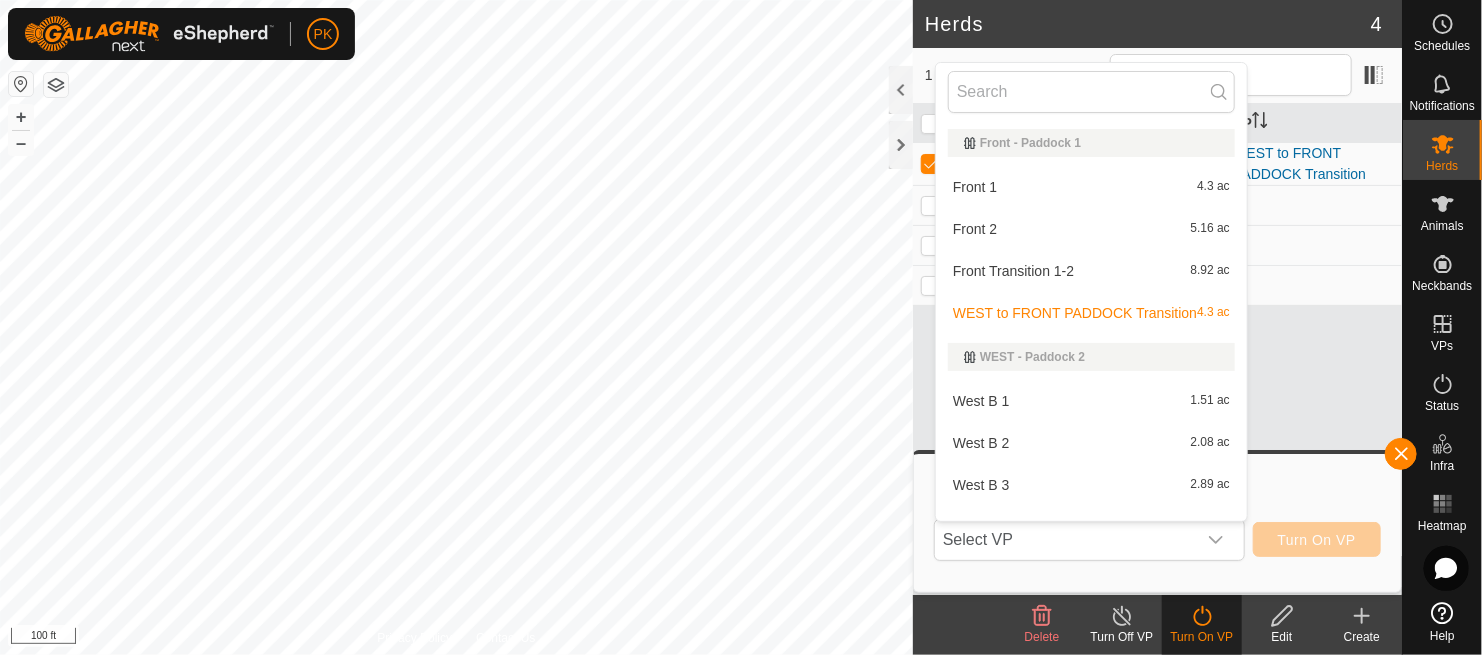 scroll, scrollTop: 25, scrollLeft: 0, axis: vertical 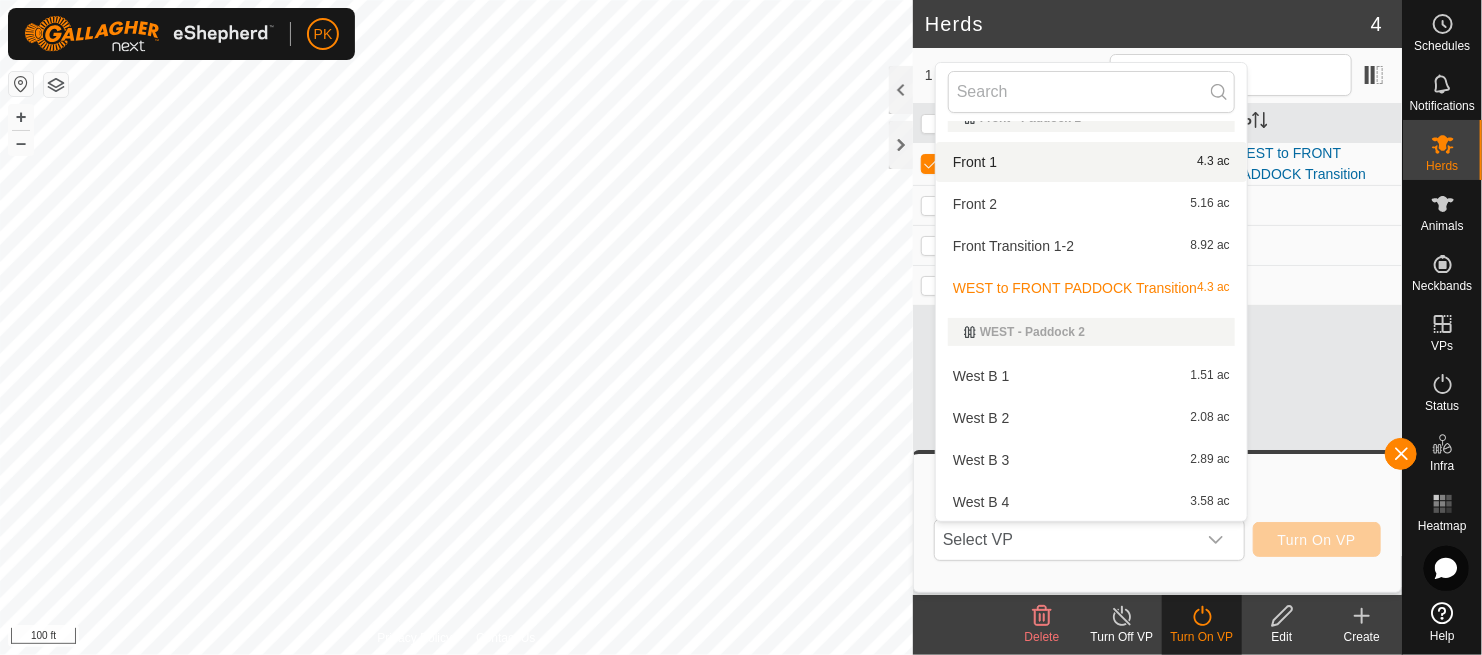 click on "Front 1  4.3 ac" at bounding box center [1091, 162] 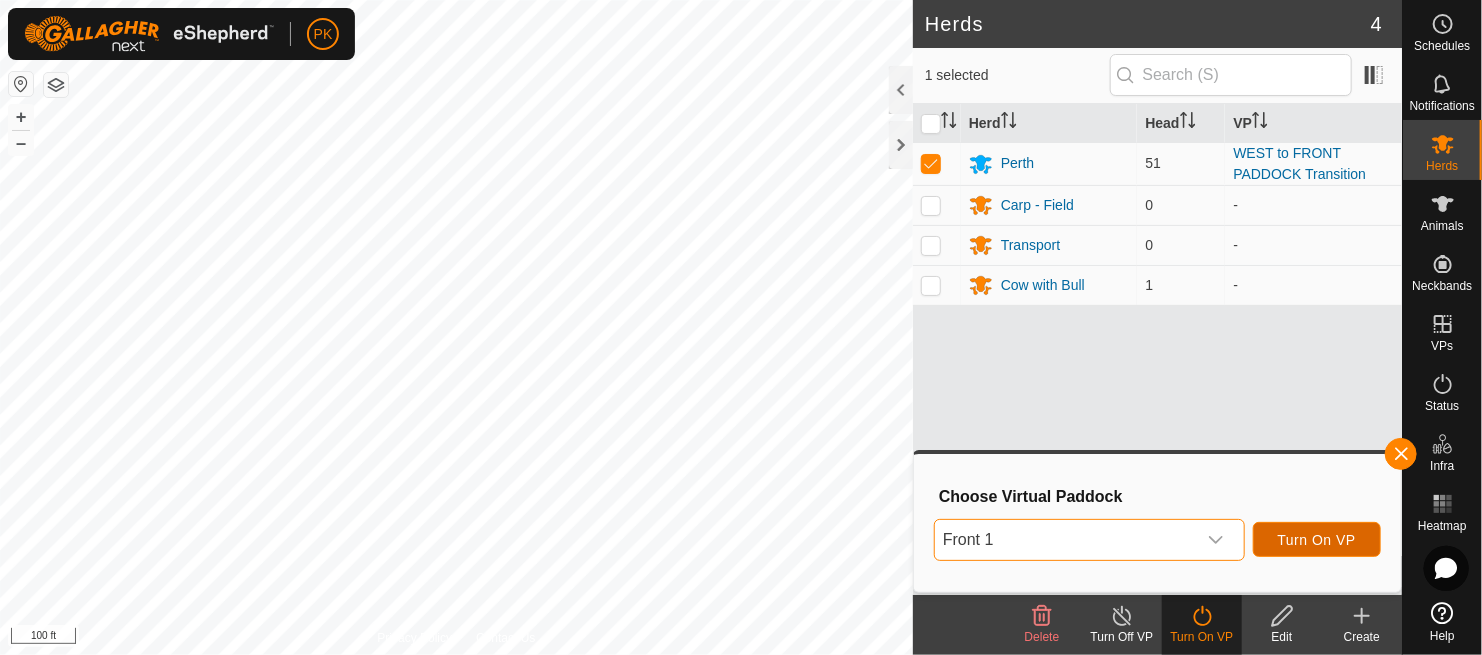 click on "Turn On VP" at bounding box center (1317, 540) 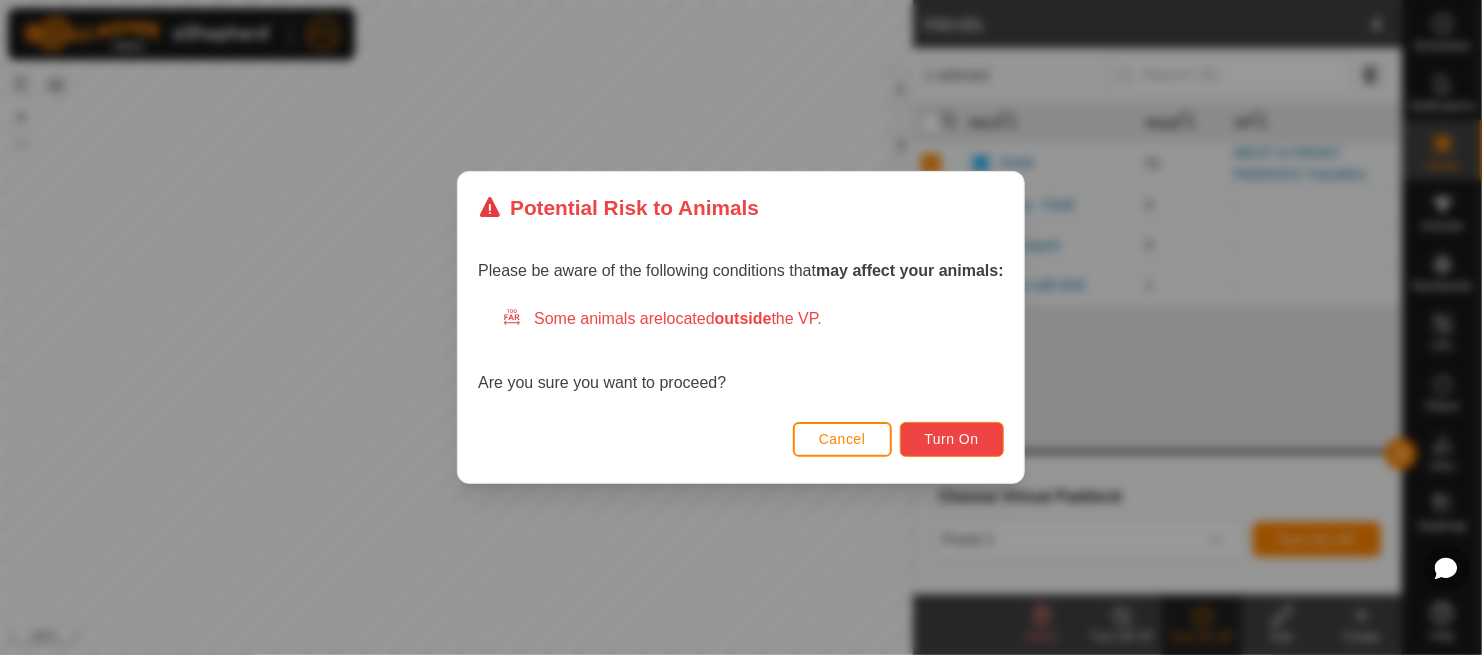 click on "Turn On" at bounding box center (952, 439) 